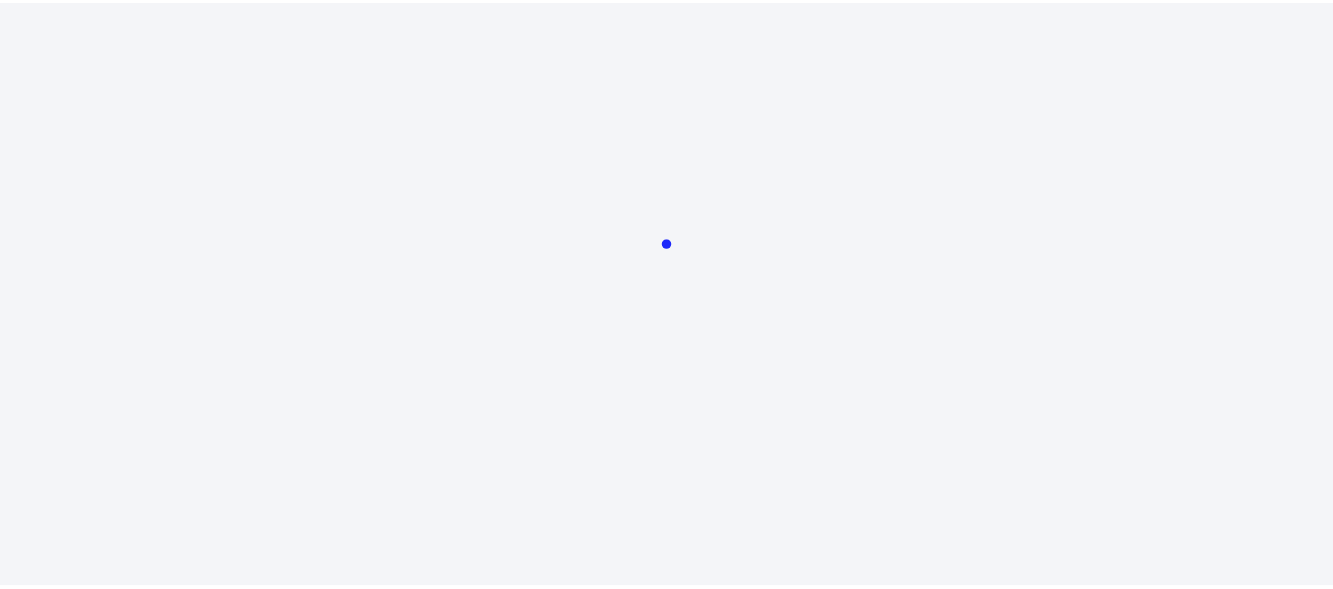 scroll, scrollTop: 0, scrollLeft: 0, axis: both 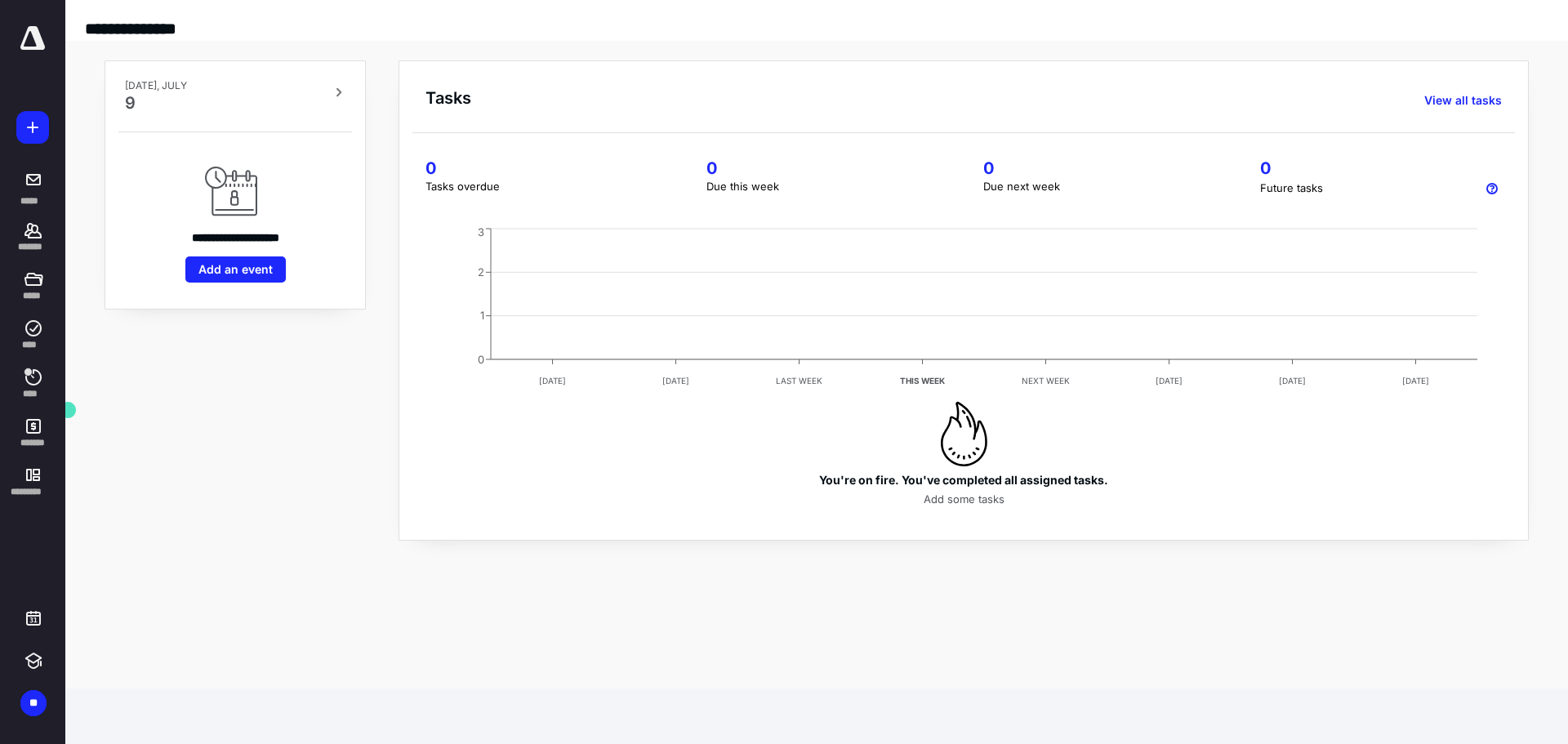 click 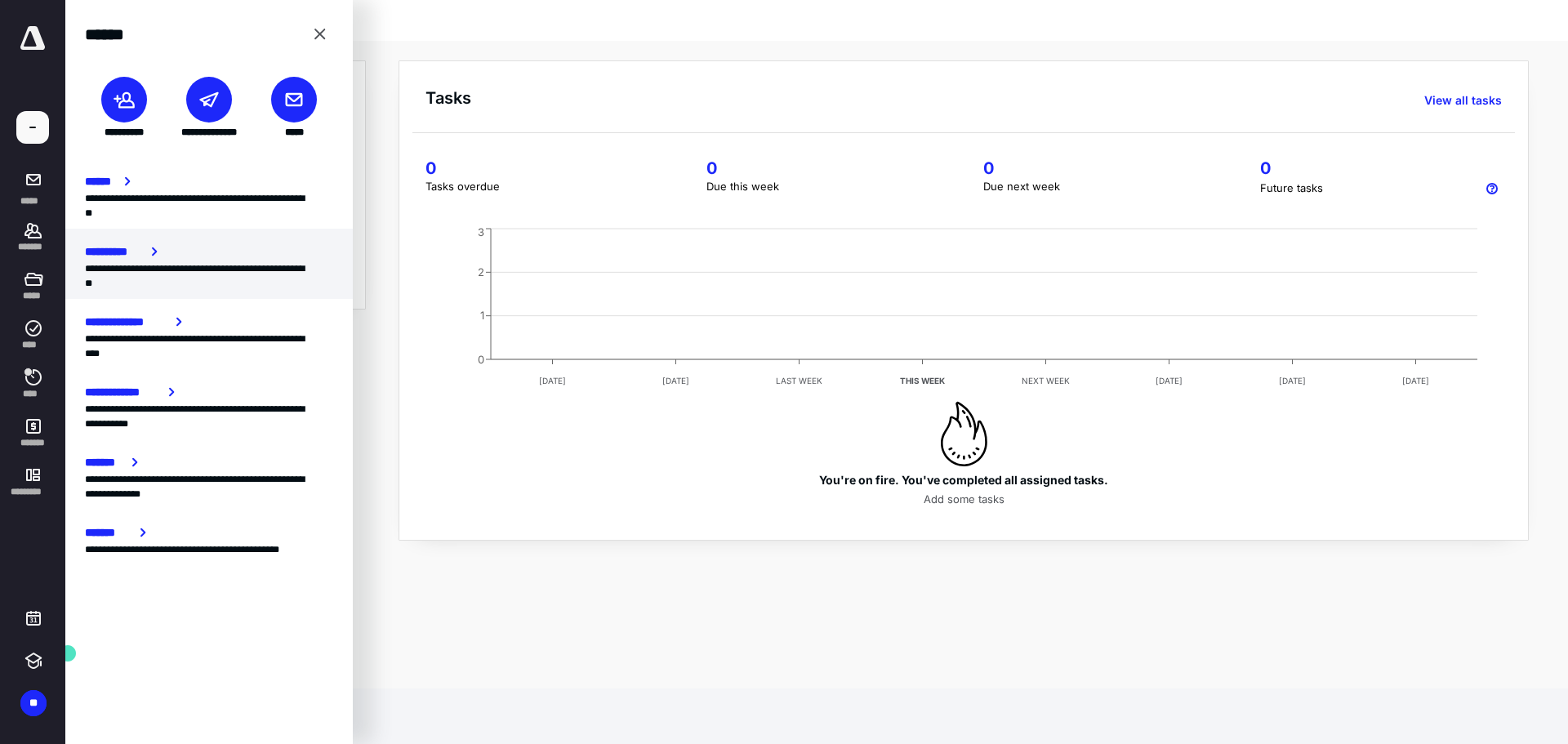 click on "**********" at bounding box center [209, 276] 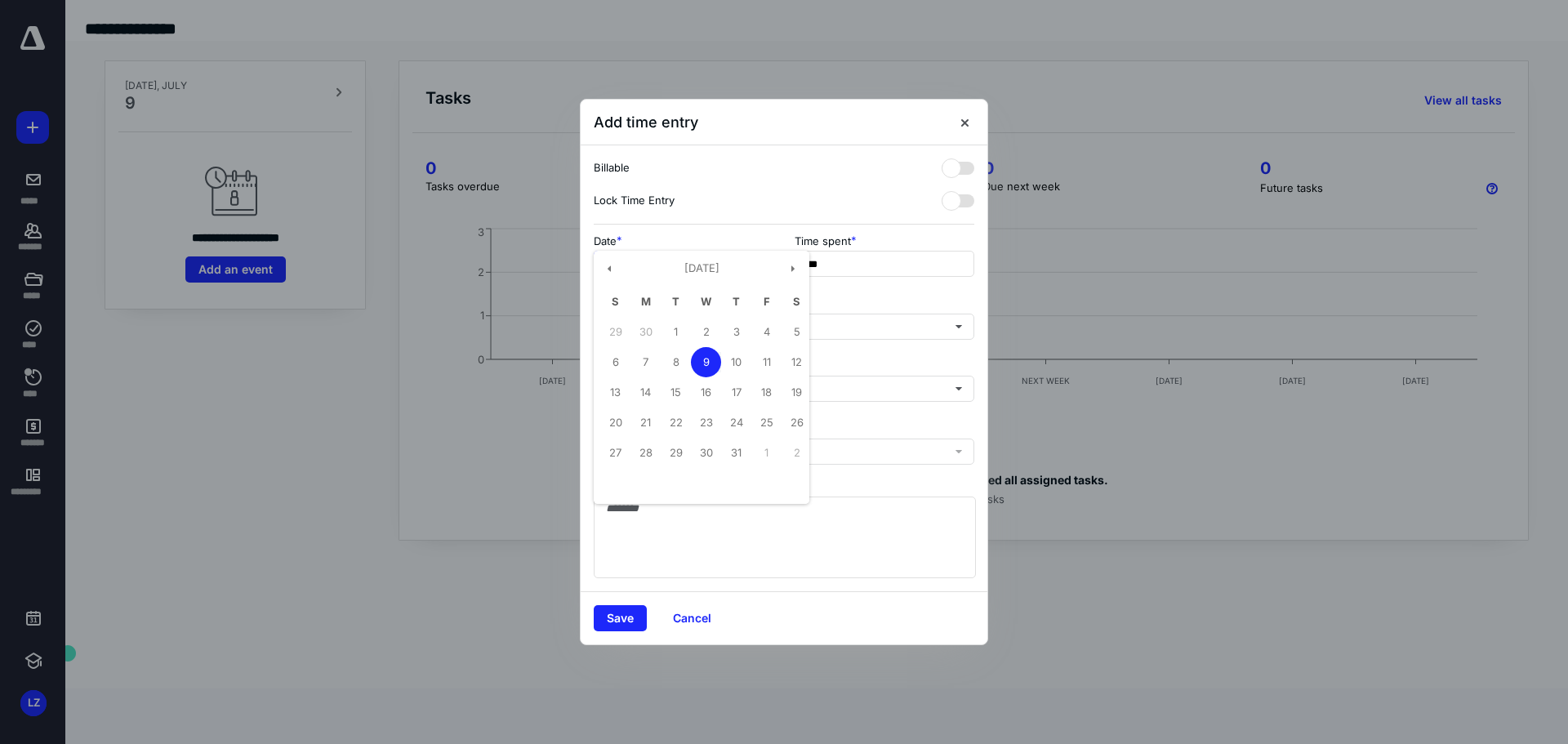 click on "**********" at bounding box center (684, 264) 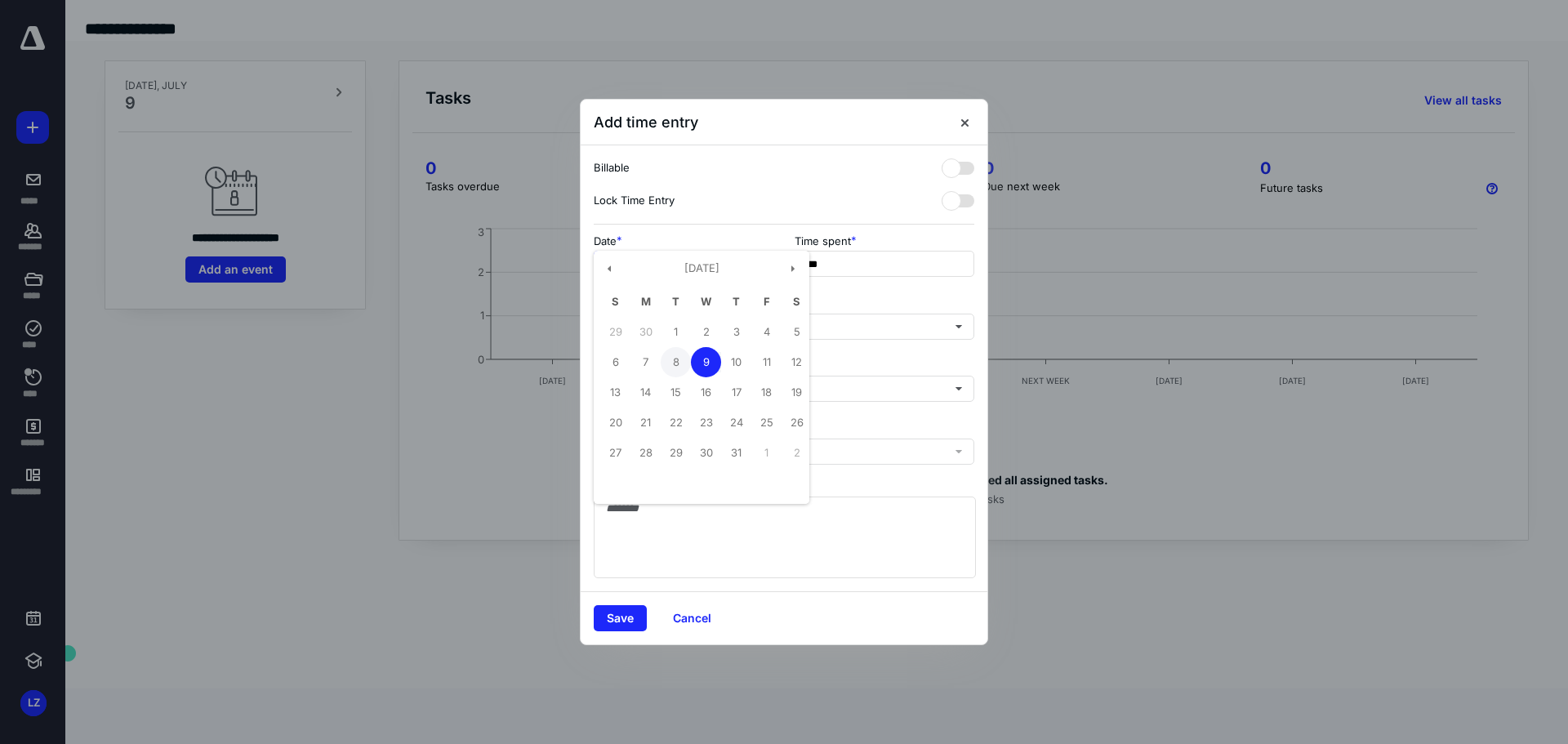 click on "8" at bounding box center (675, 362) 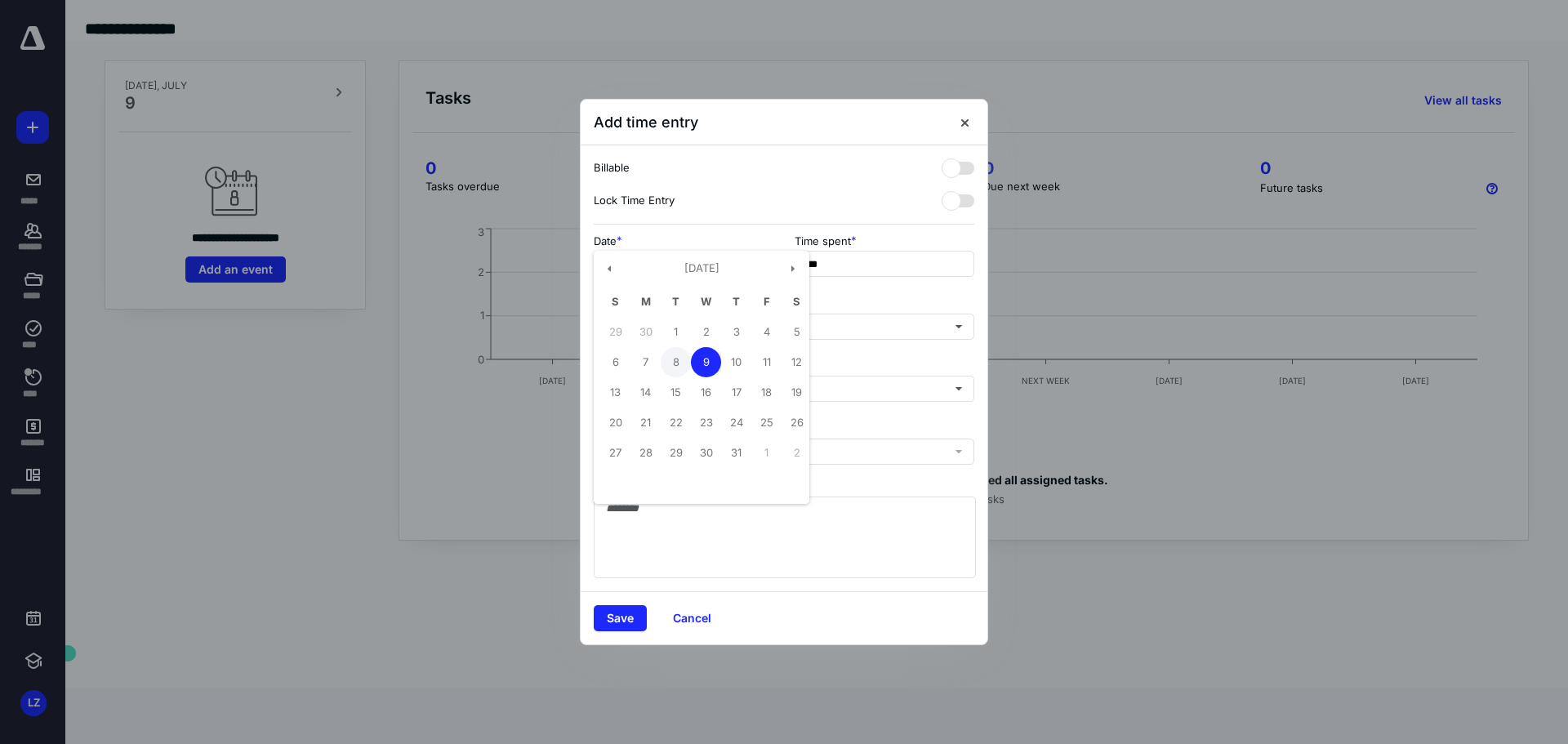 type on "**********" 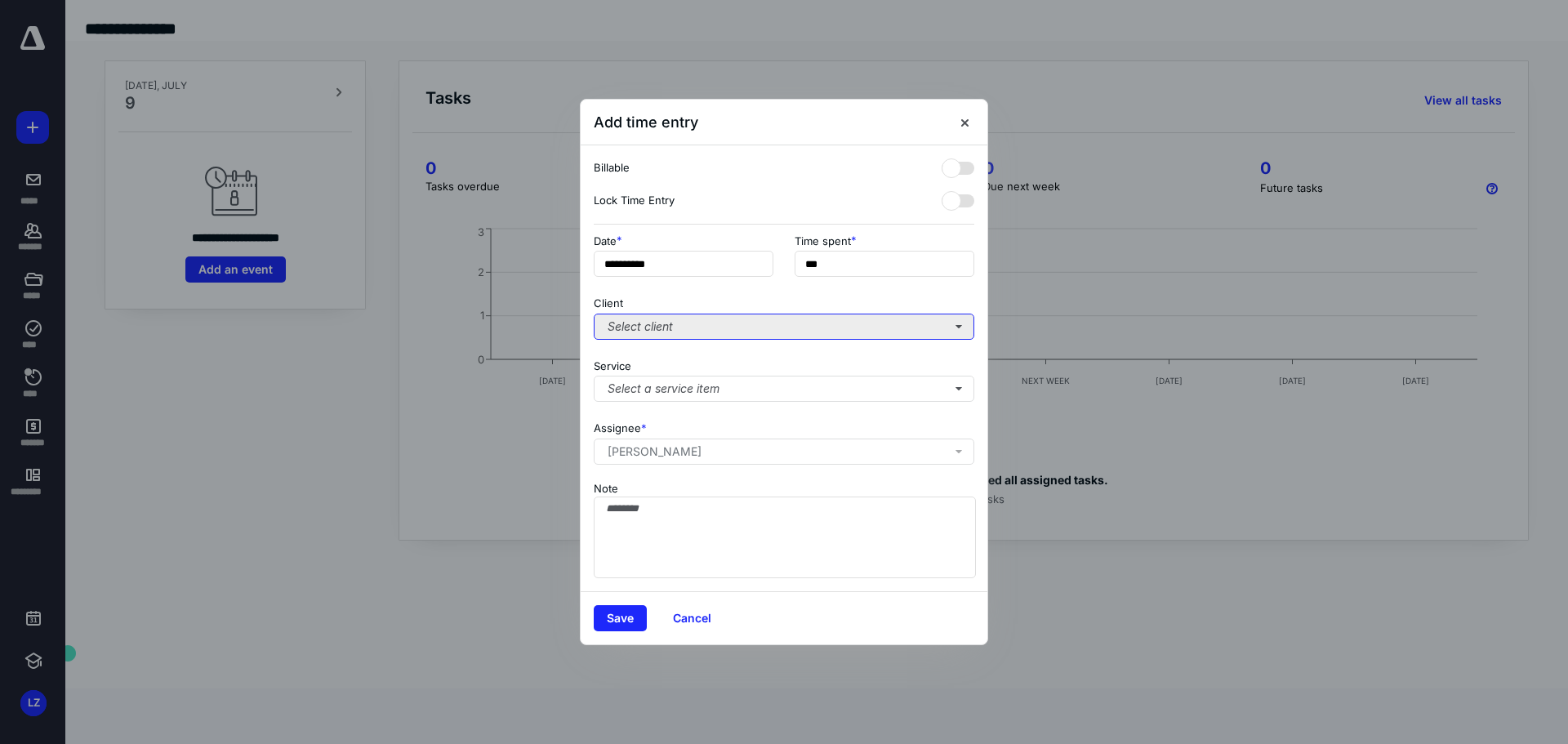 click on "Select client" at bounding box center [784, 327] 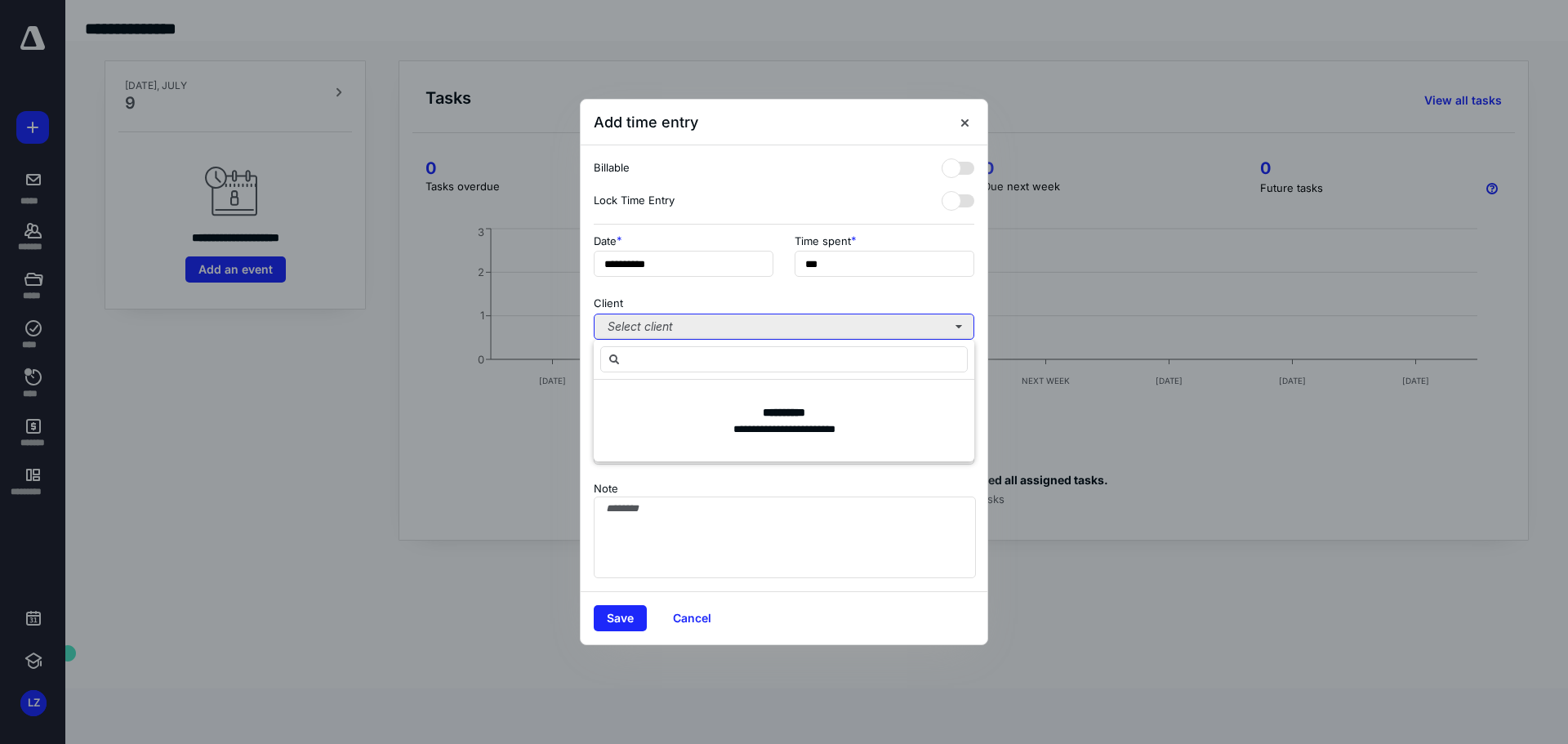click on "Select client" at bounding box center (784, 327) 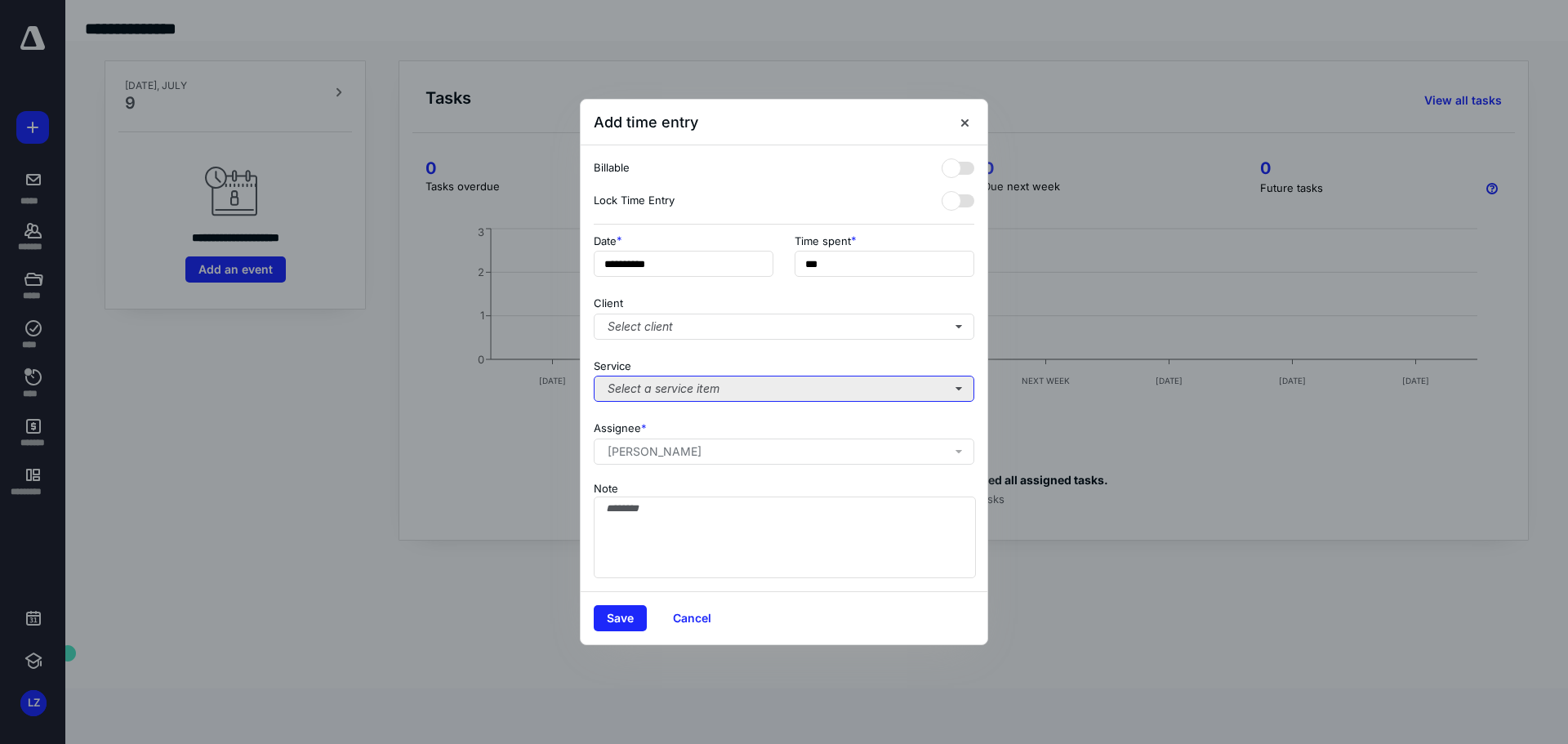 click on "Select a service item" at bounding box center [784, 389] 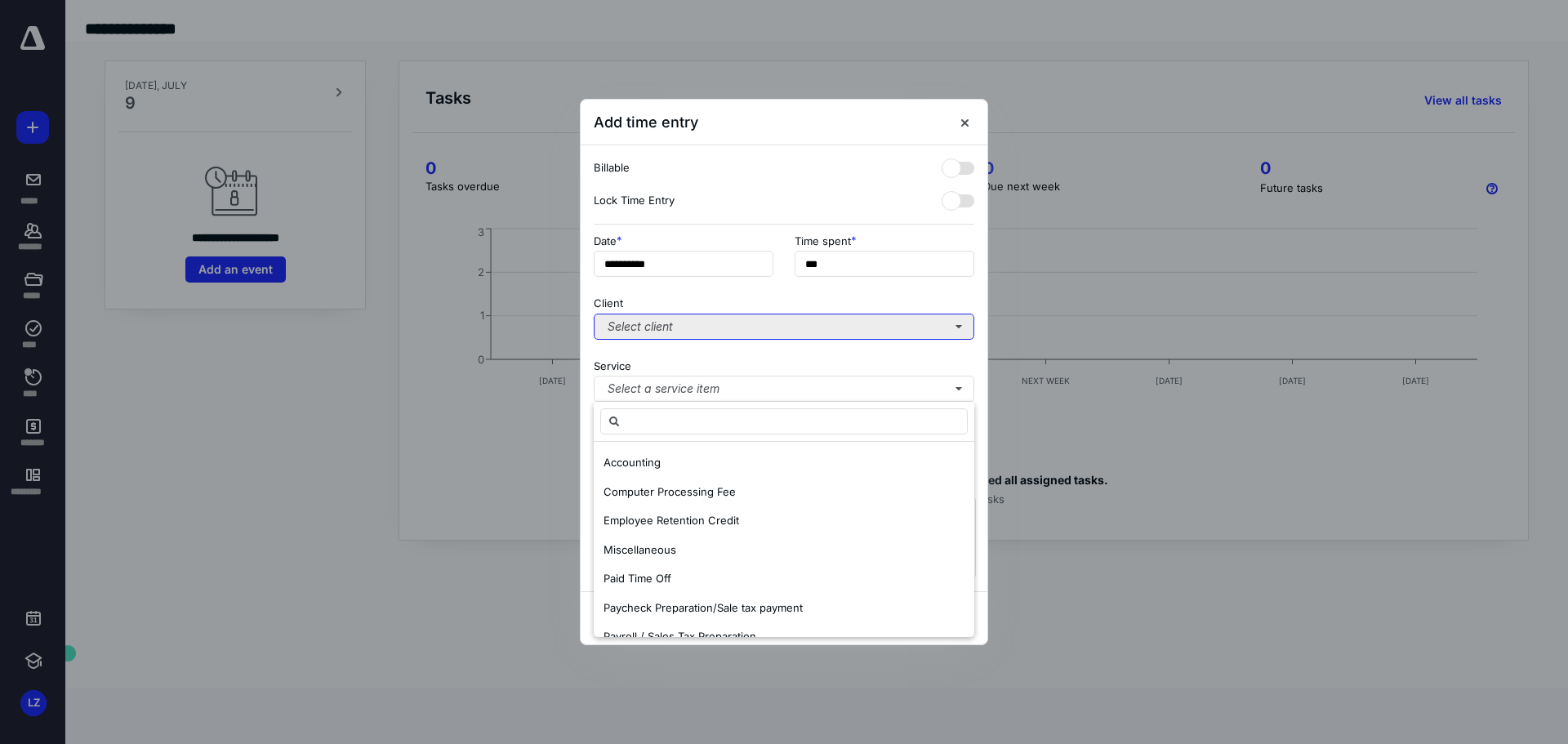 click on "Select client" at bounding box center (784, 327) 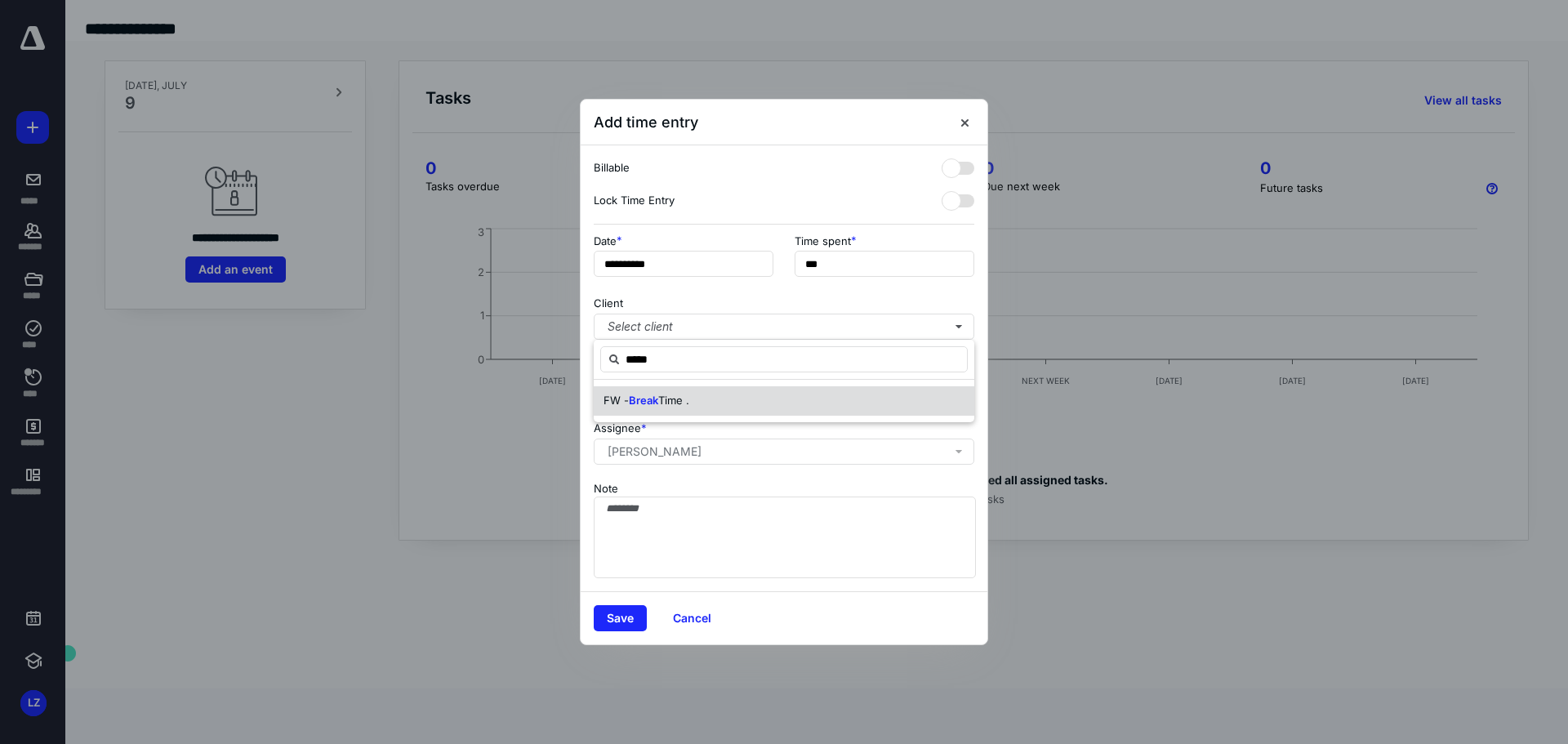 click on "Time ." at bounding box center (674, 400) 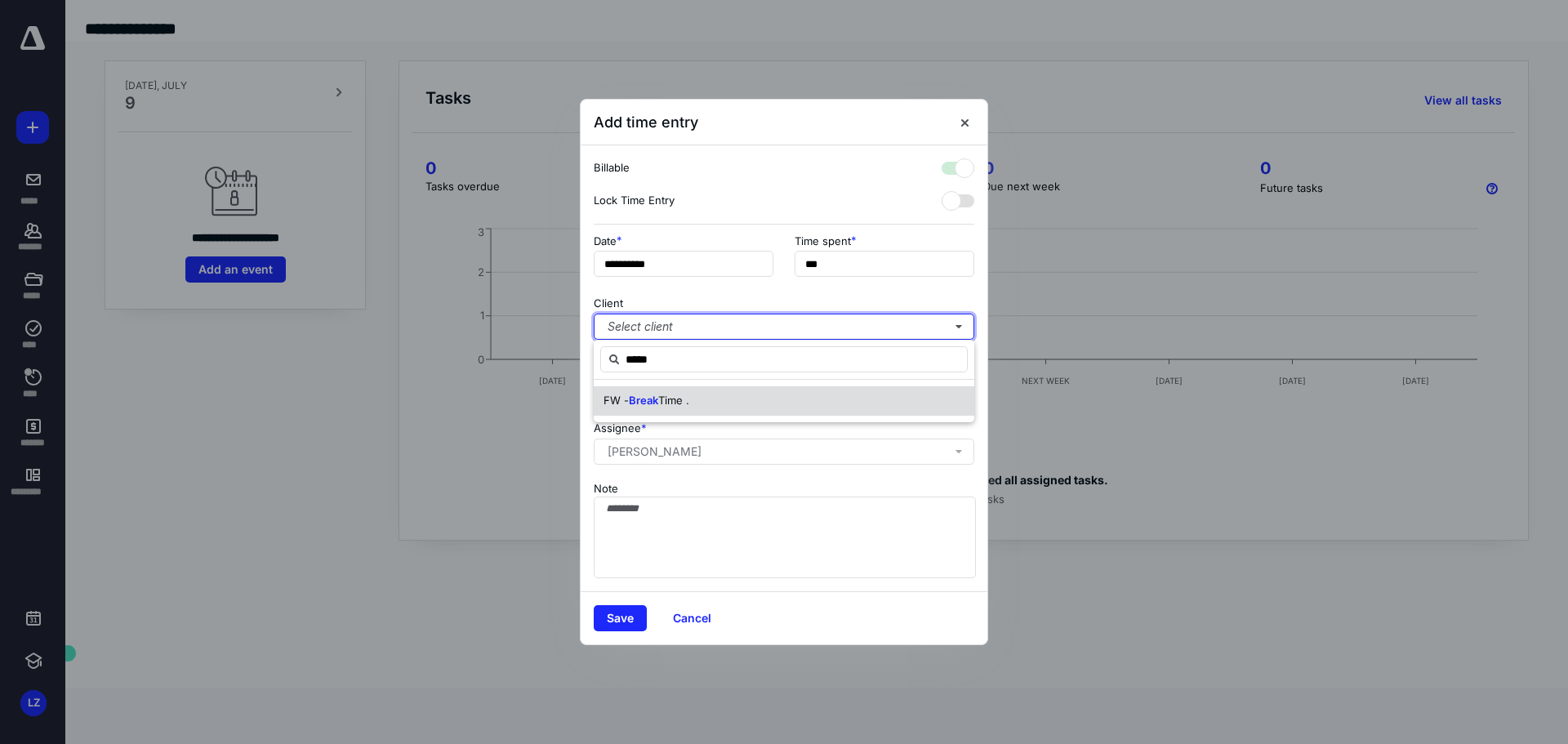 checkbox on "true" 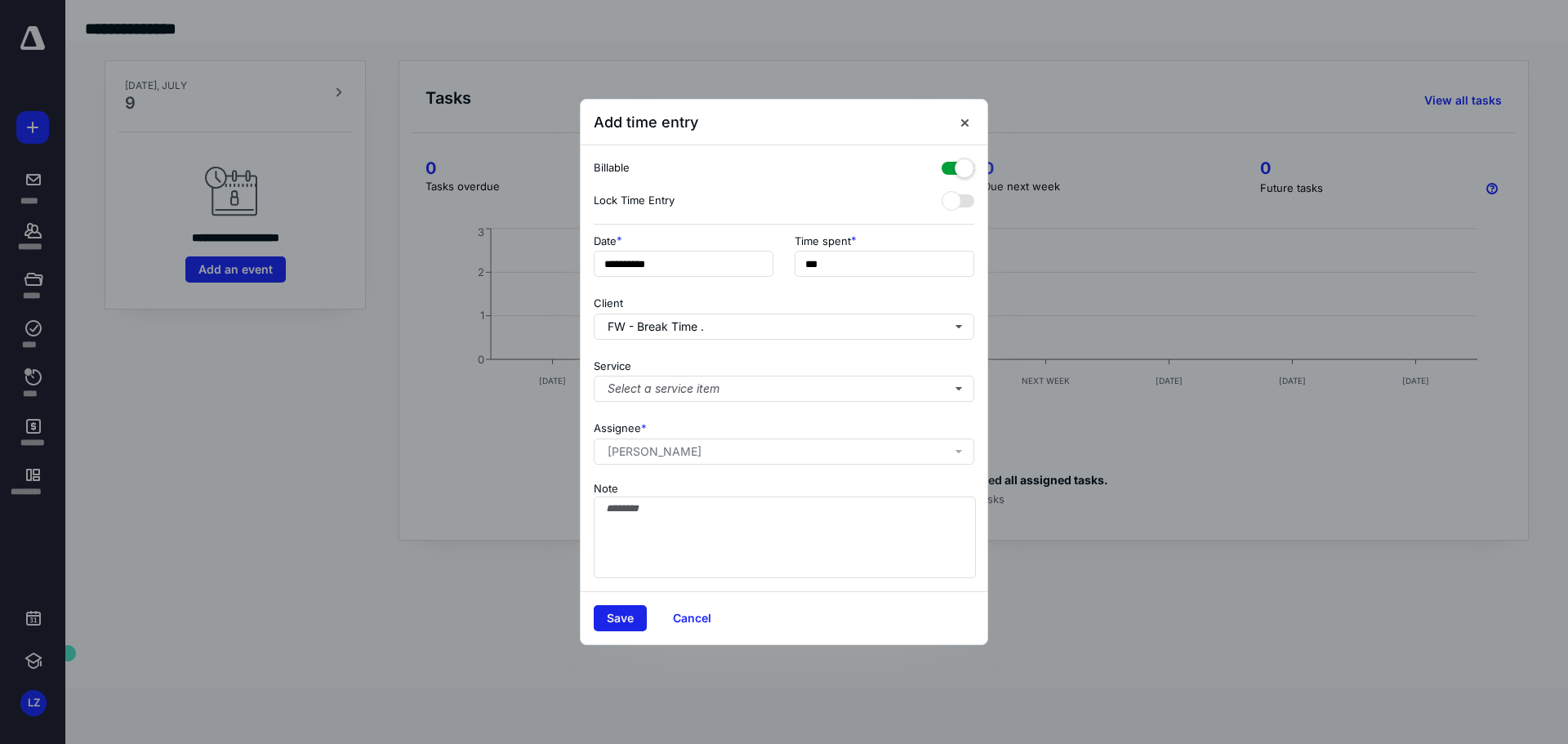 click on "Save" at bounding box center [620, 618] 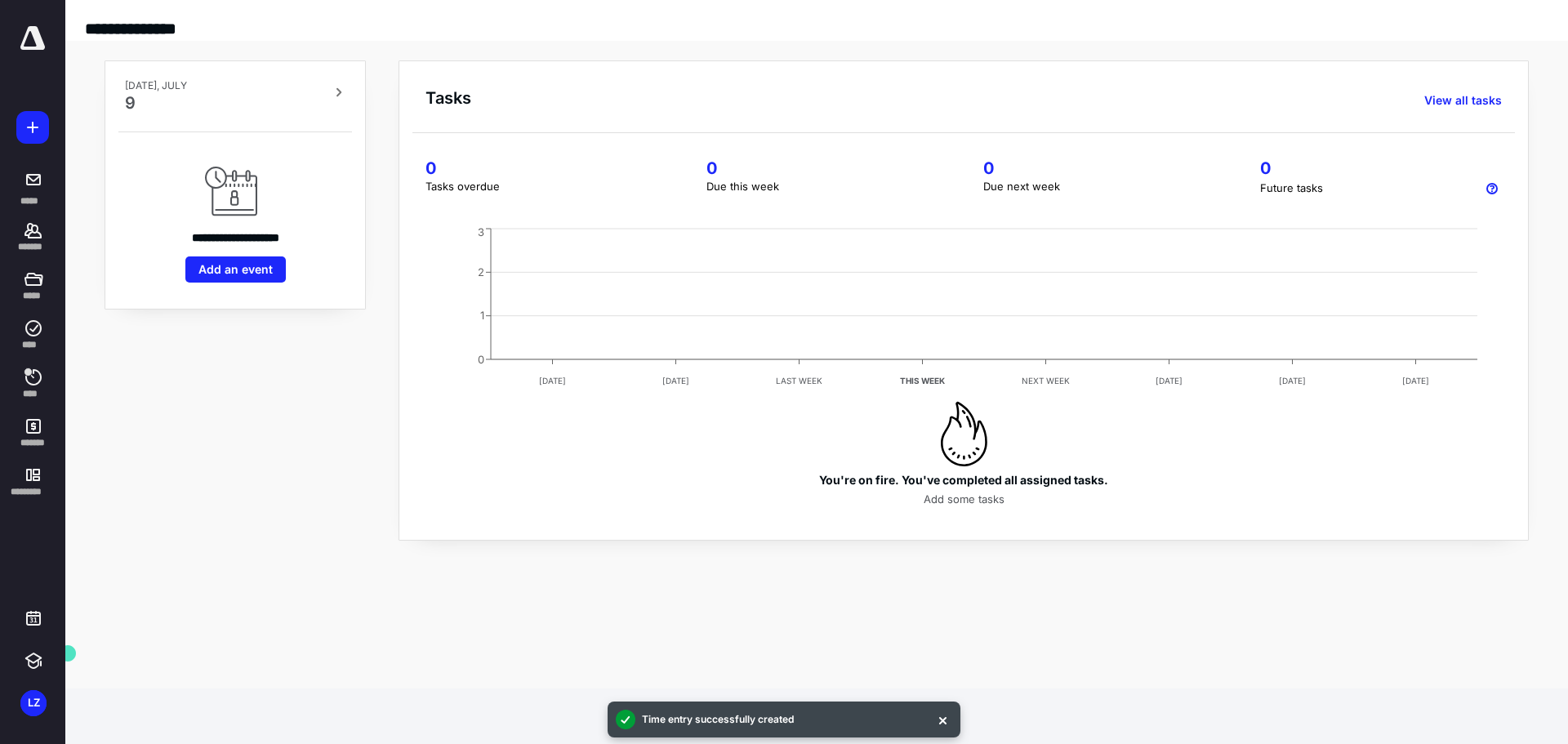 click 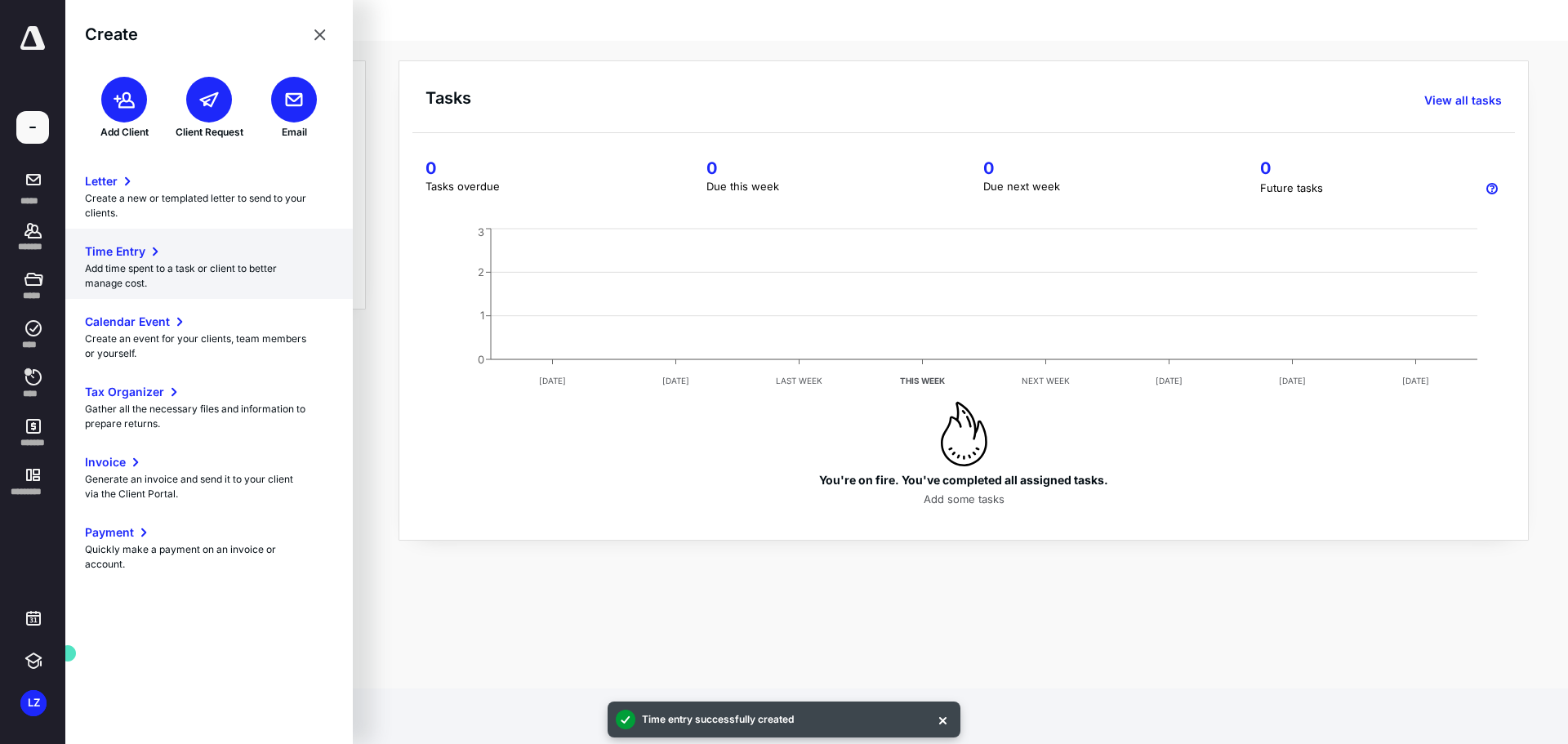 click 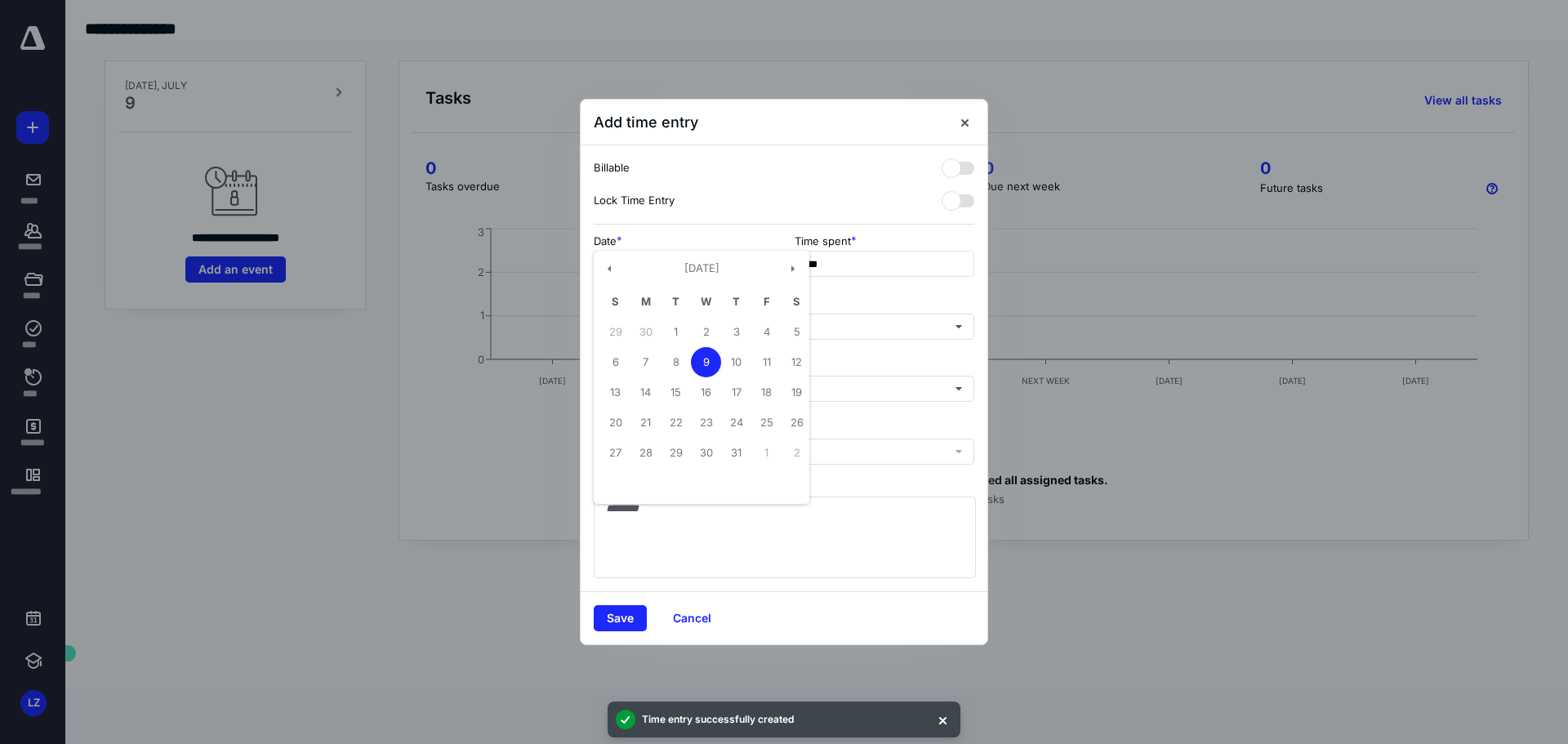 click on "**********" at bounding box center (684, 264) 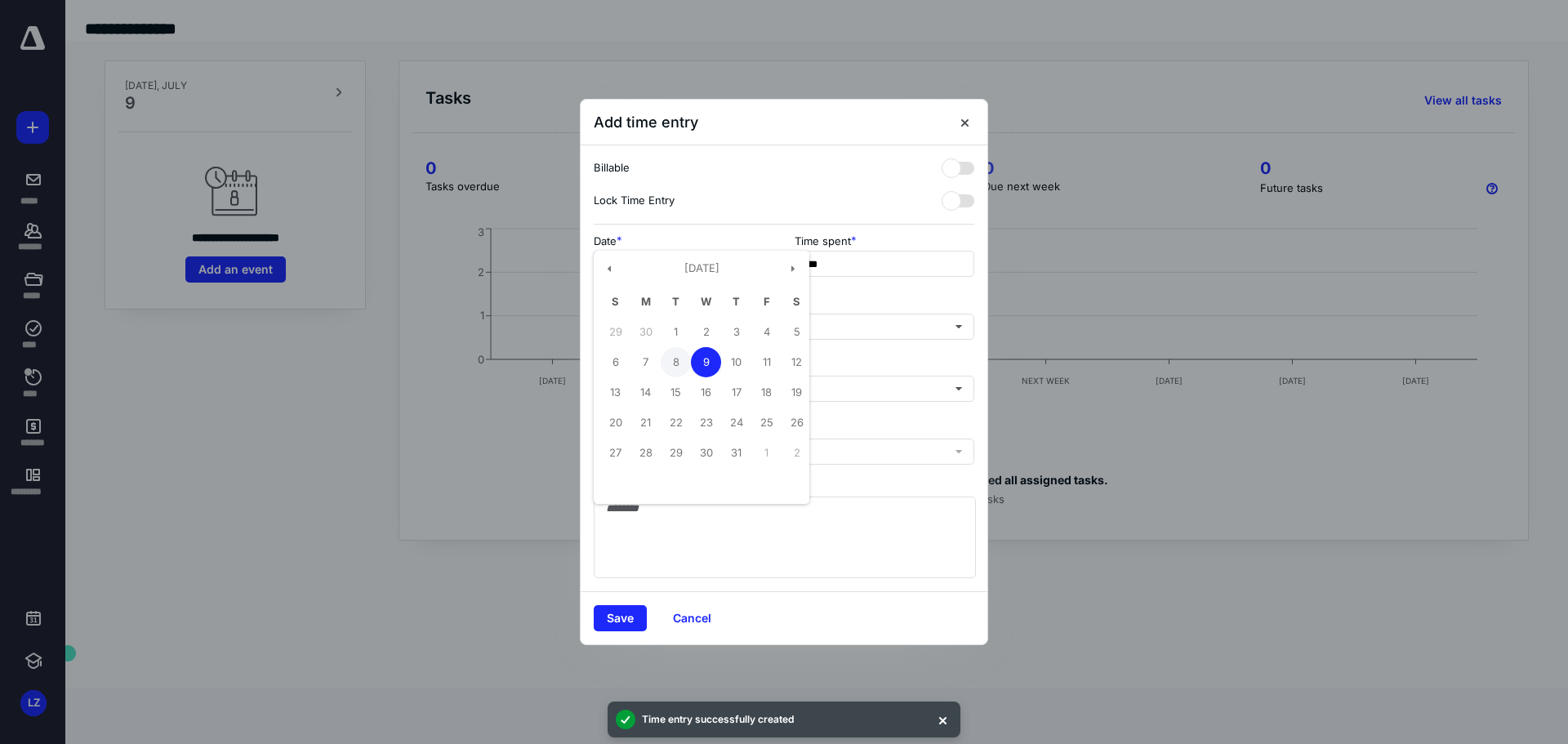 click on "8" at bounding box center (675, 362) 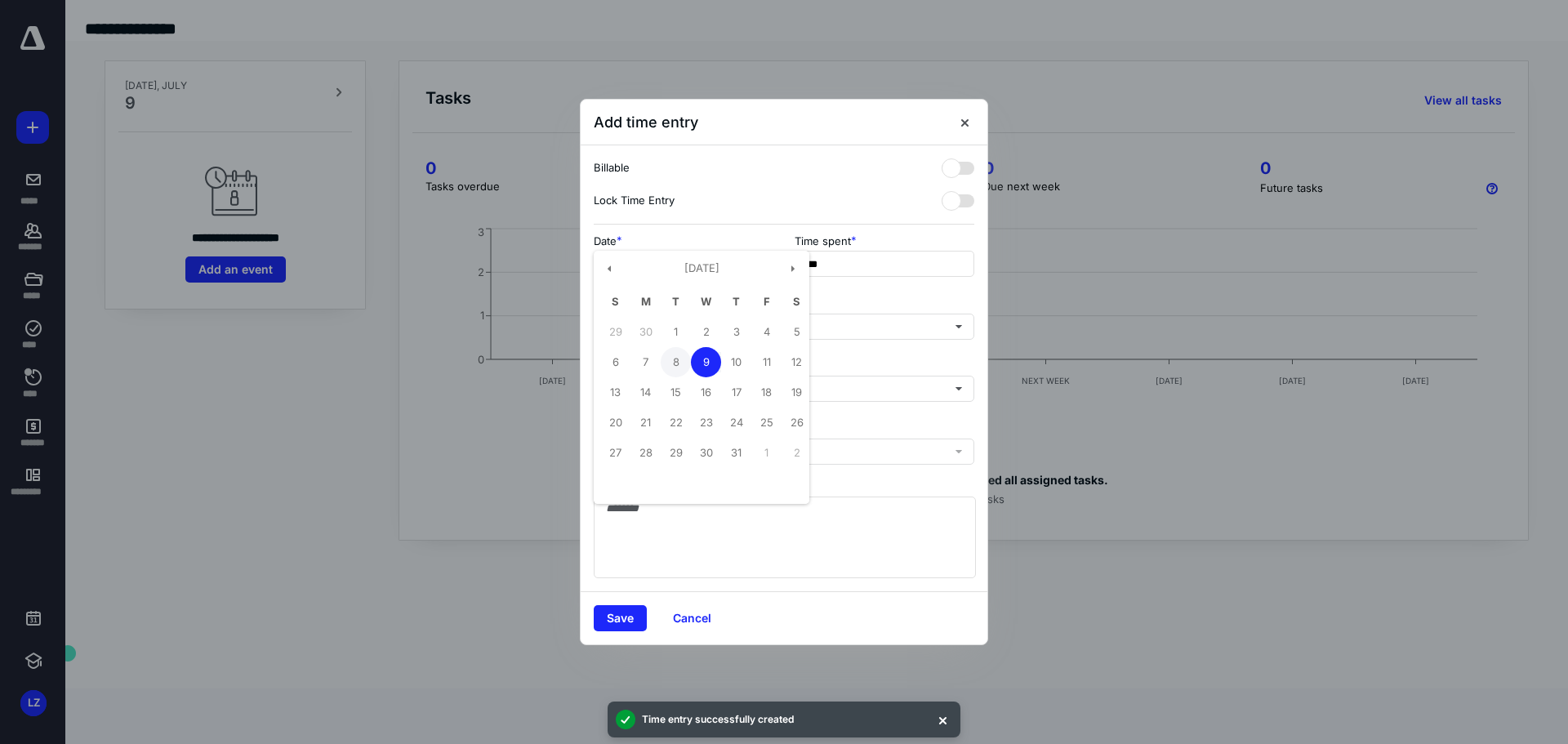 type on "**********" 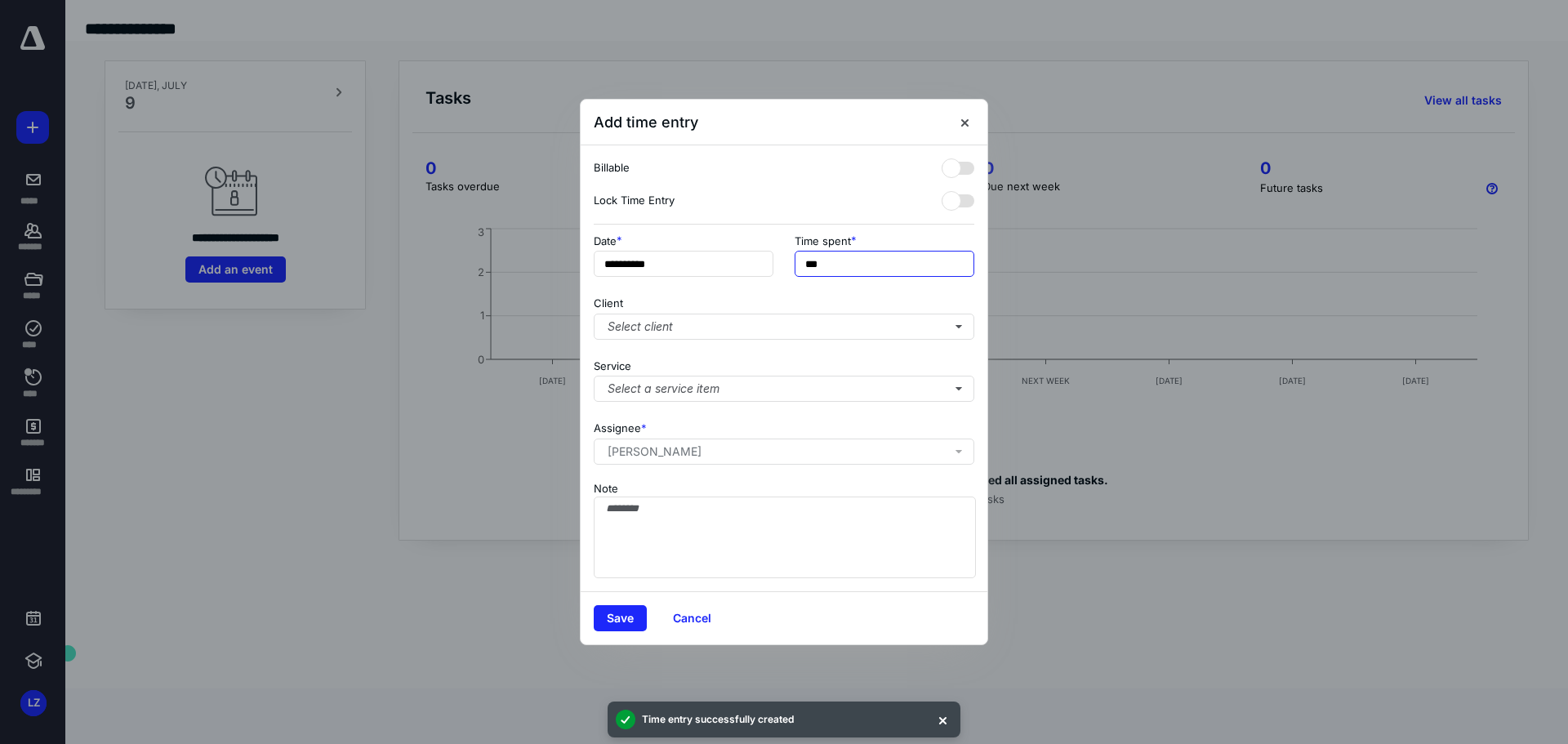 drag, startPoint x: 855, startPoint y: 259, endPoint x: 572, endPoint y: 266, distance: 283.0866 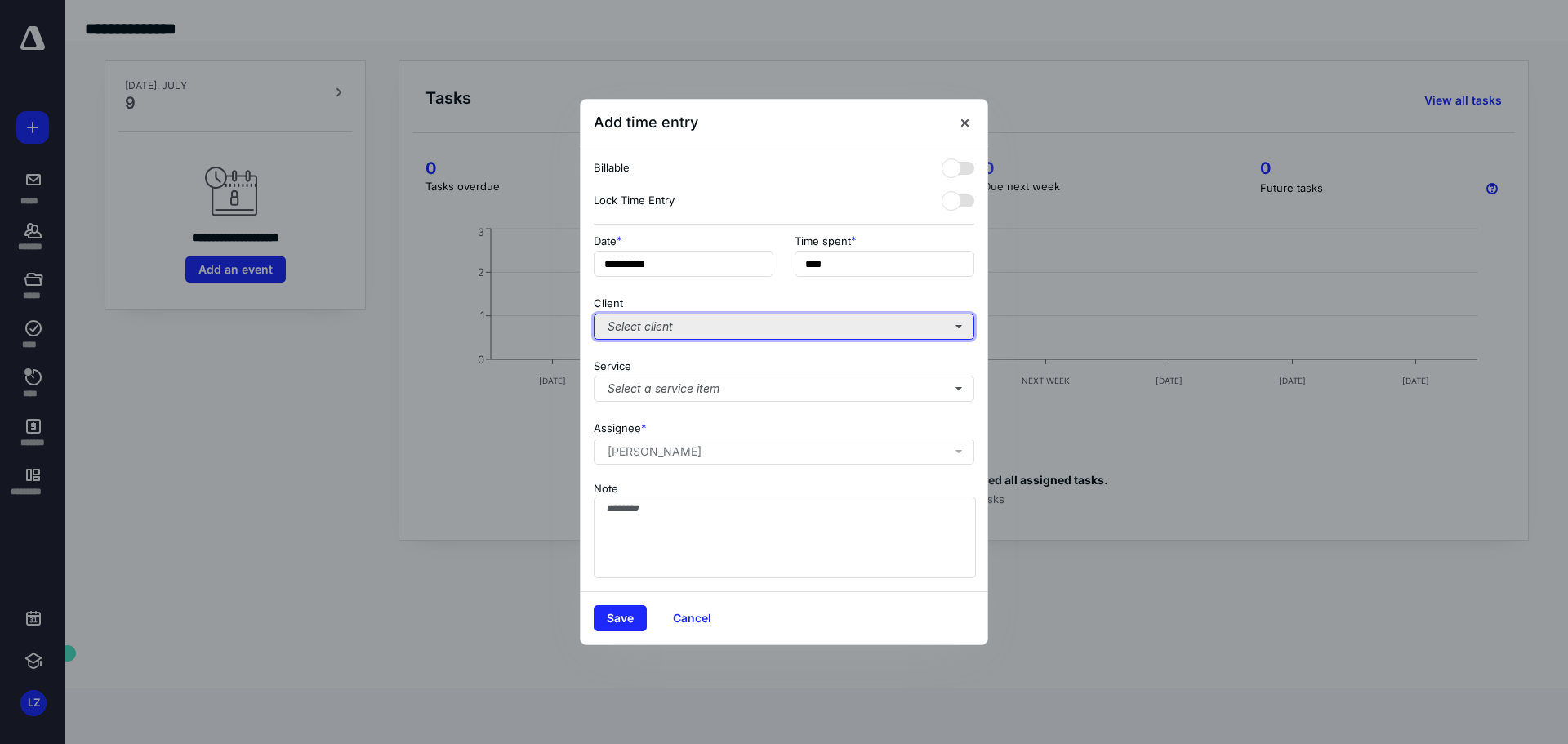 type on "******" 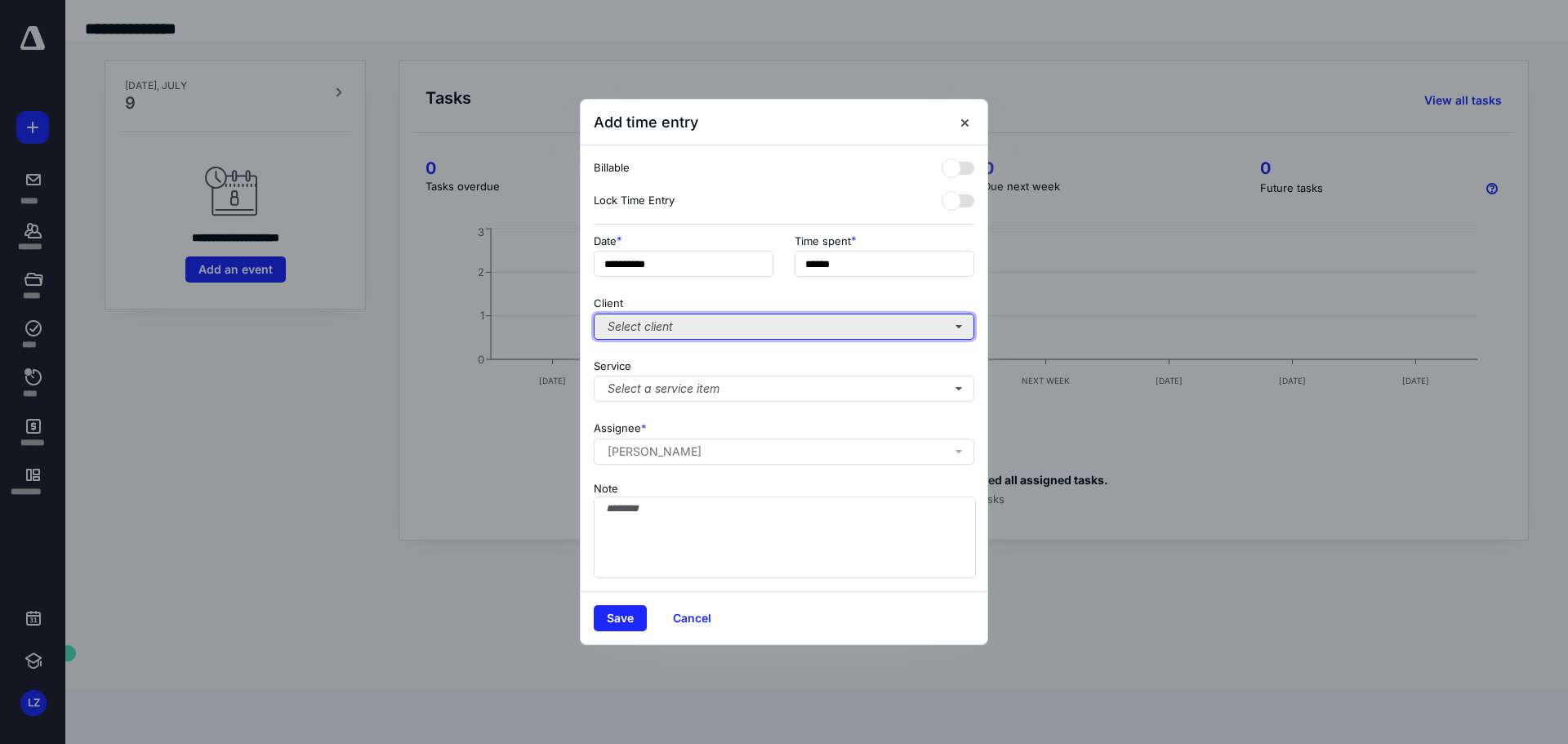 click on "Select client" at bounding box center (784, 327) 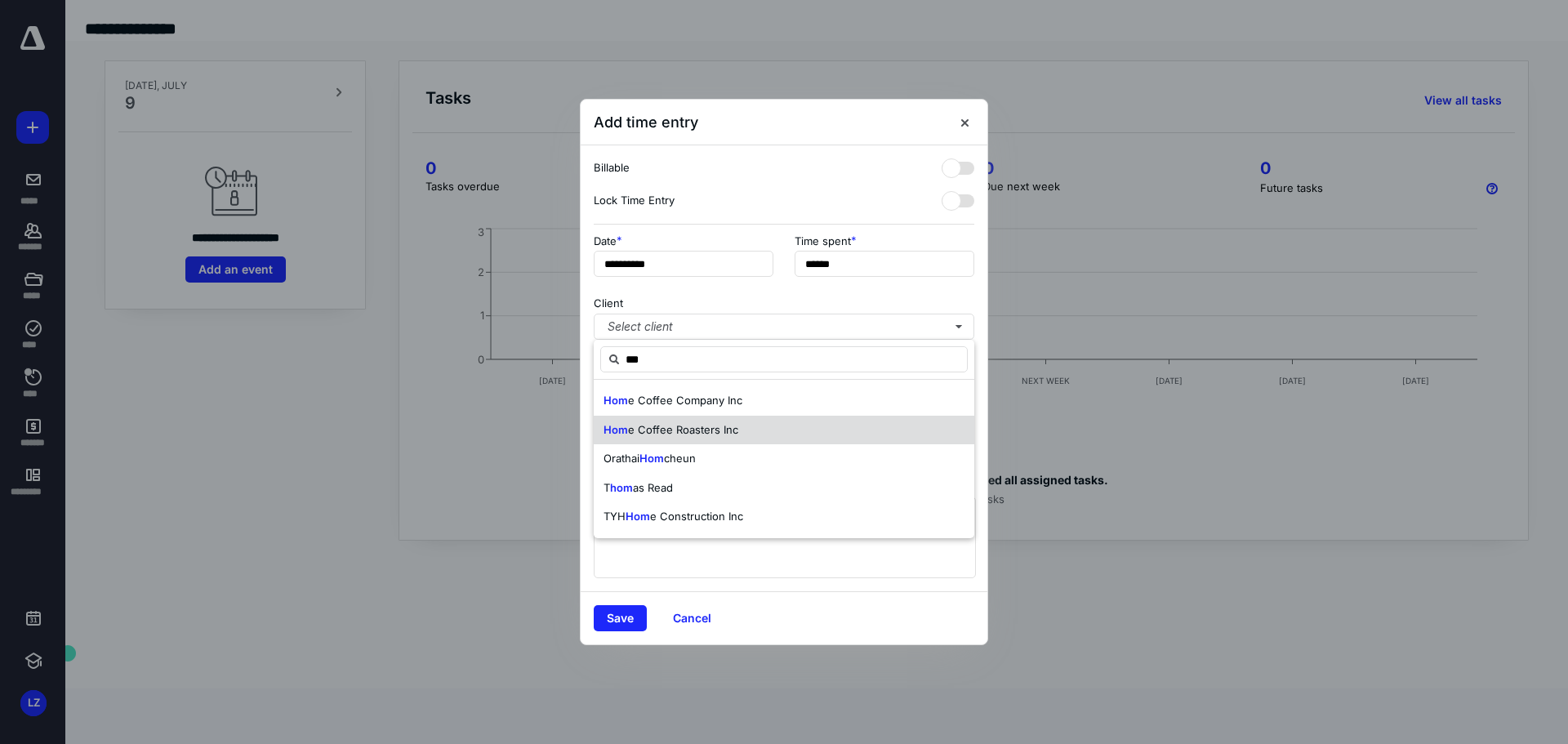 click on "e Coffee Roasters Inc" at bounding box center [683, 430] 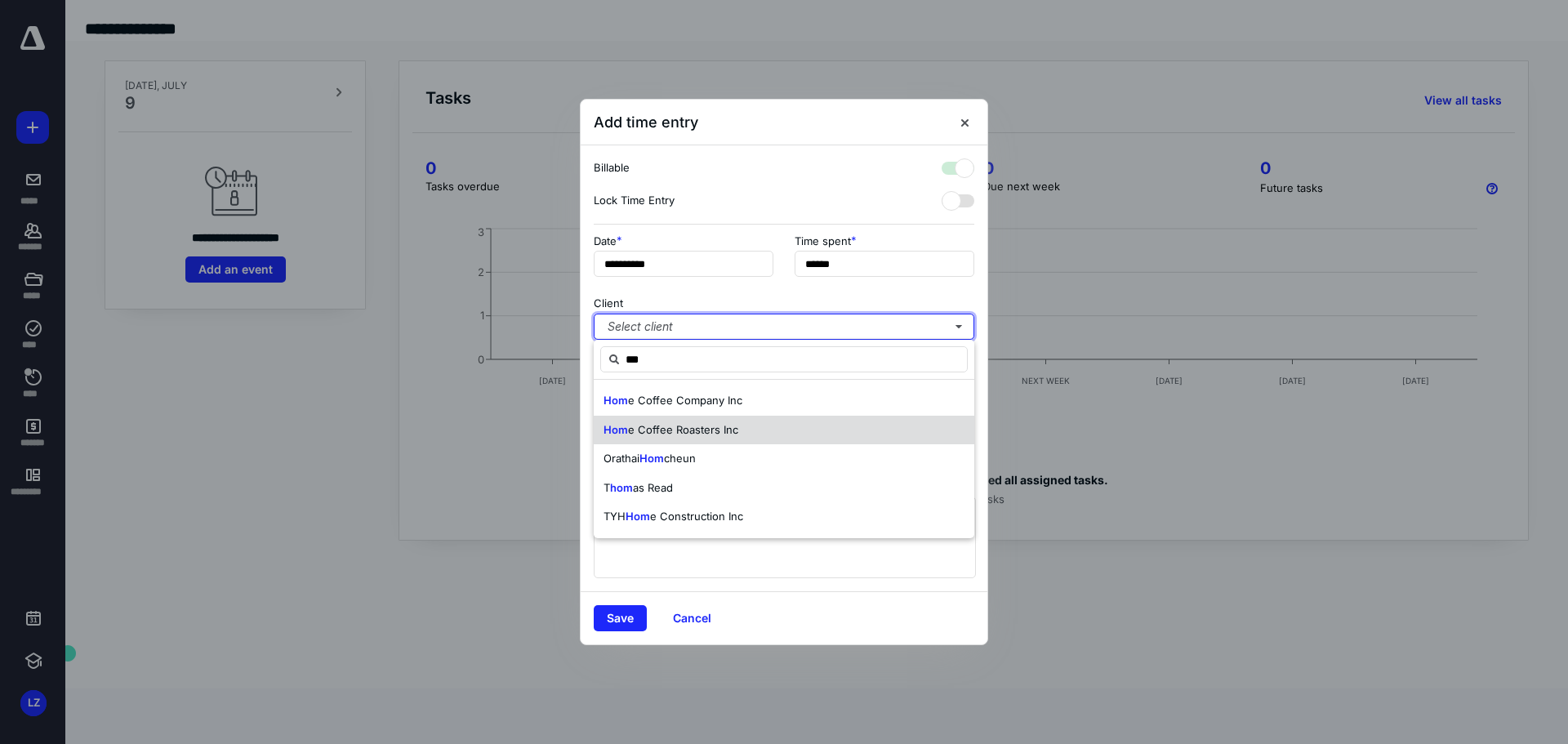 checkbox on "true" 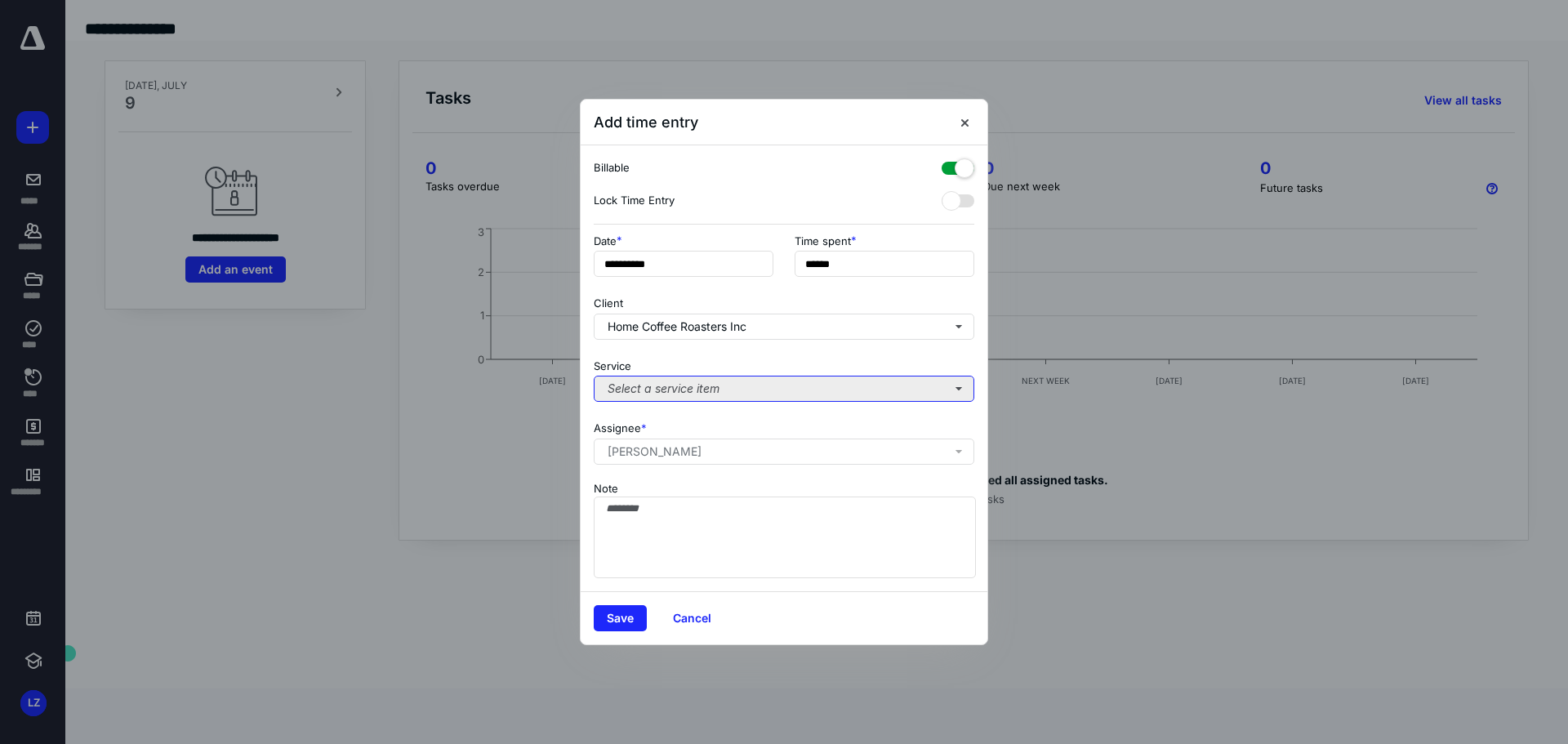 click on "Select a service item" at bounding box center (784, 389) 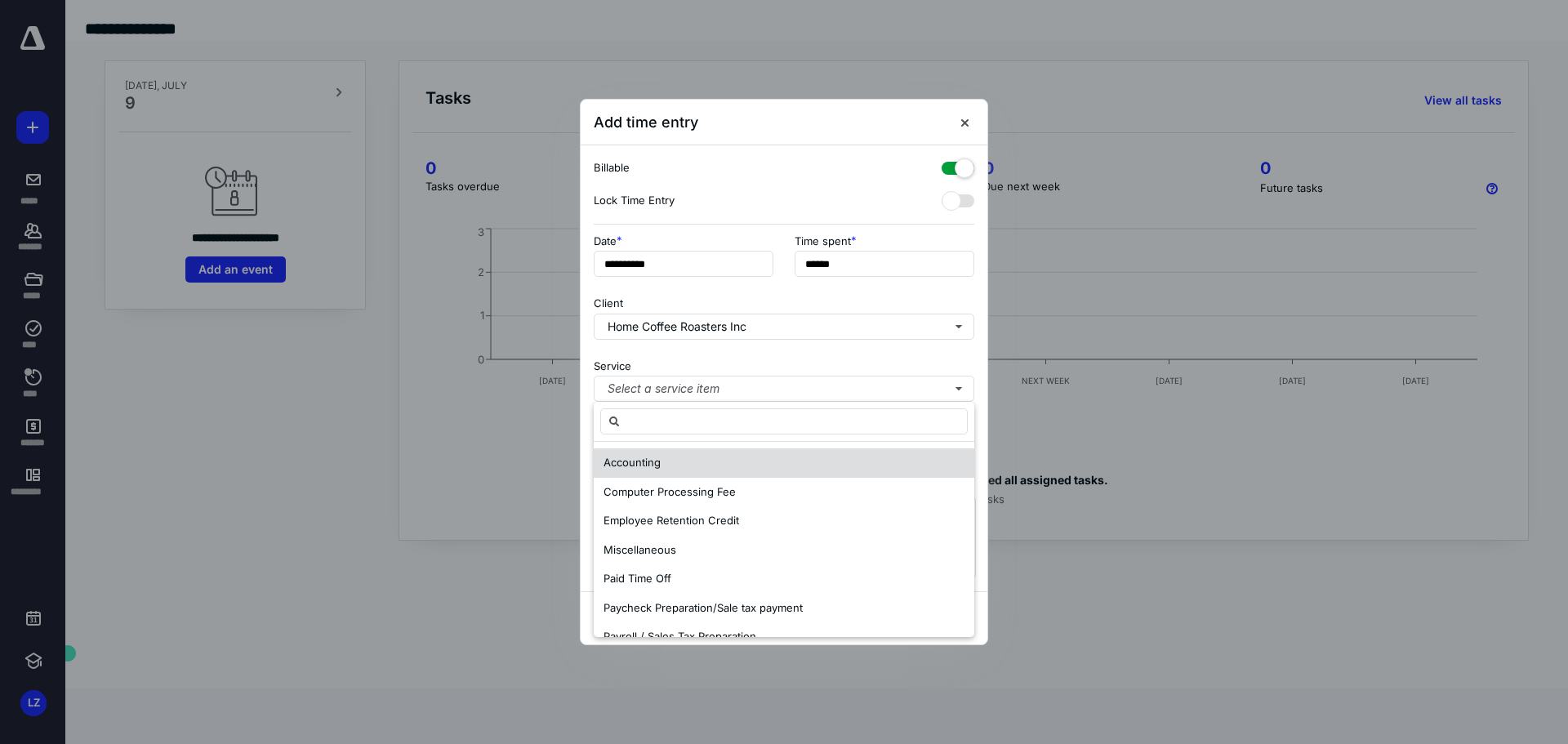 click on "Accounting" at bounding box center (632, 462) 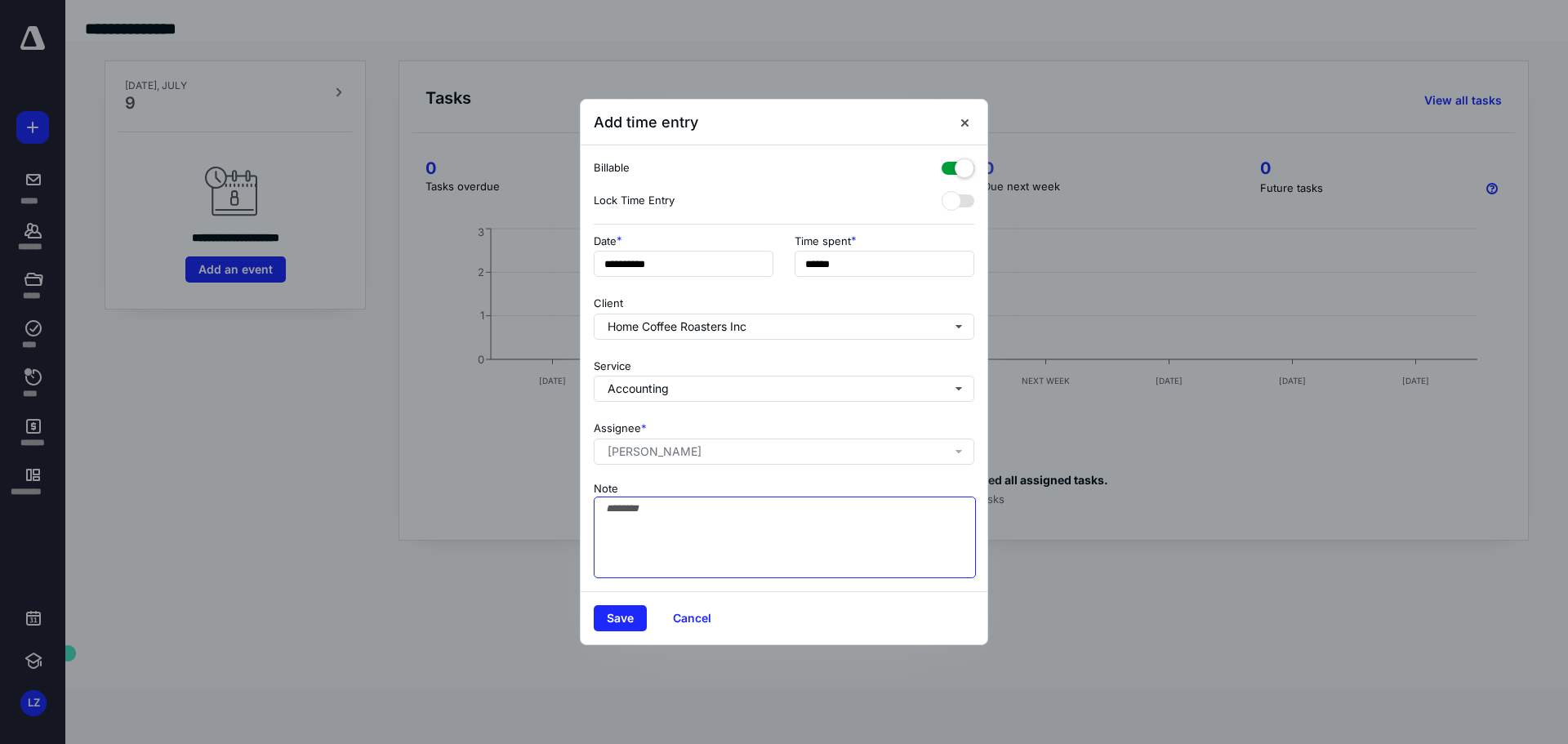 click on "Note" at bounding box center [785, 537] 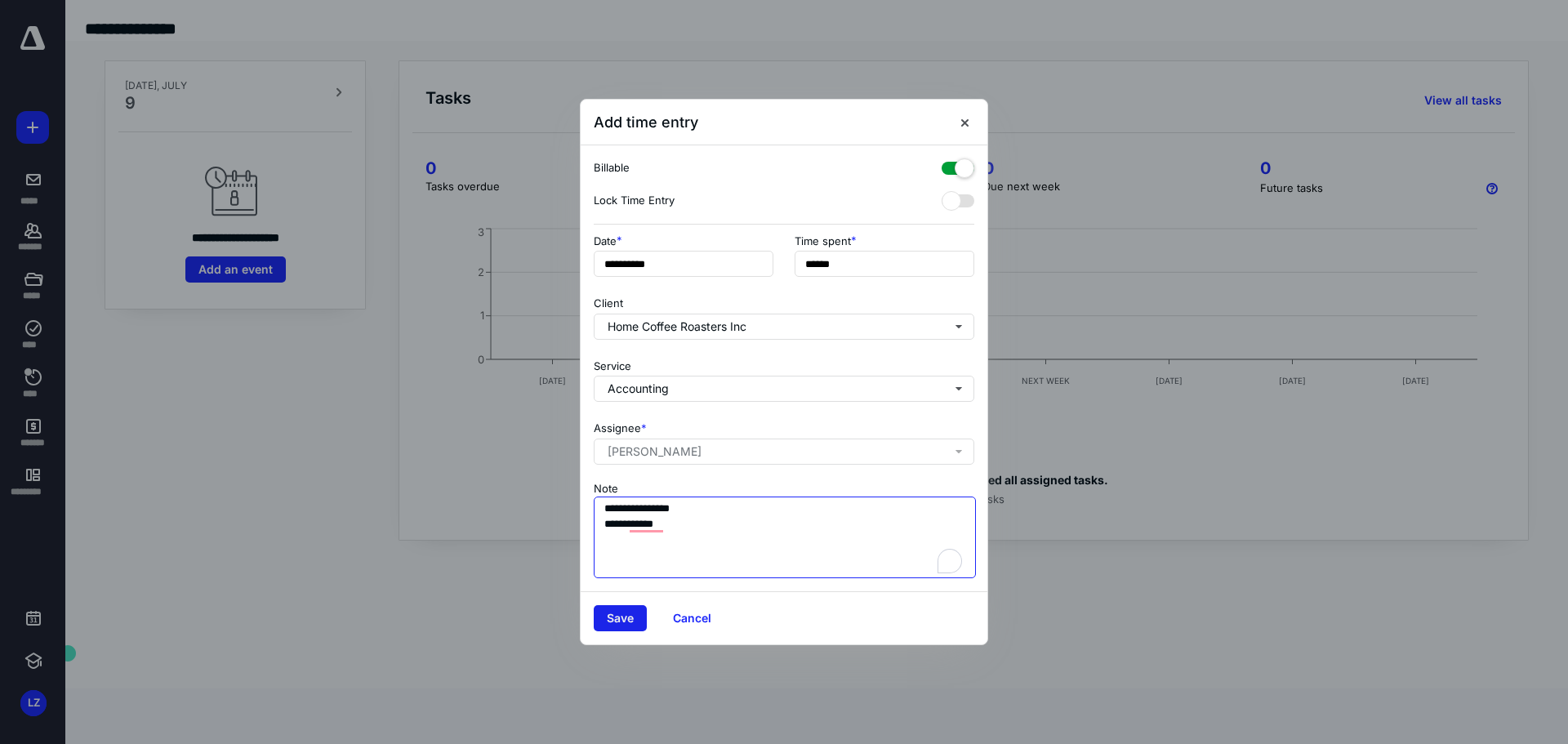 type on "**********" 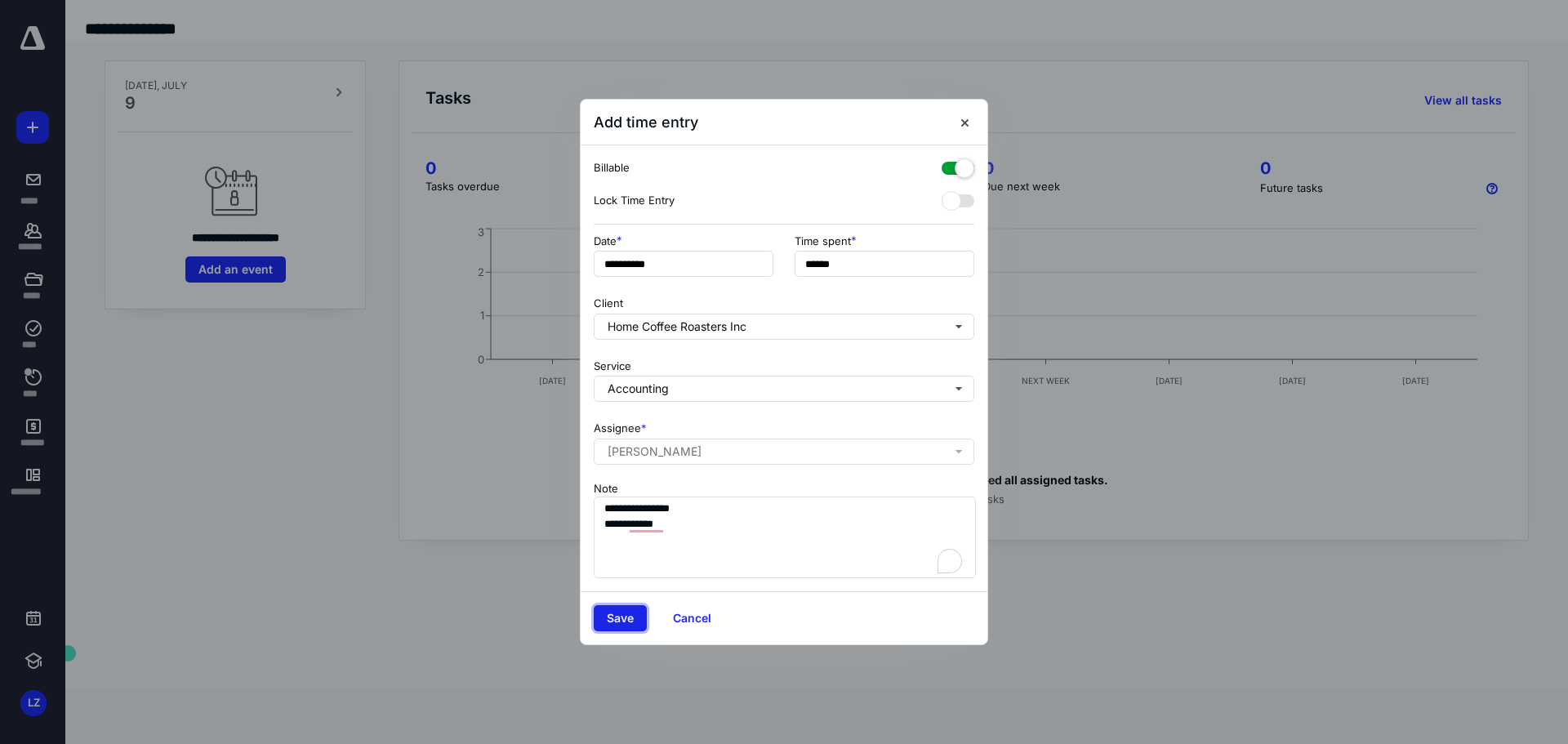 click on "Save" at bounding box center (620, 618) 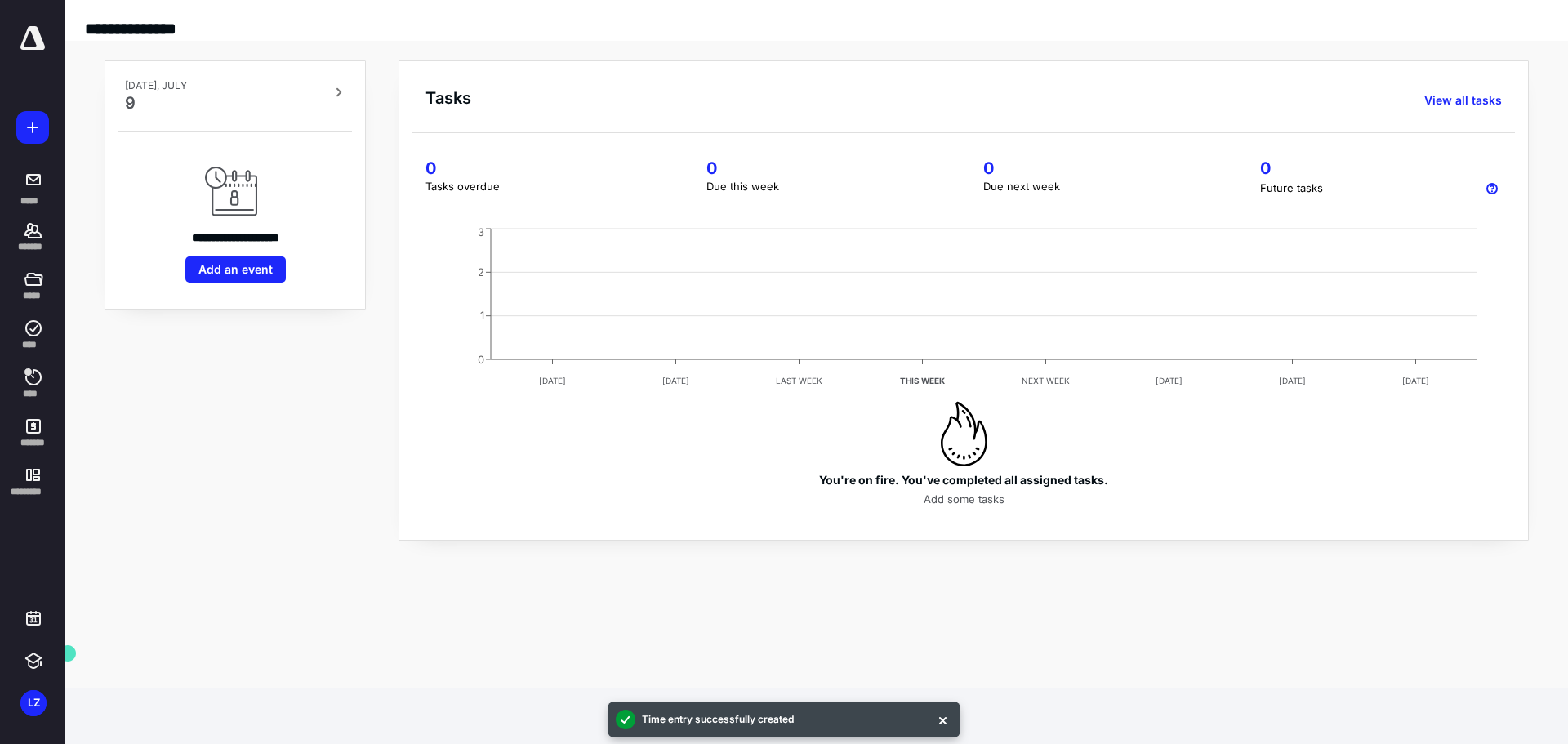 click at bounding box center (33, 127) 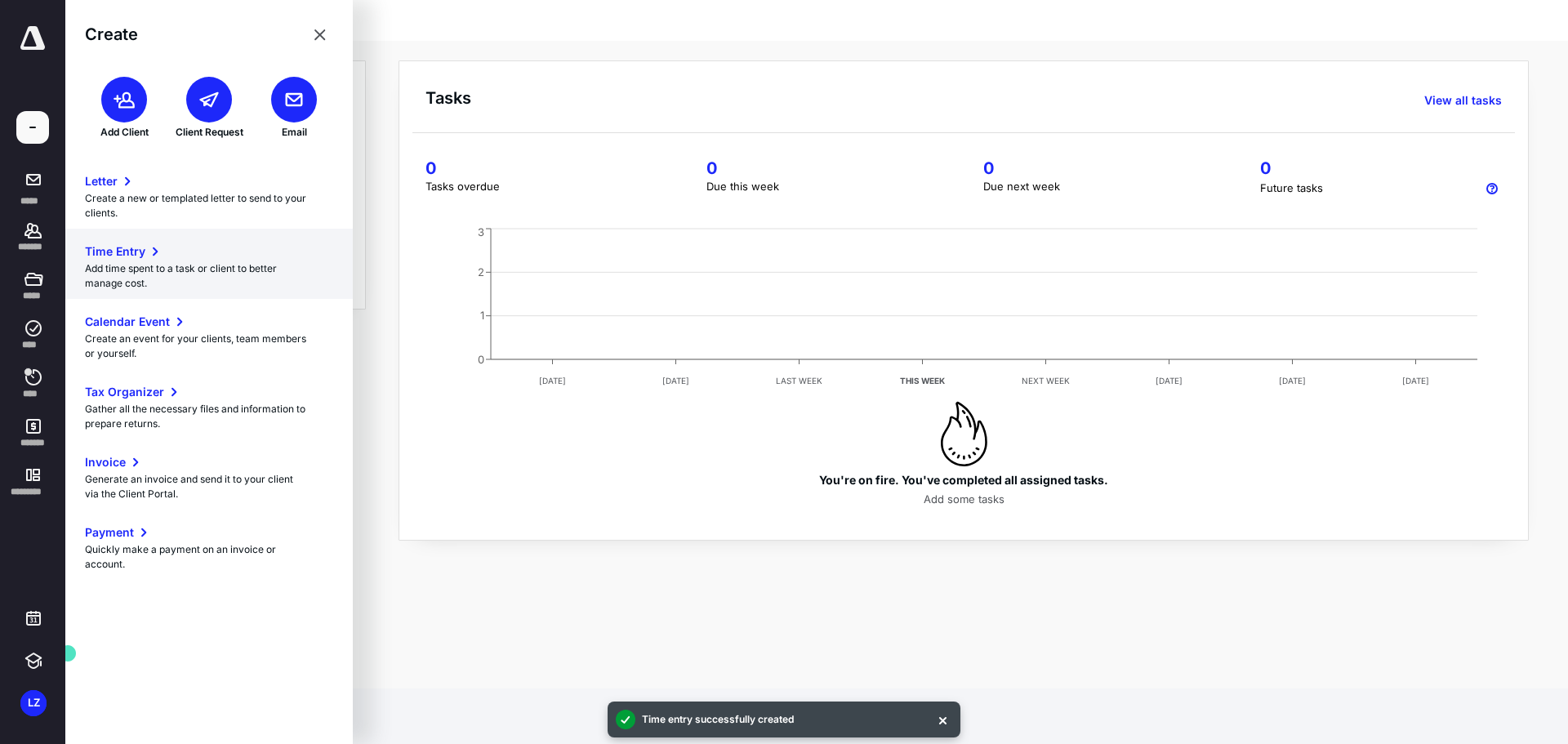 click on "Add time spent to a task or client to better manage cost." at bounding box center (209, 276) 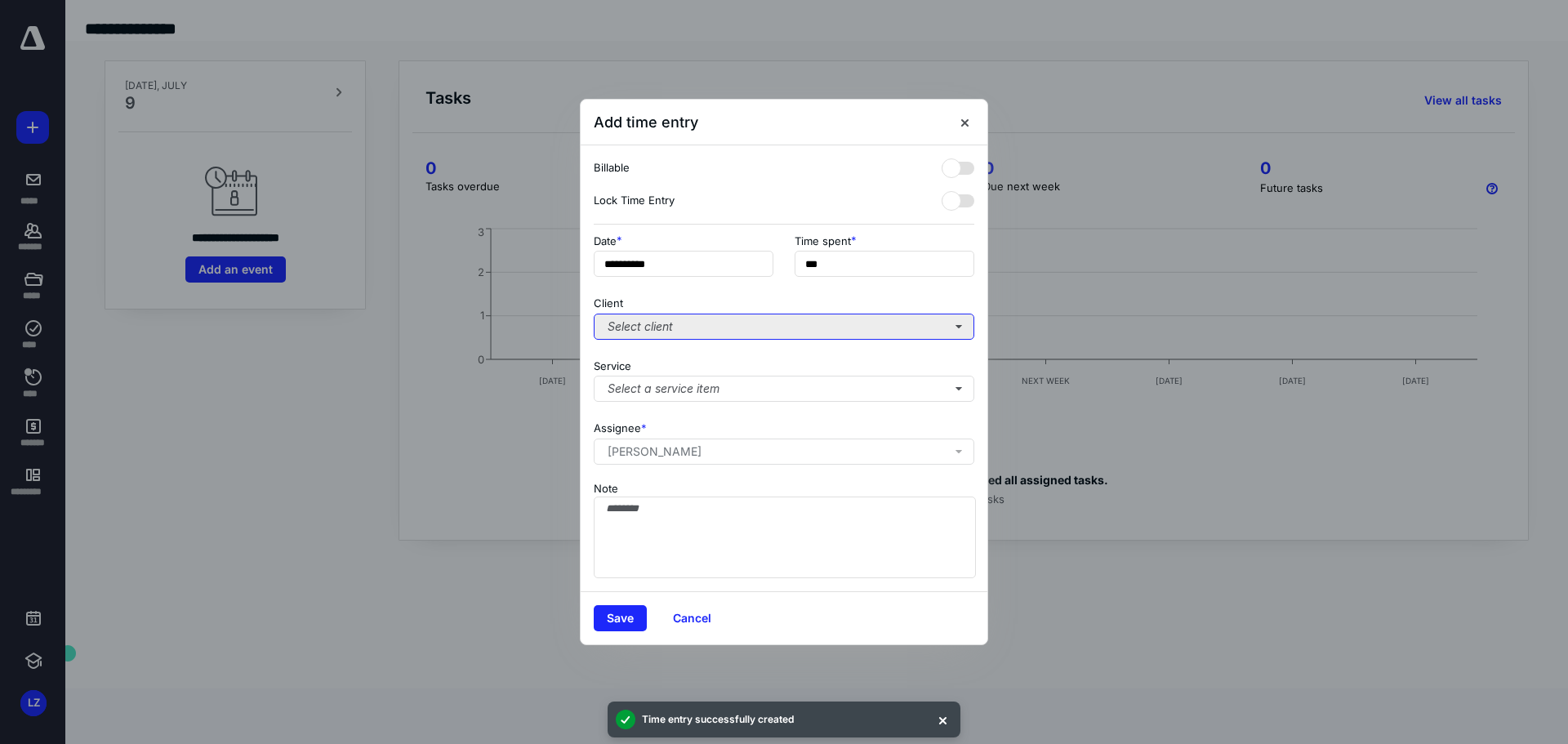 click on "Select client" at bounding box center (784, 327) 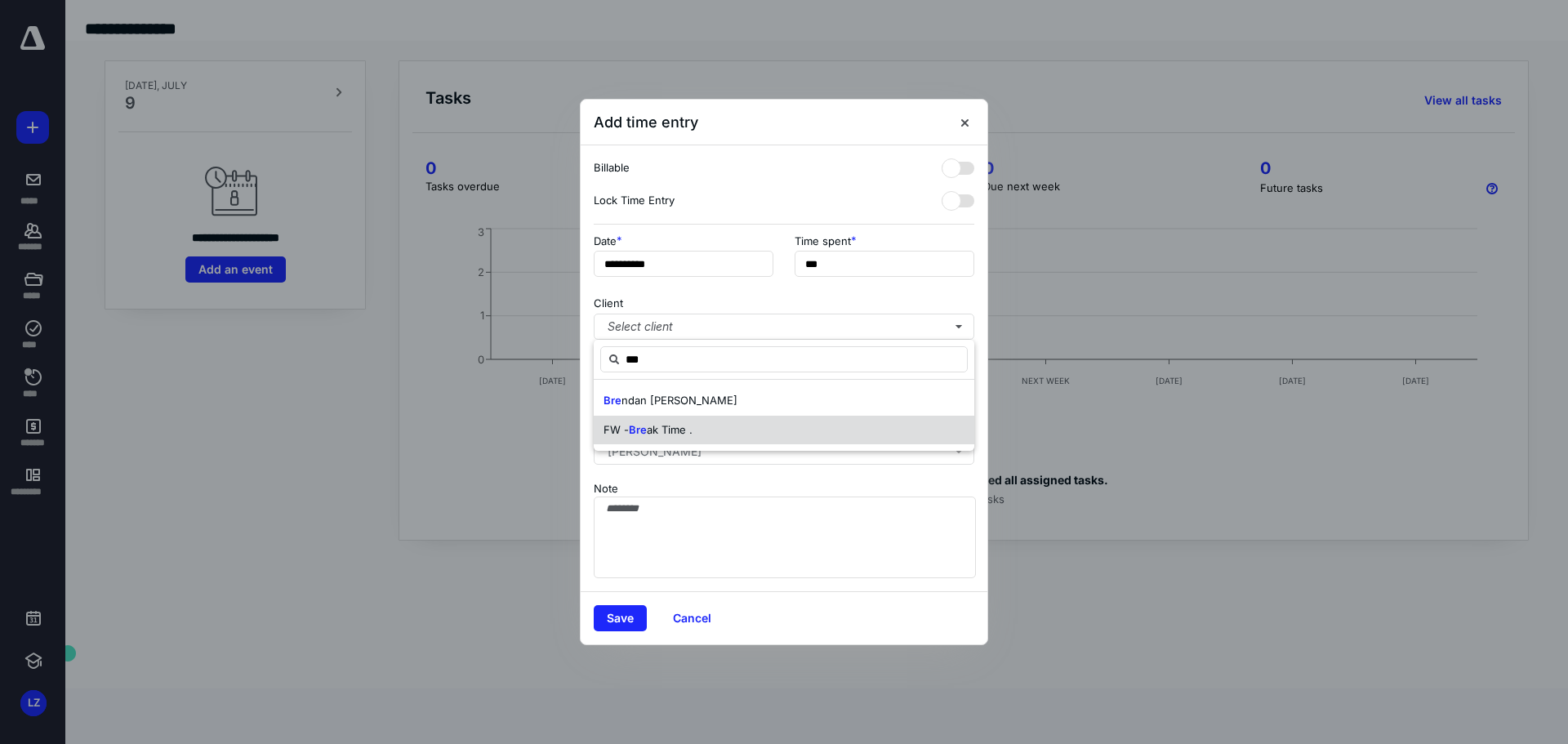 click on "ak Time ." at bounding box center [670, 430] 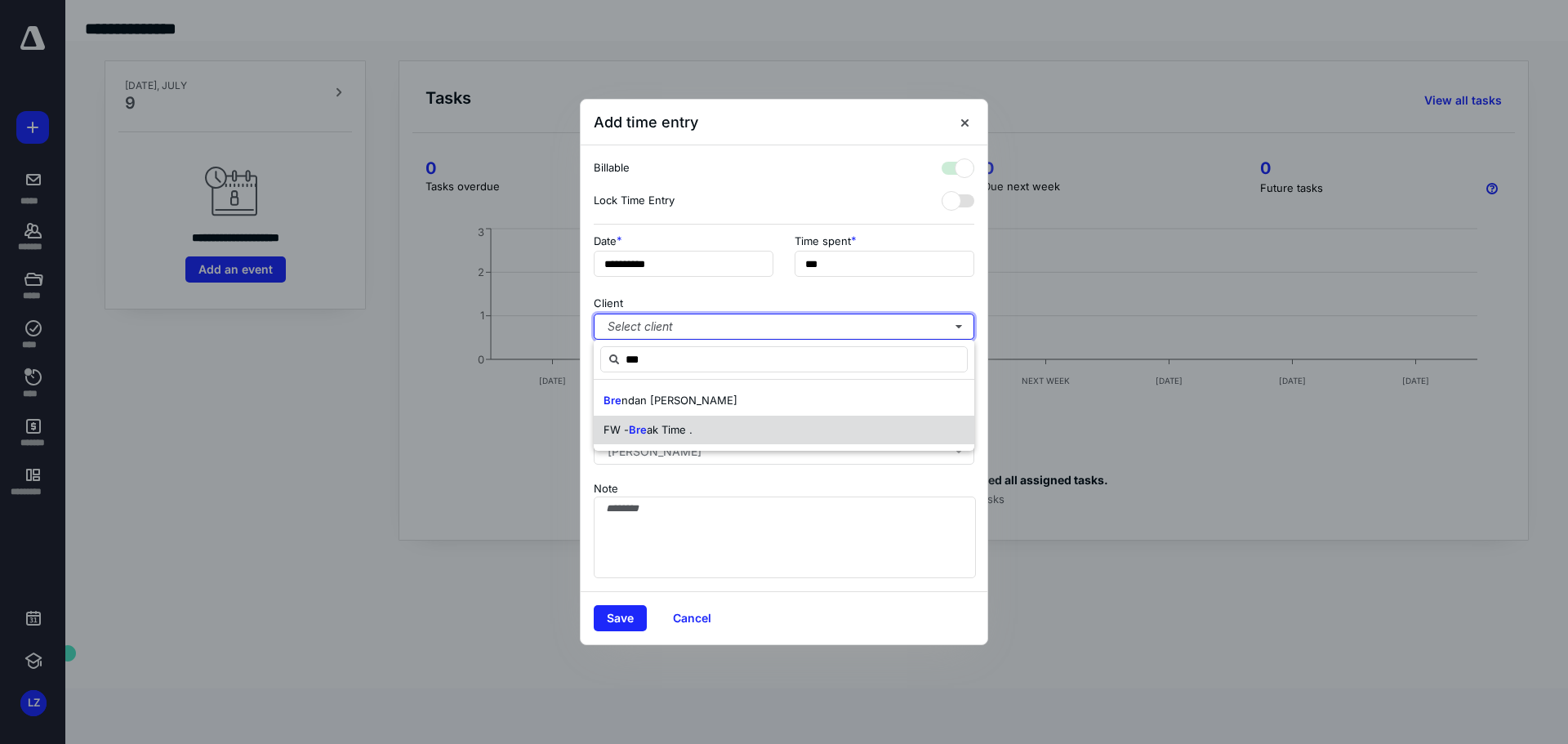 checkbox on "true" 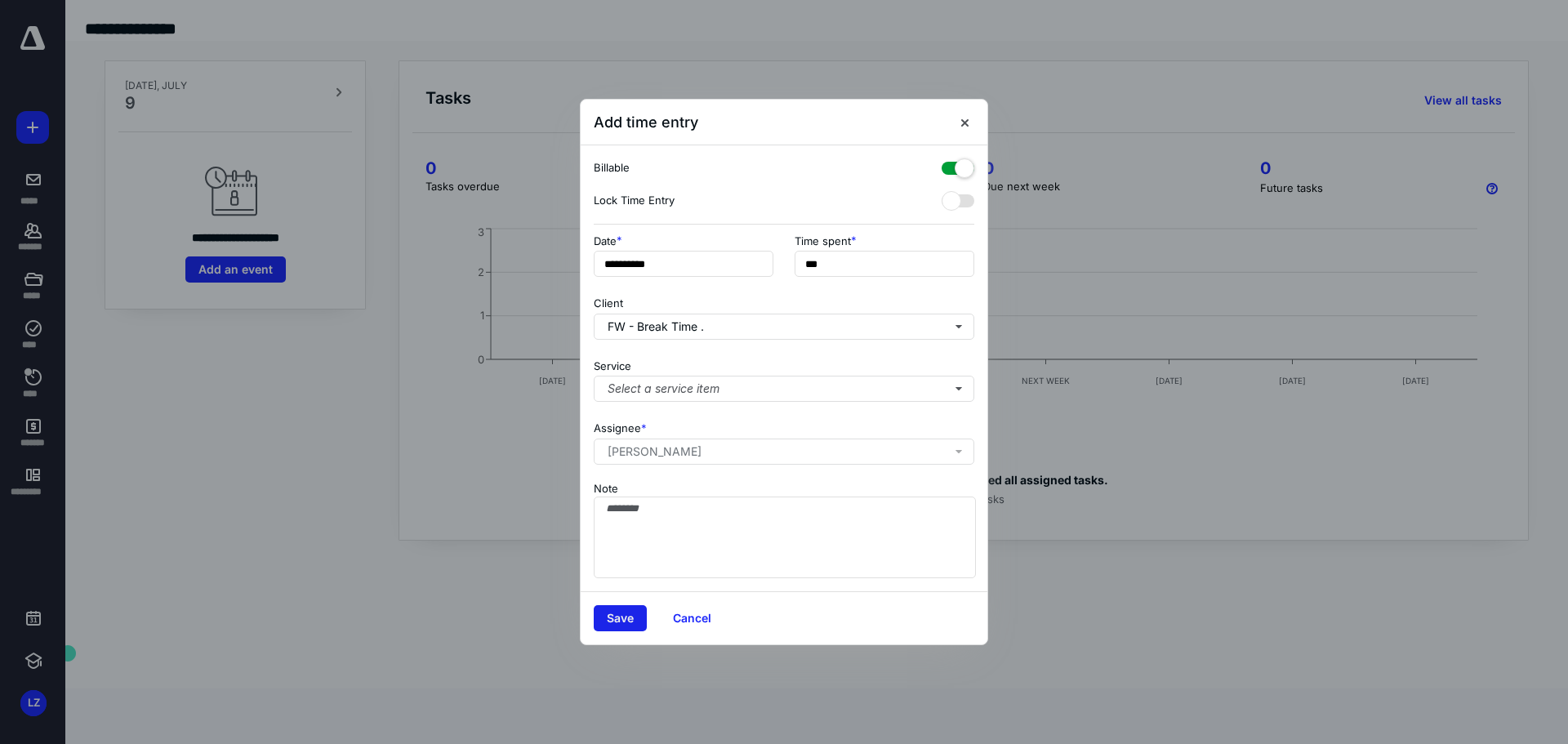 click on "Save" at bounding box center (620, 618) 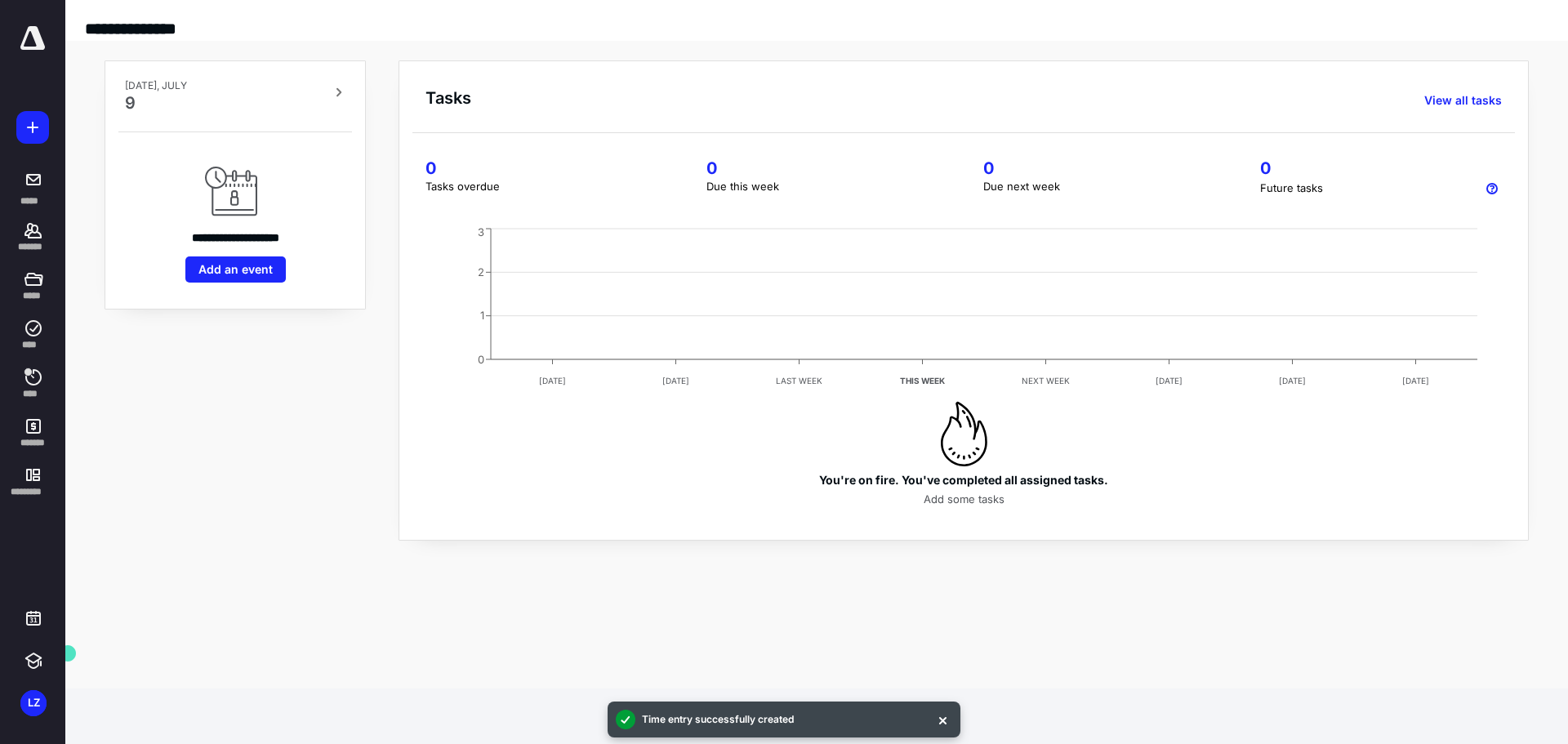 click 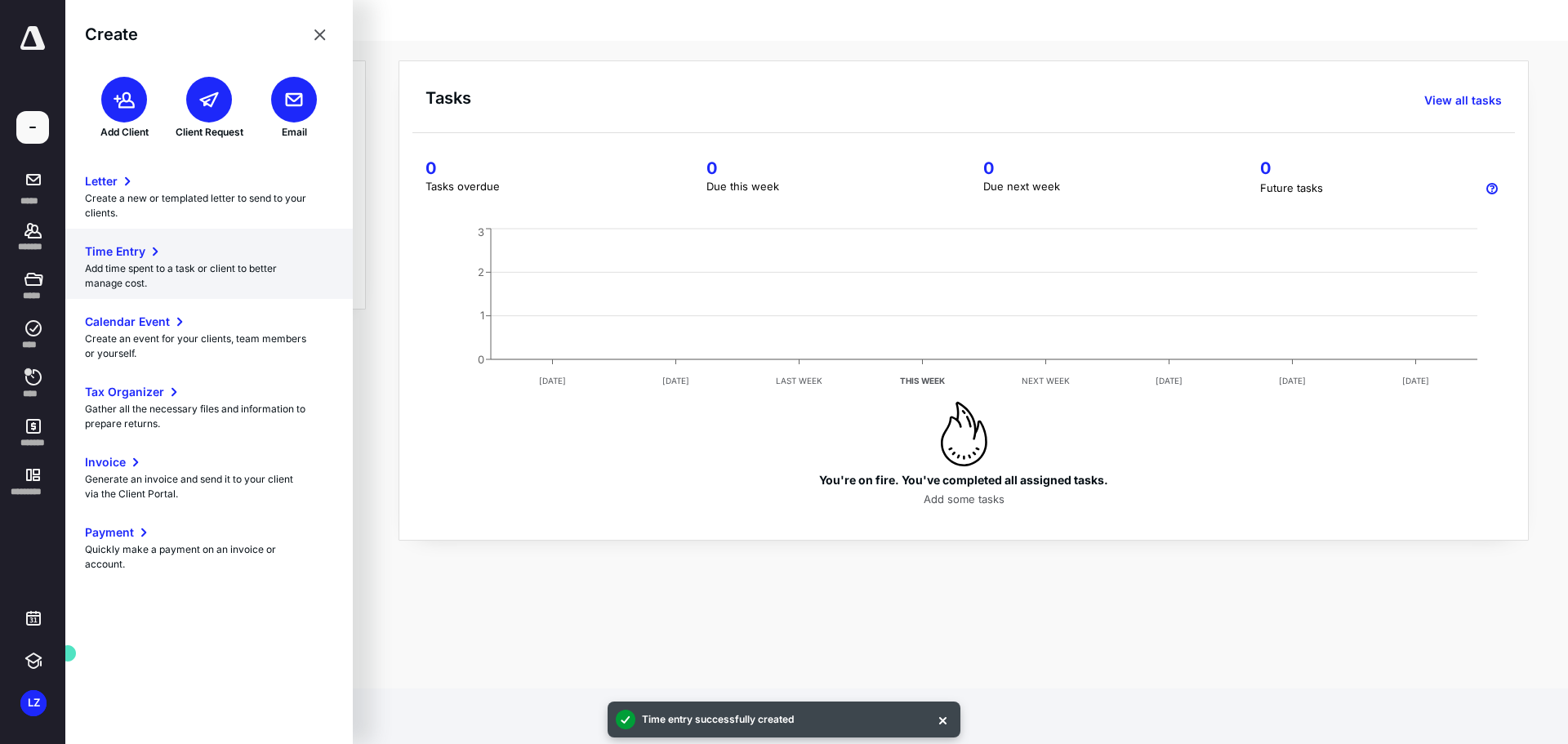 click 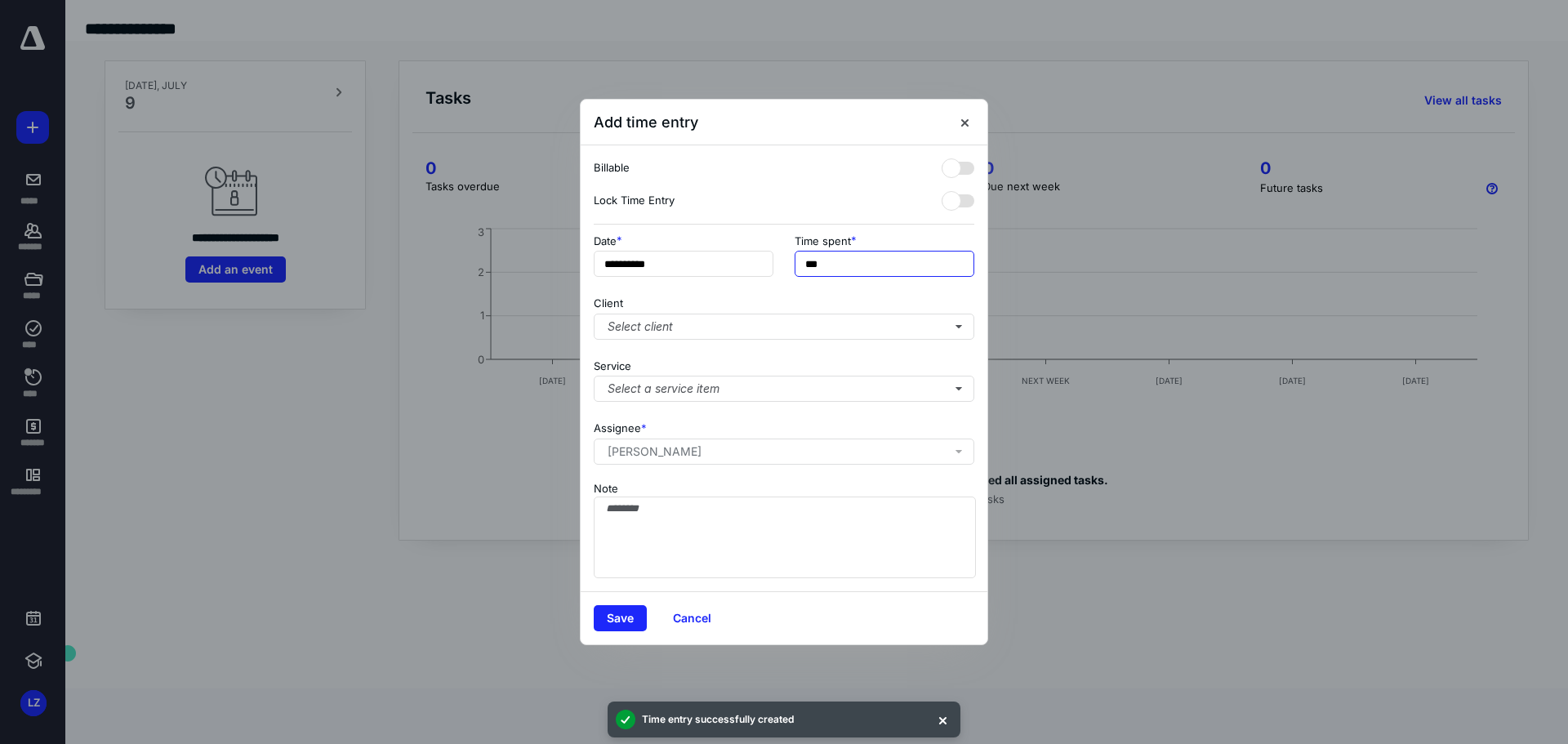 drag, startPoint x: 837, startPoint y: 269, endPoint x: 737, endPoint y: 246, distance: 102.61092 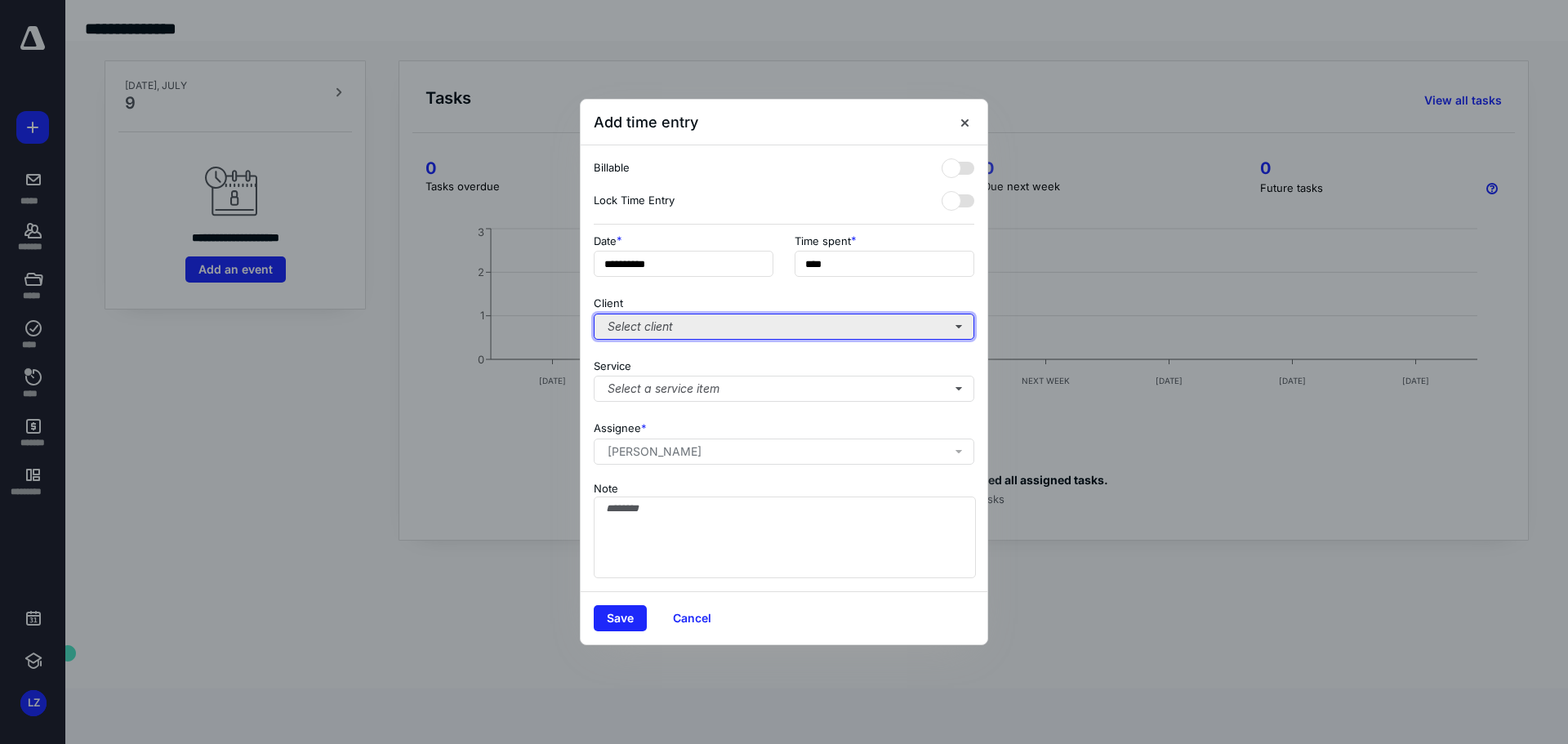 type on "******" 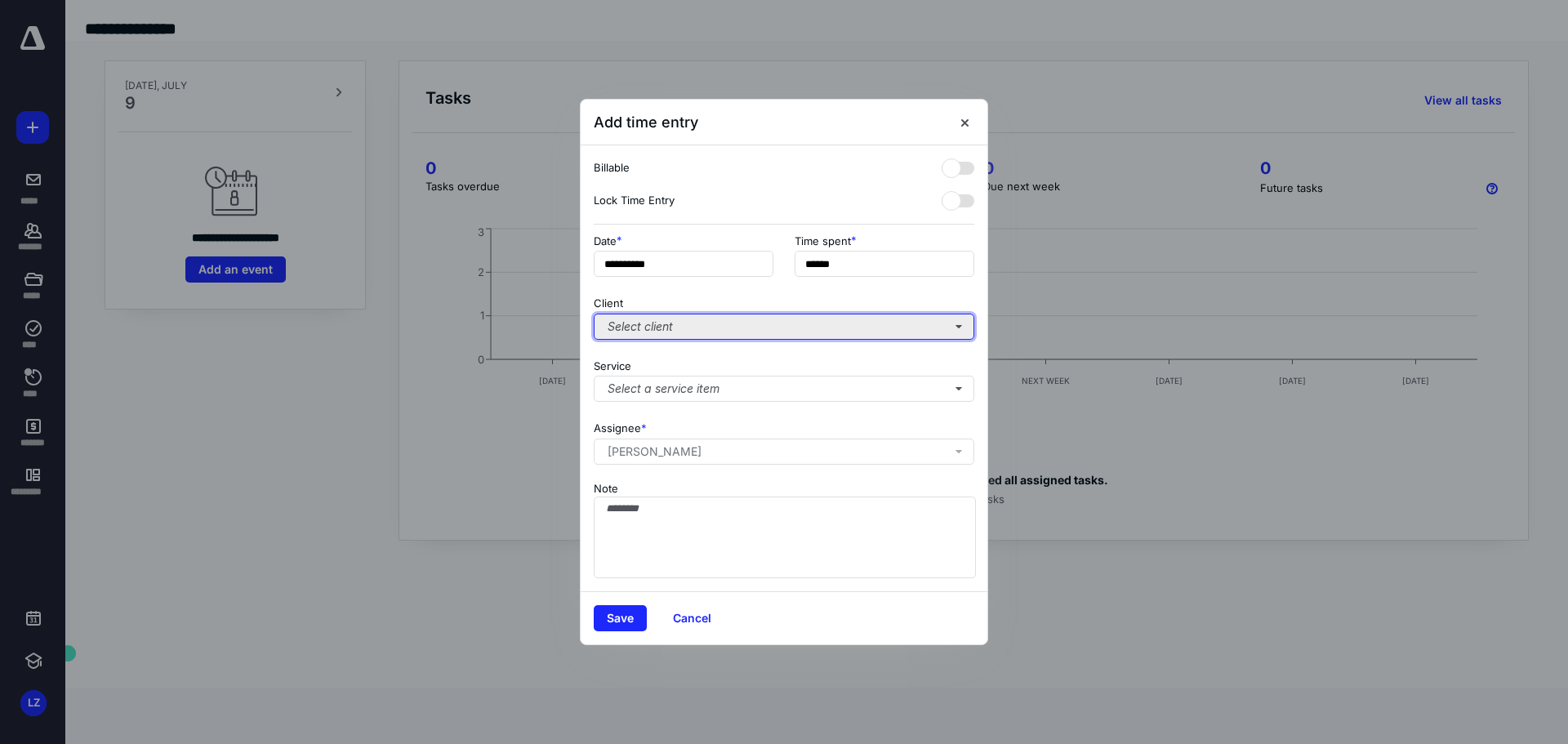 click on "Select client" at bounding box center (784, 327) 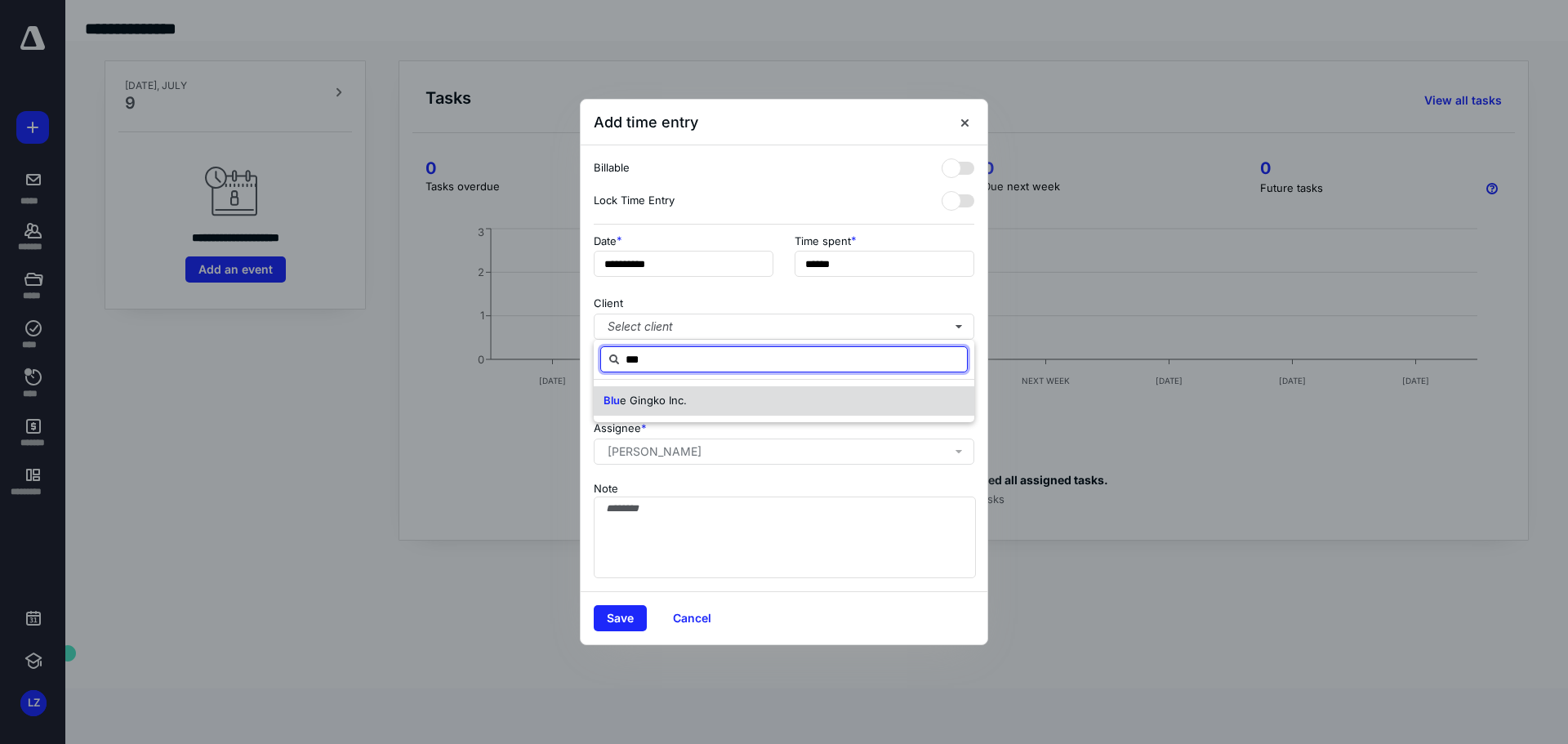 click on "e Gingko Inc." at bounding box center [653, 400] 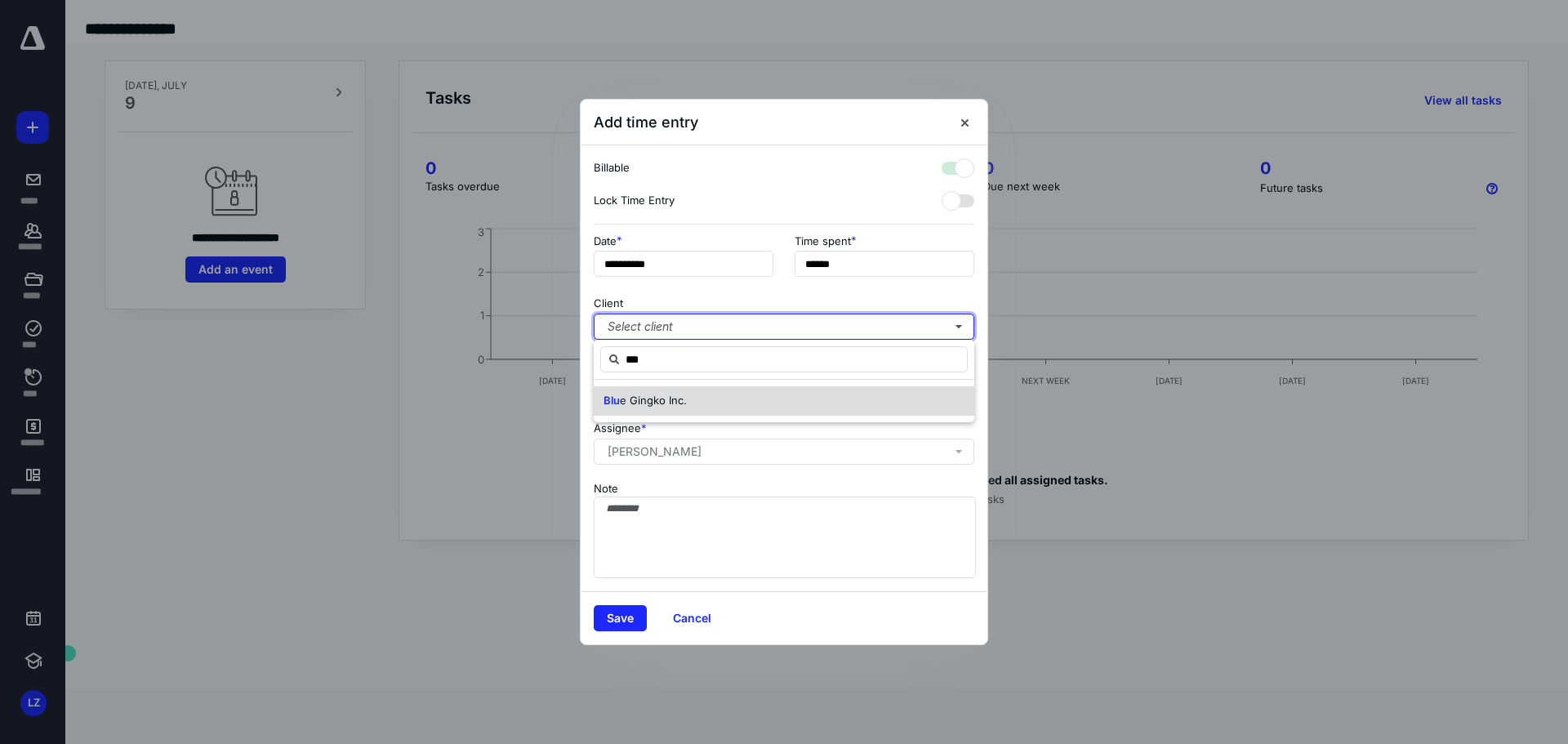 checkbox on "true" 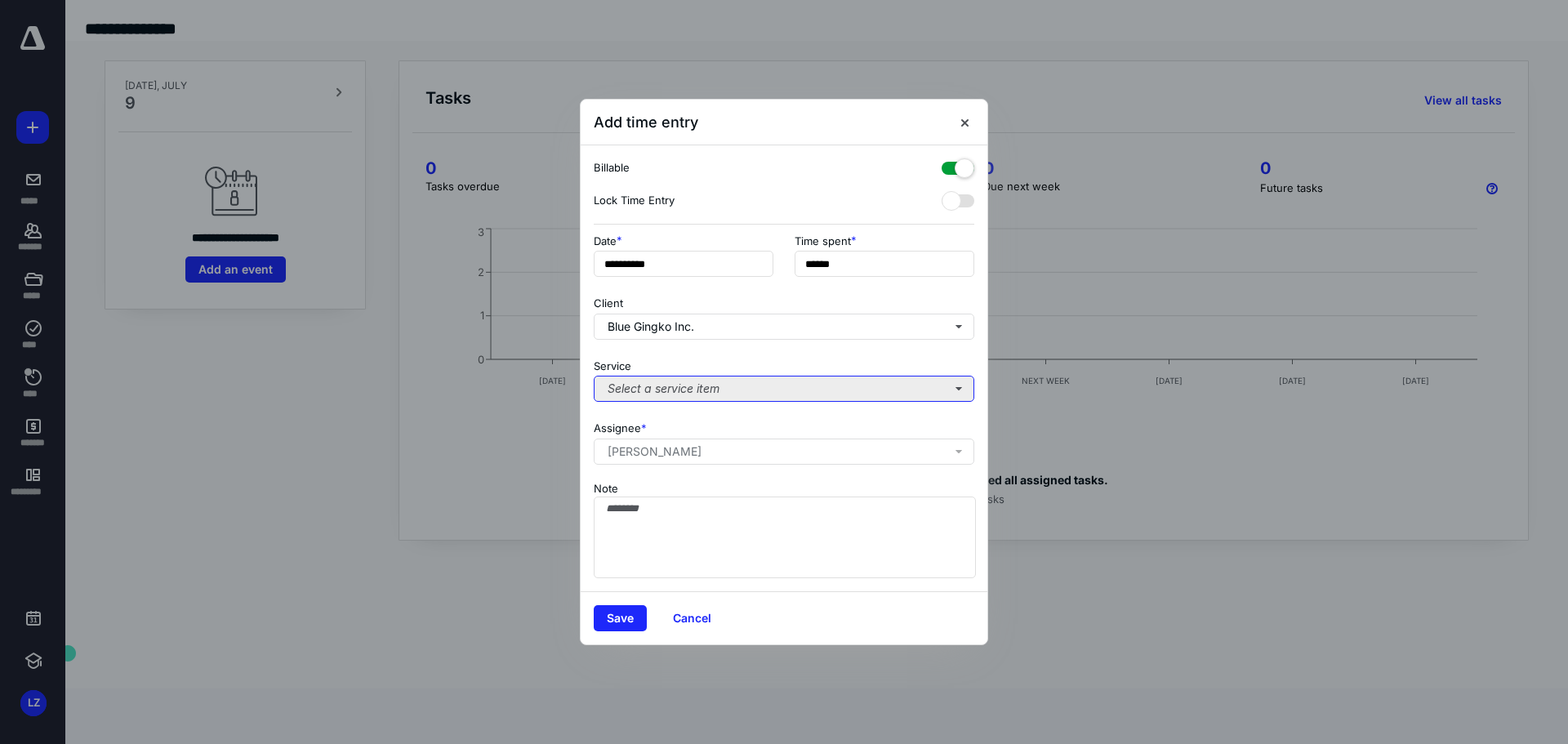 click on "Select a service item" at bounding box center (784, 389) 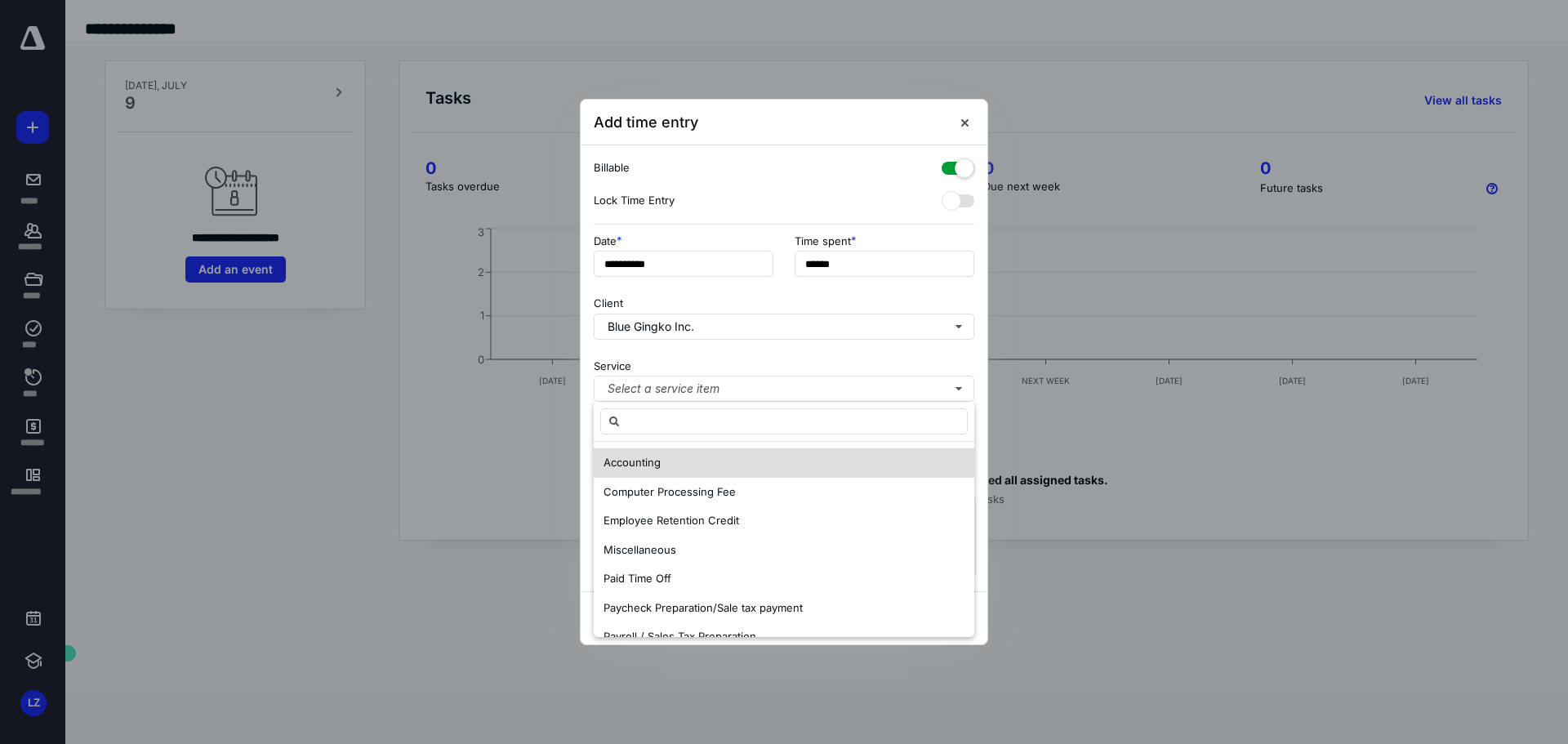 click on "Accounting" at bounding box center (632, 462) 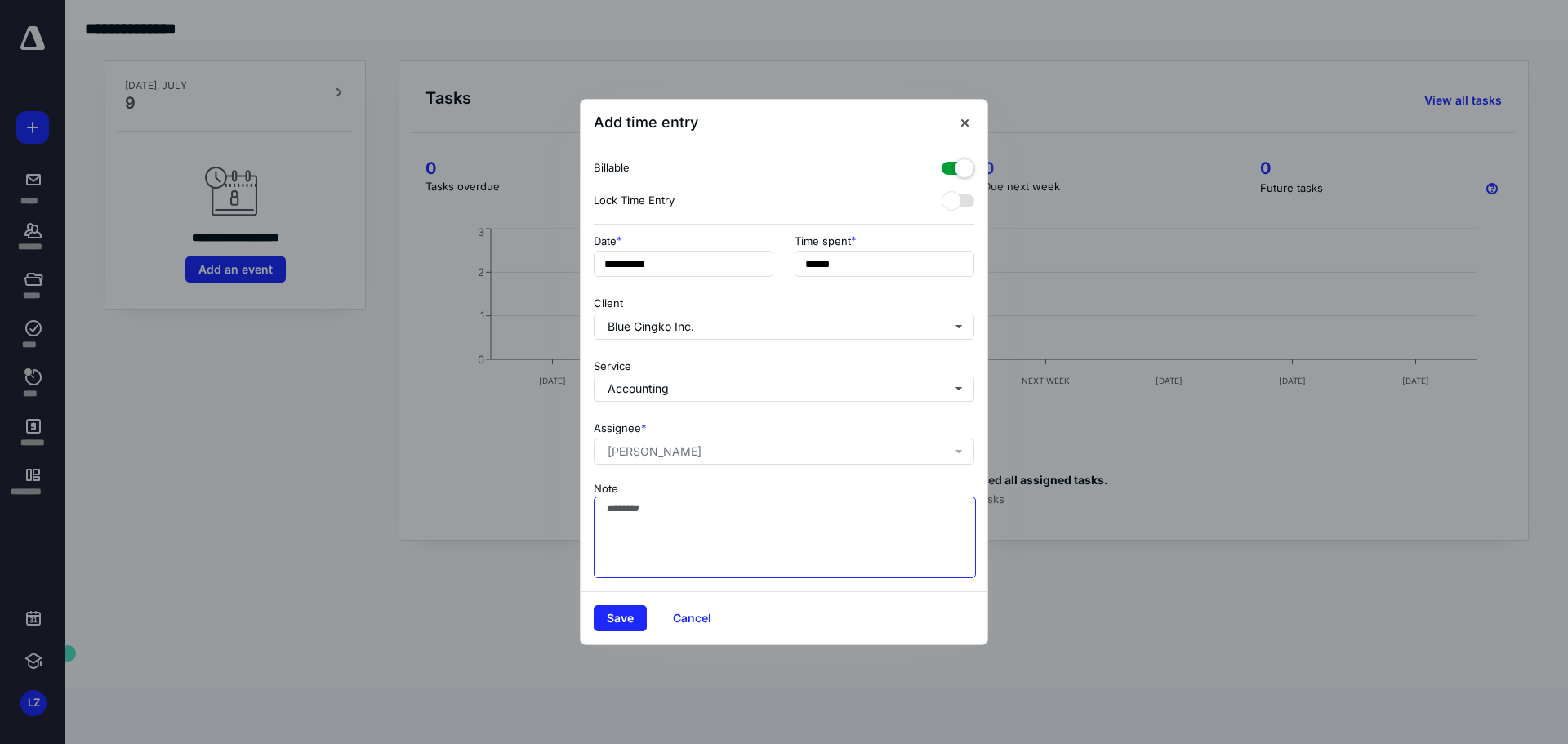 click on "Note" at bounding box center (785, 537) 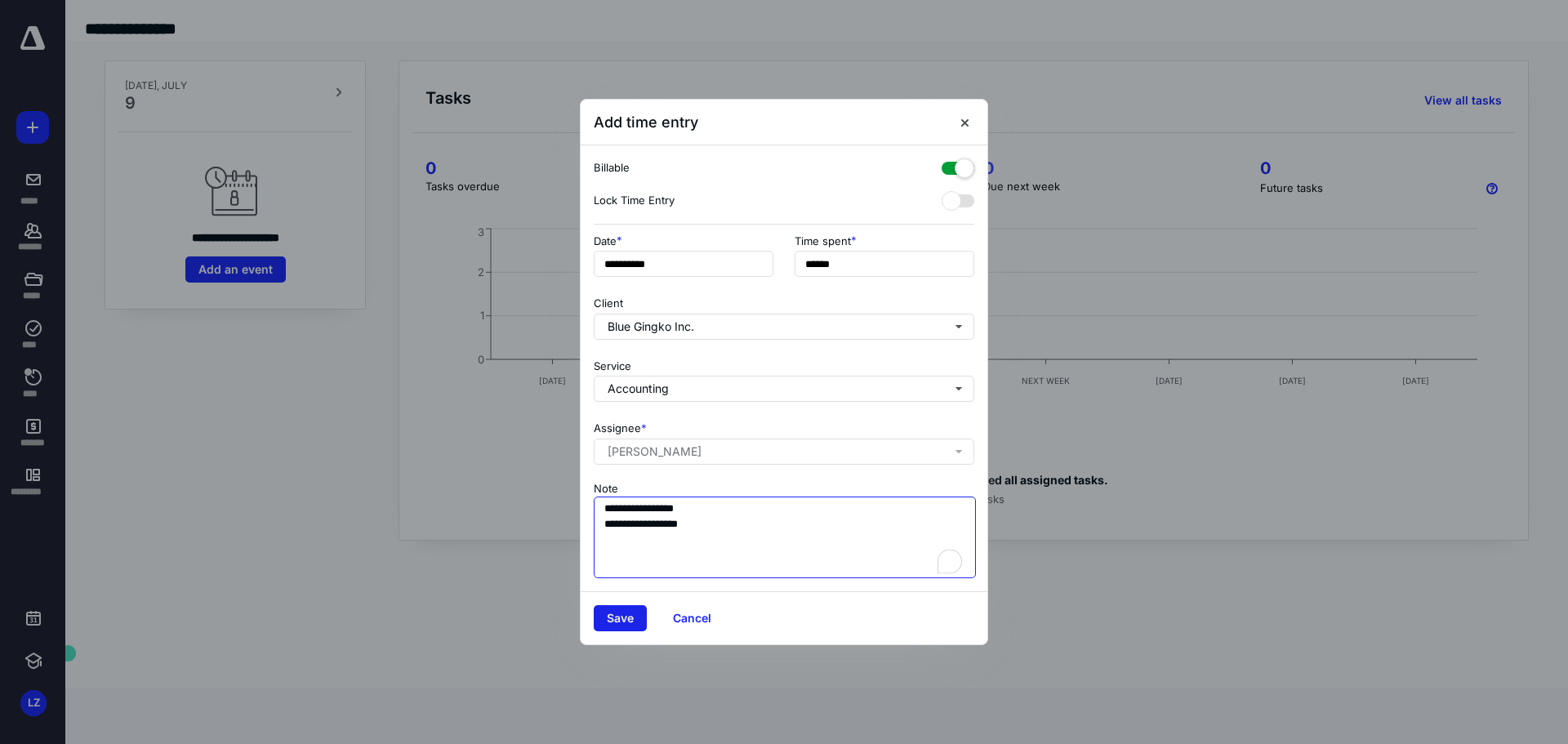 type on "**********" 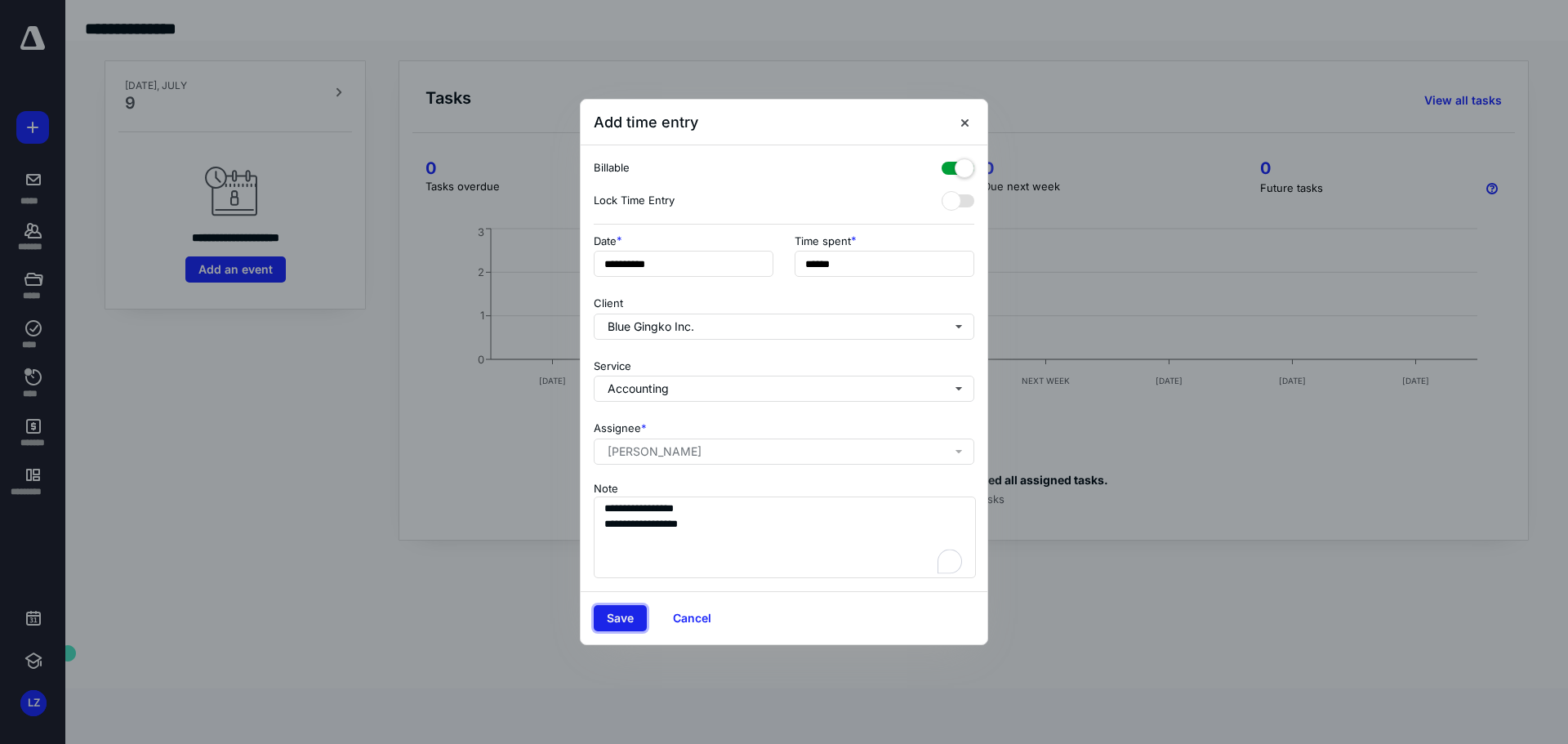 click on "Save" at bounding box center (620, 618) 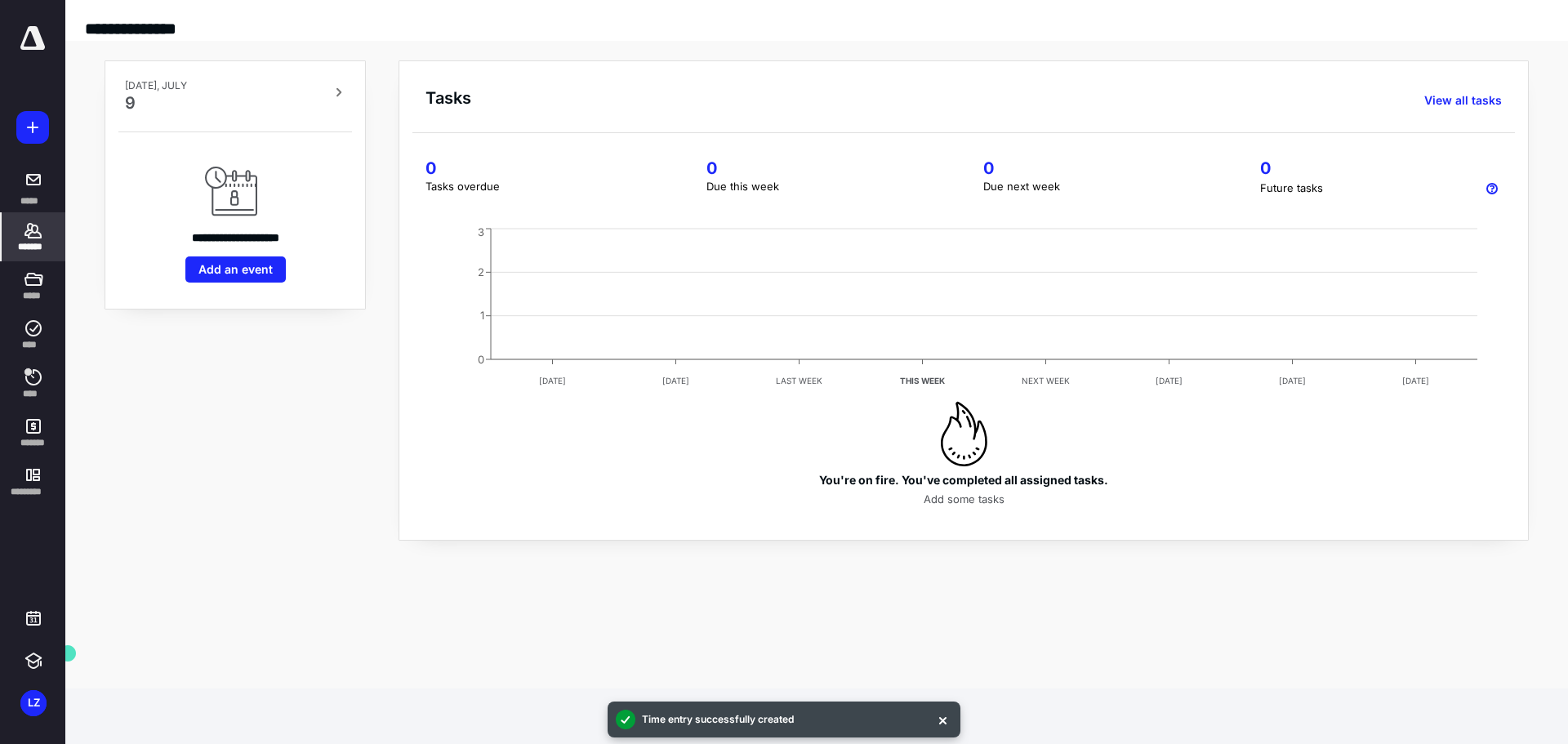 click 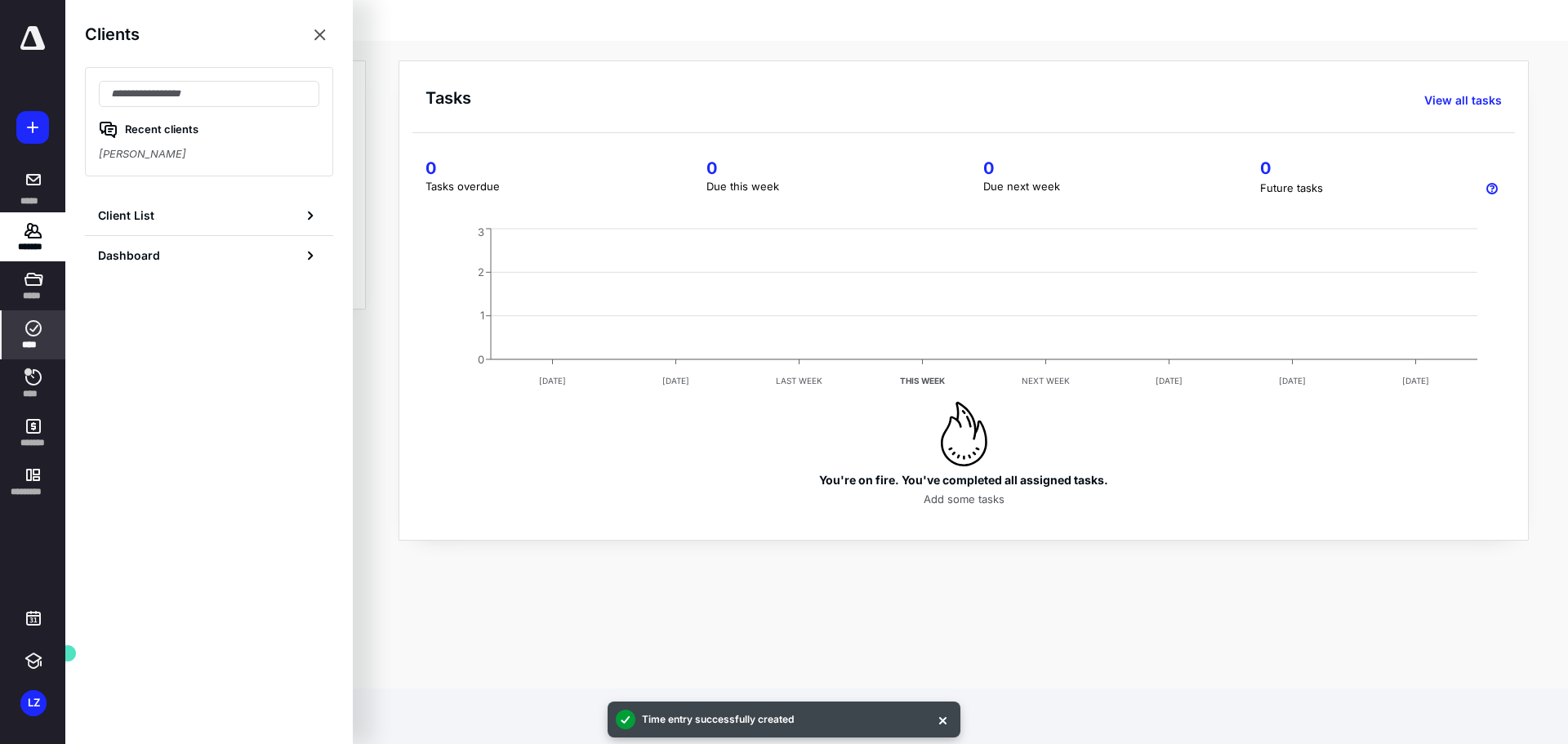 click on "****" at bounding box center (33, 335) 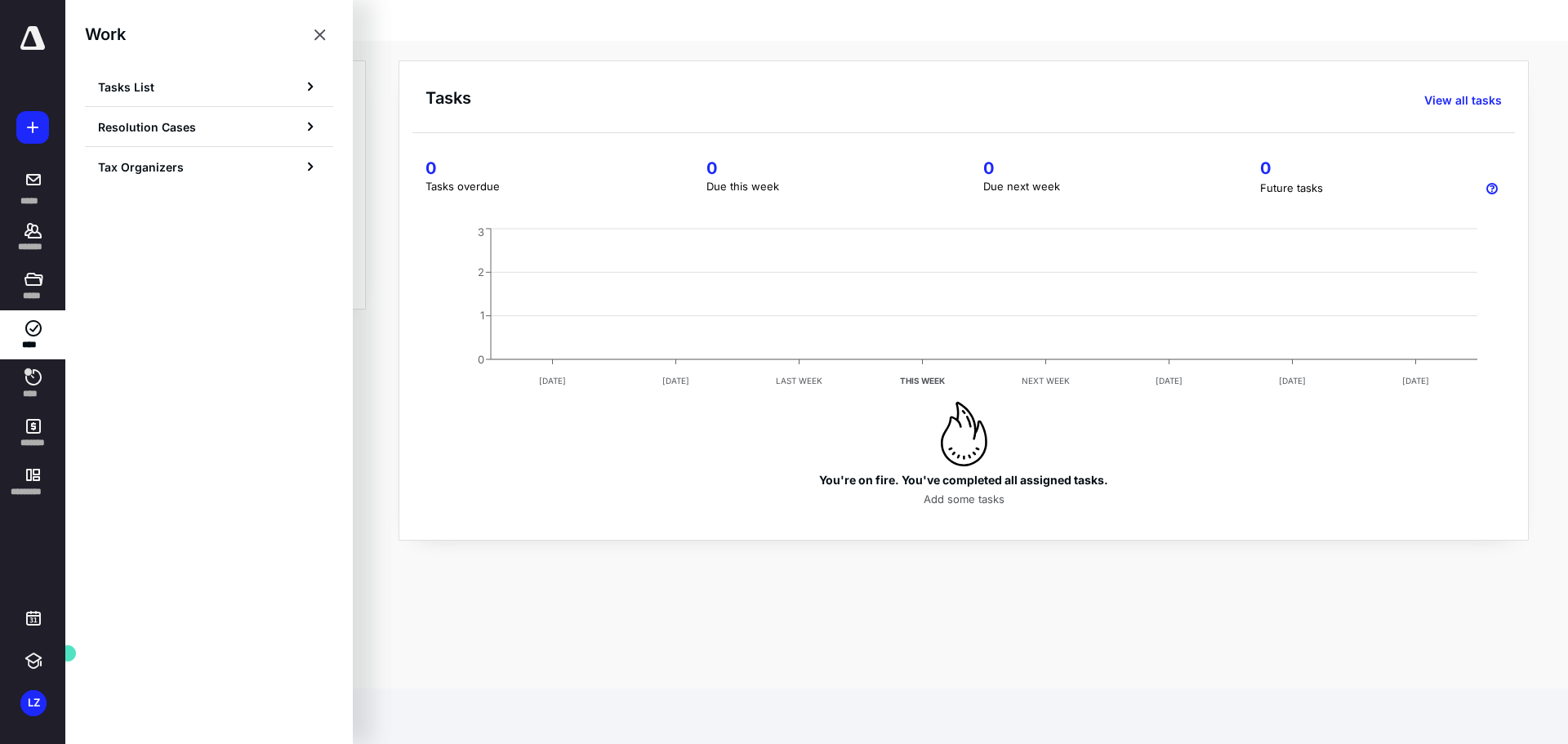 click 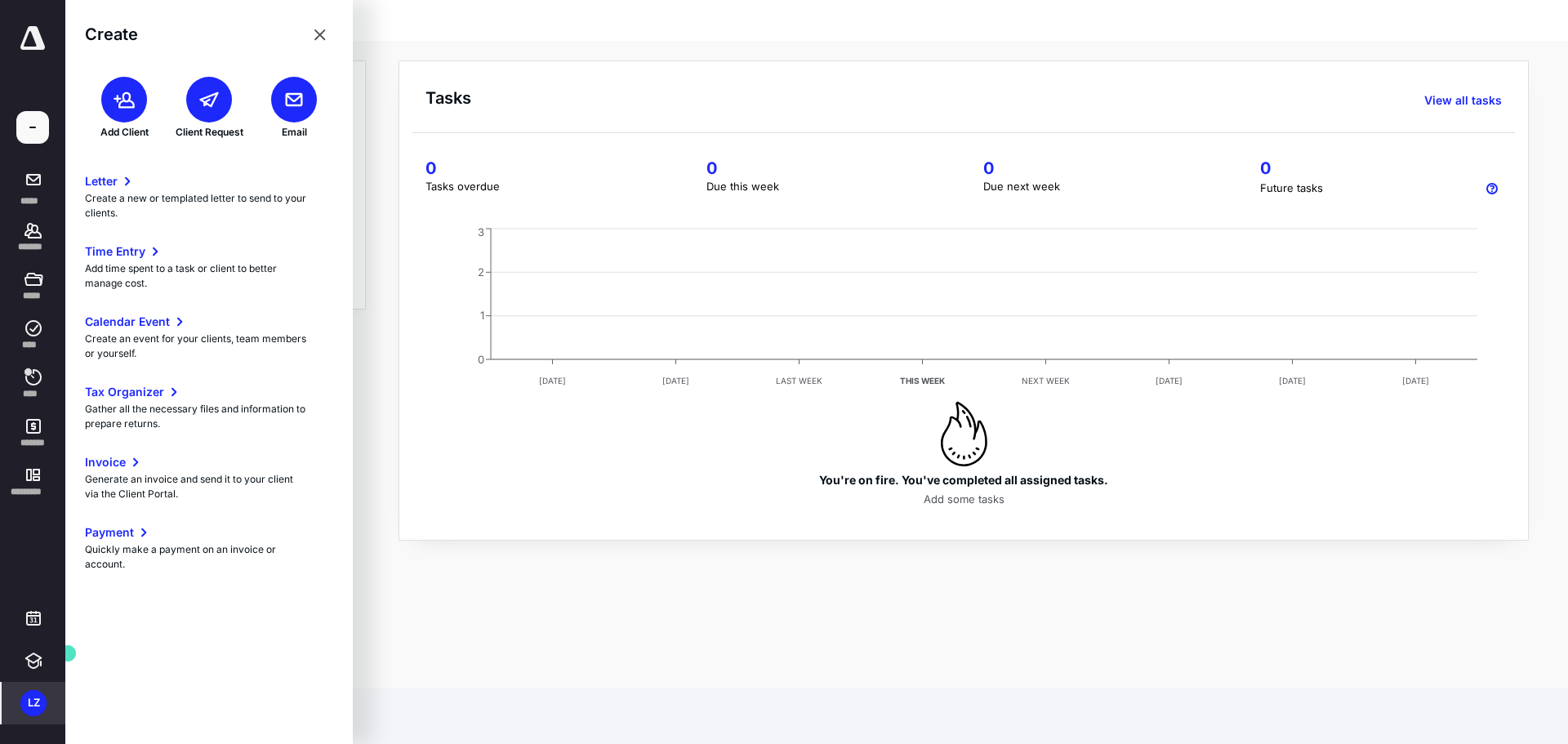 click on "LZ" at bounding box center [33, 703] 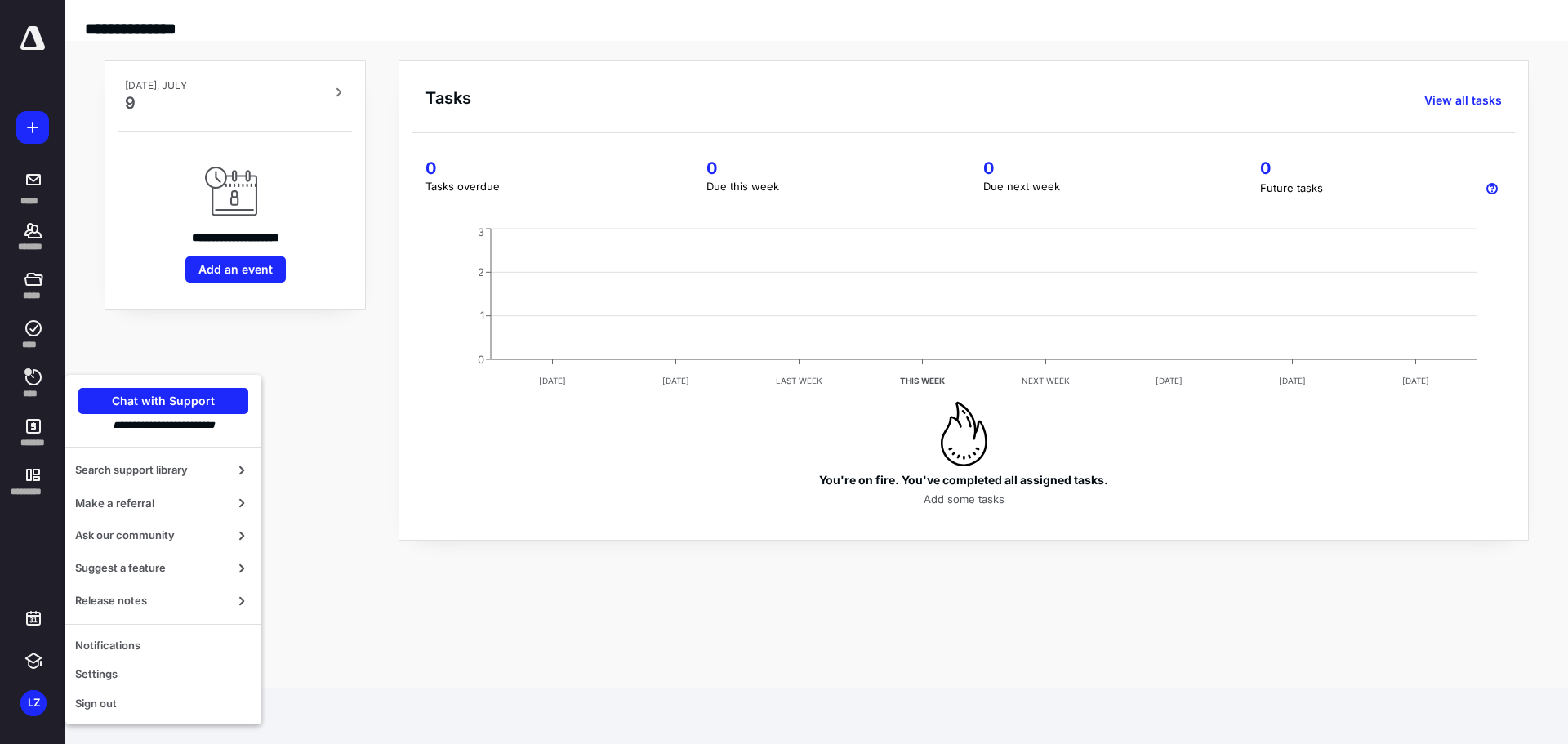 click on "**********" at bounding box center (817, 301) 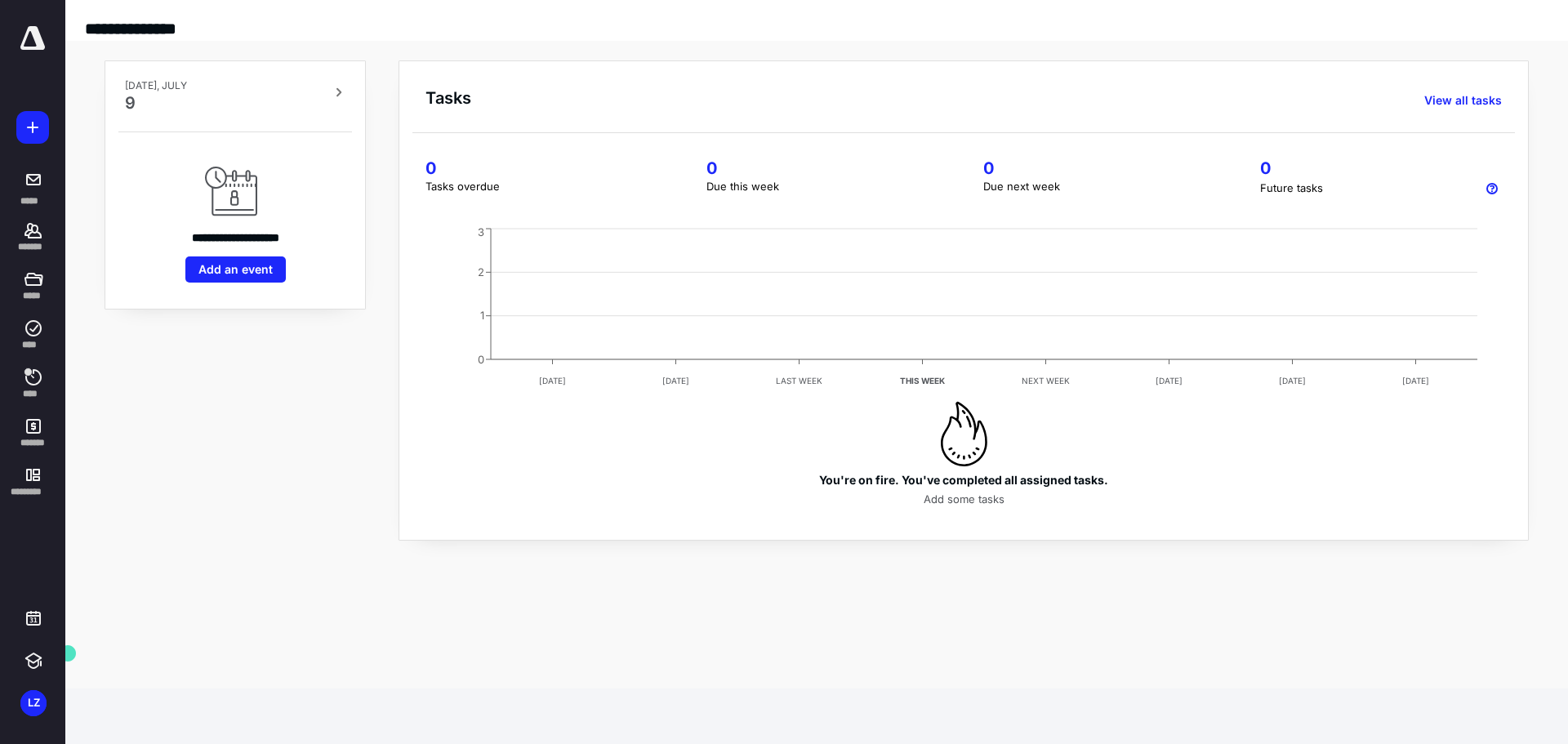 click on "WEDNESDAY, JULY 9" at bounding box center [235, 96] 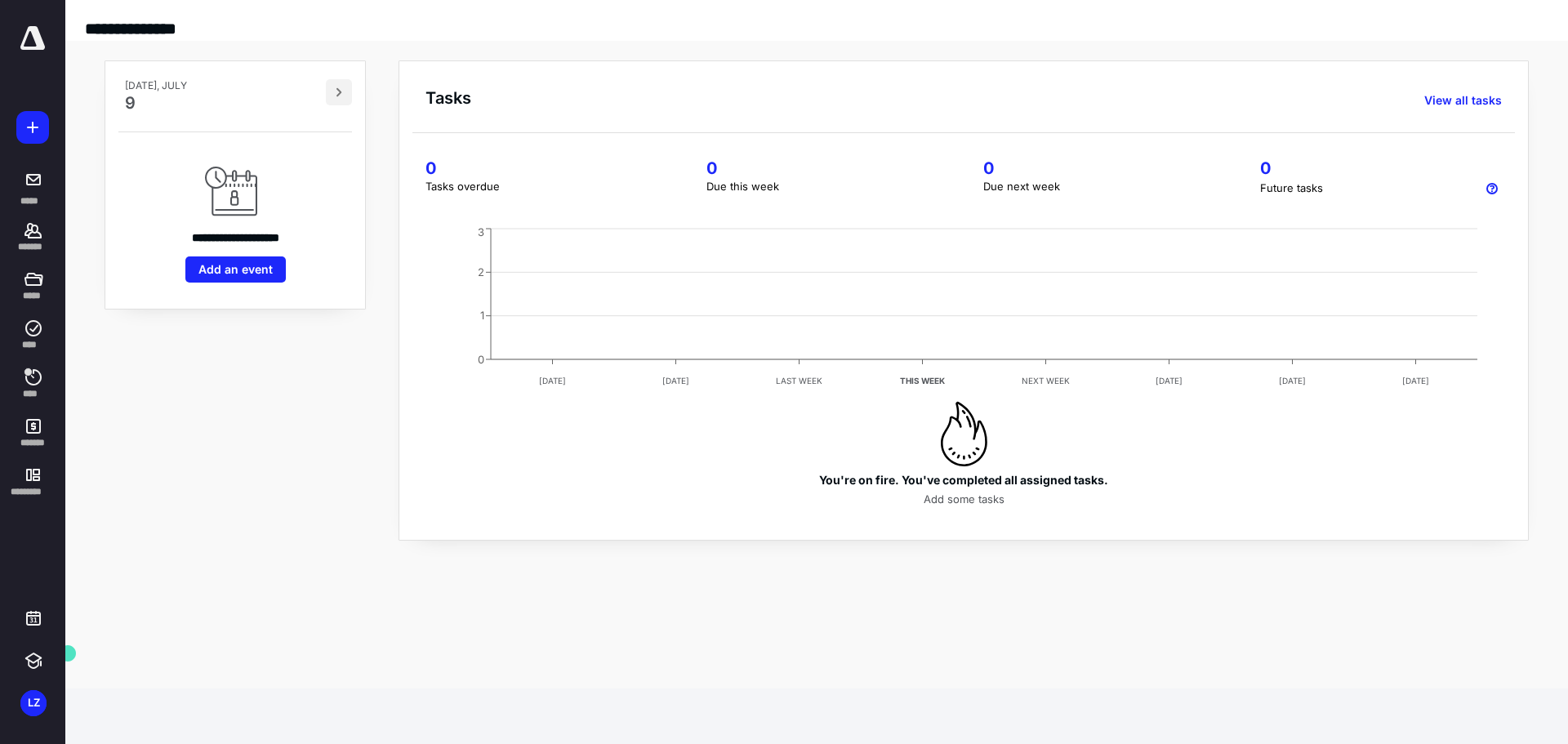 click at bounding box center [339, 92] 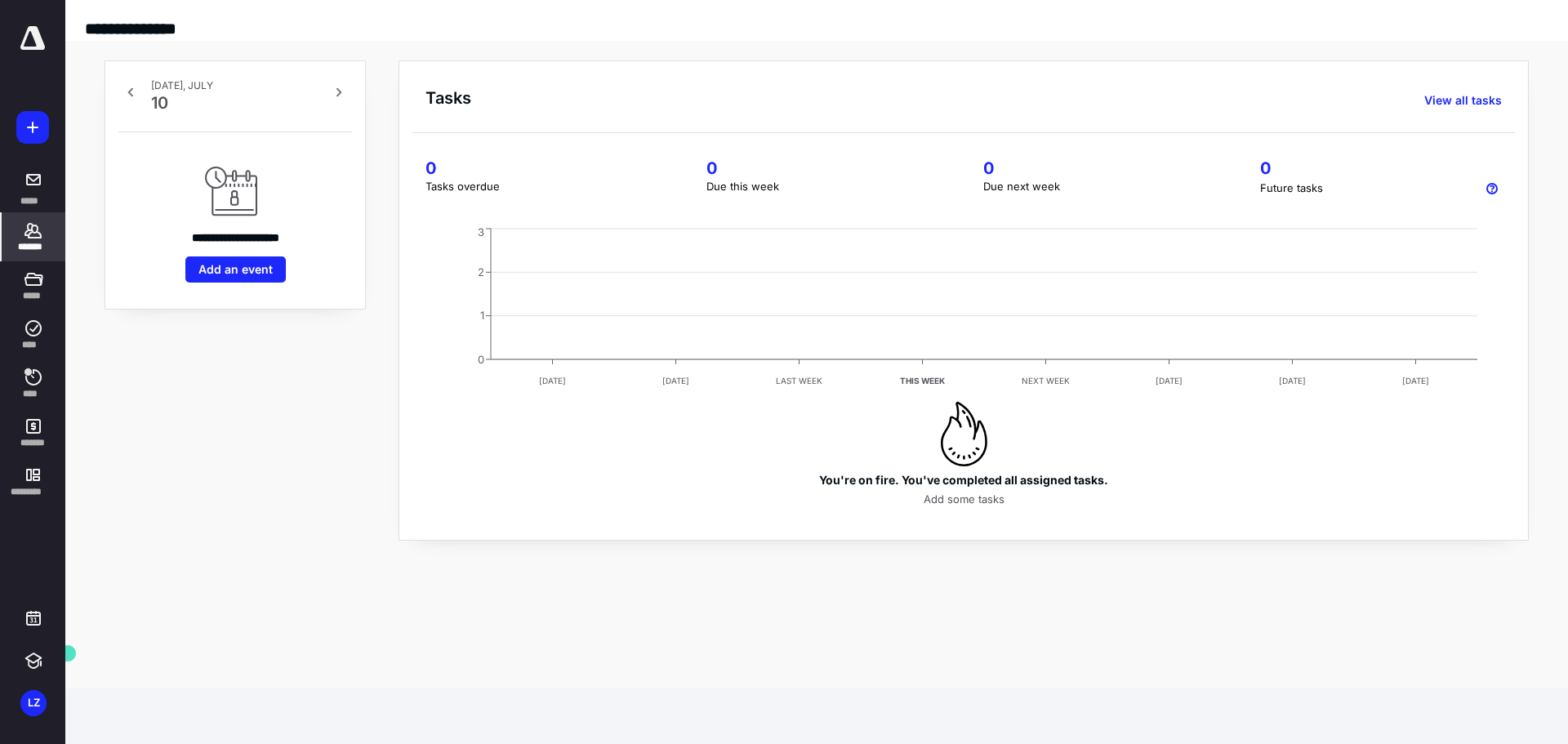 click 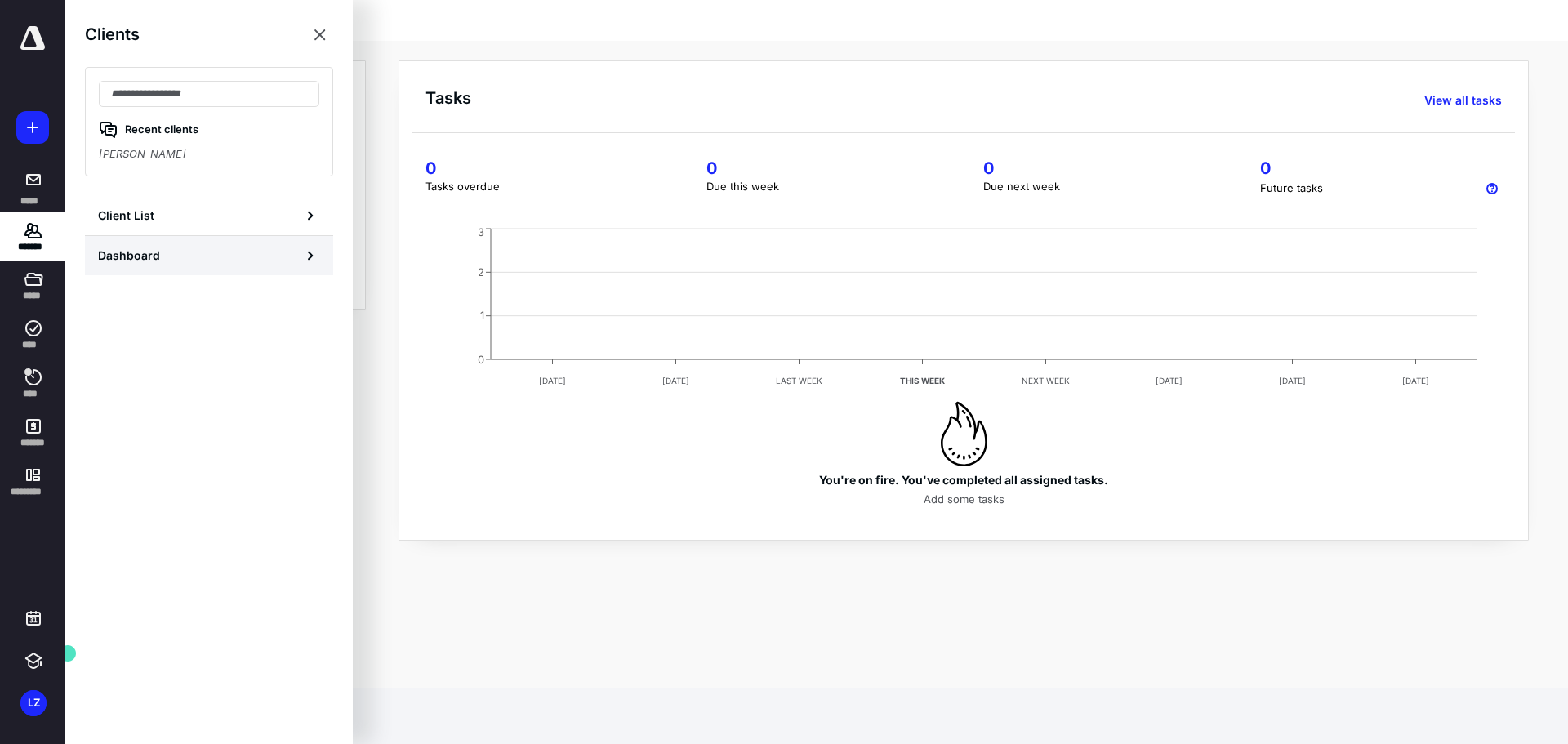 click on "Dashboard" at bounding box center [209, 256] 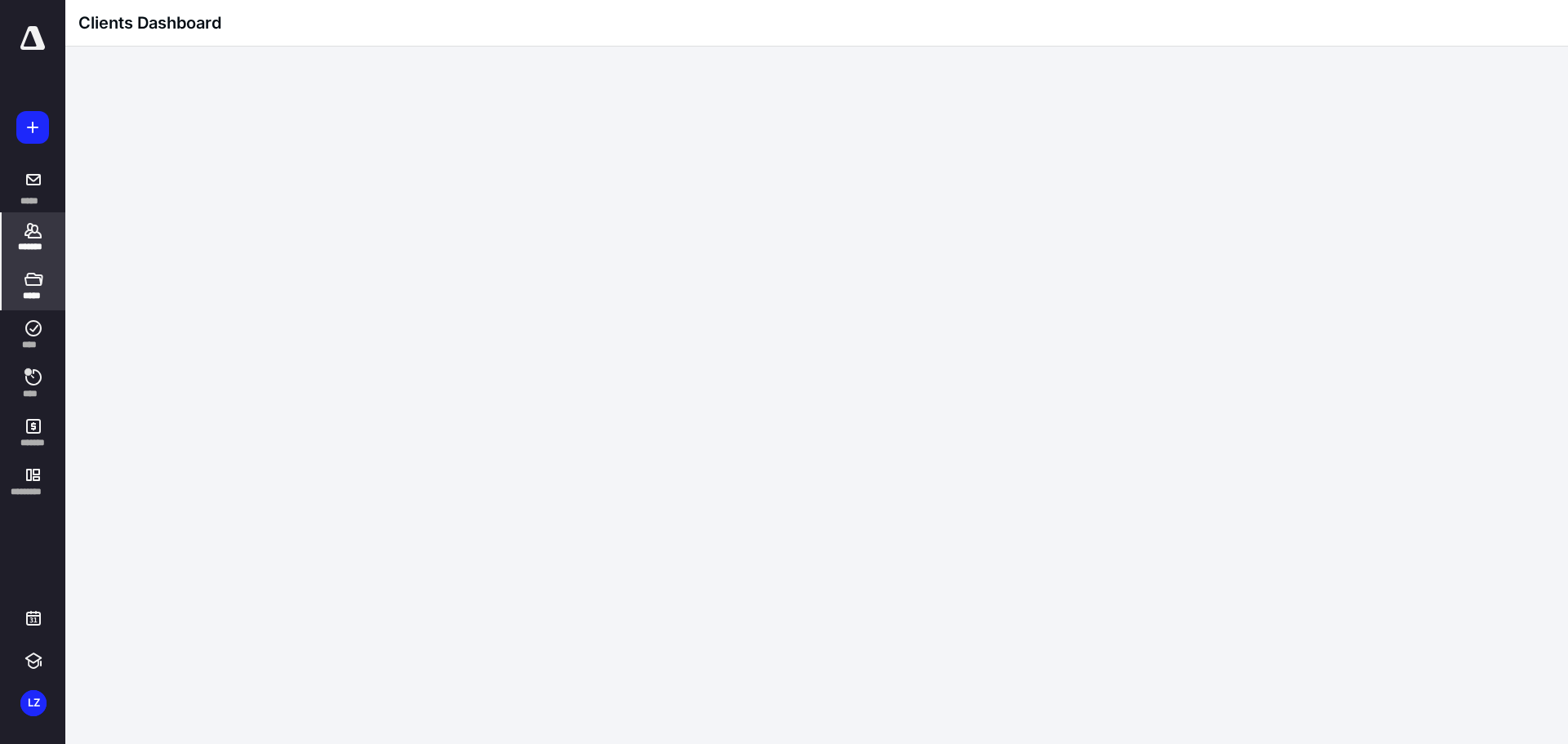 click on "*****" at bounding box center (33, 296) 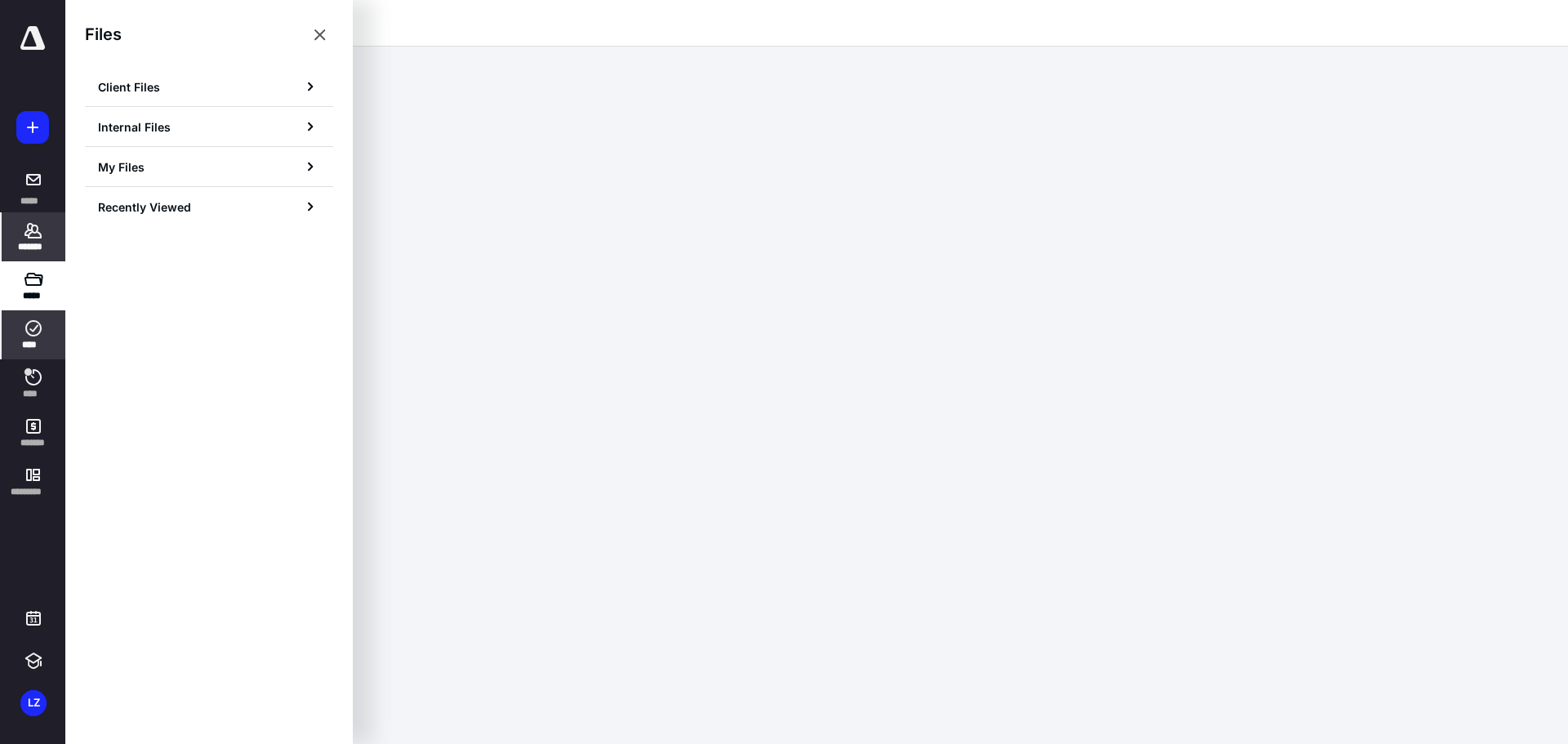 click on "****" at bounding box center [33, 345] 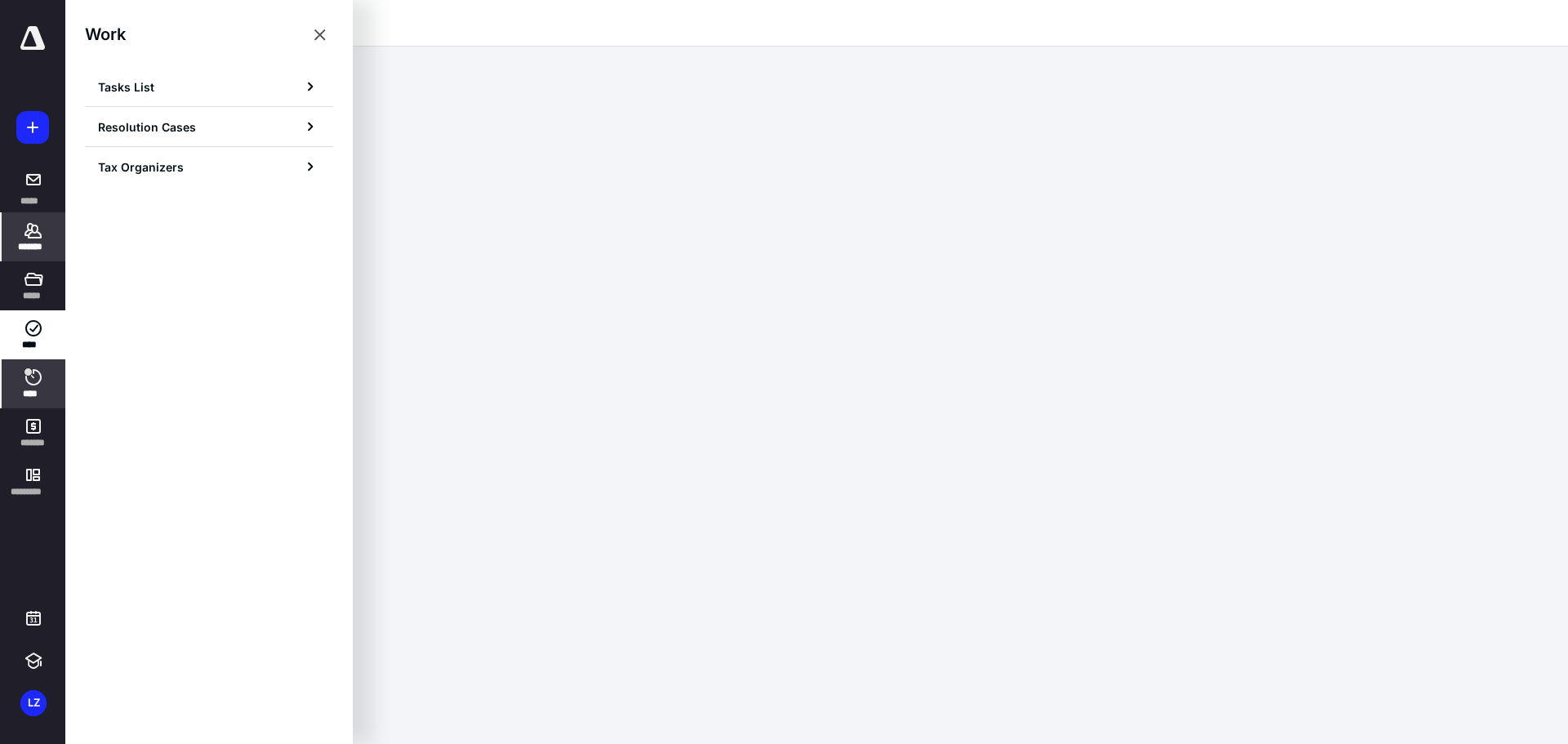 click on "****" at bounding box center (33, 394) 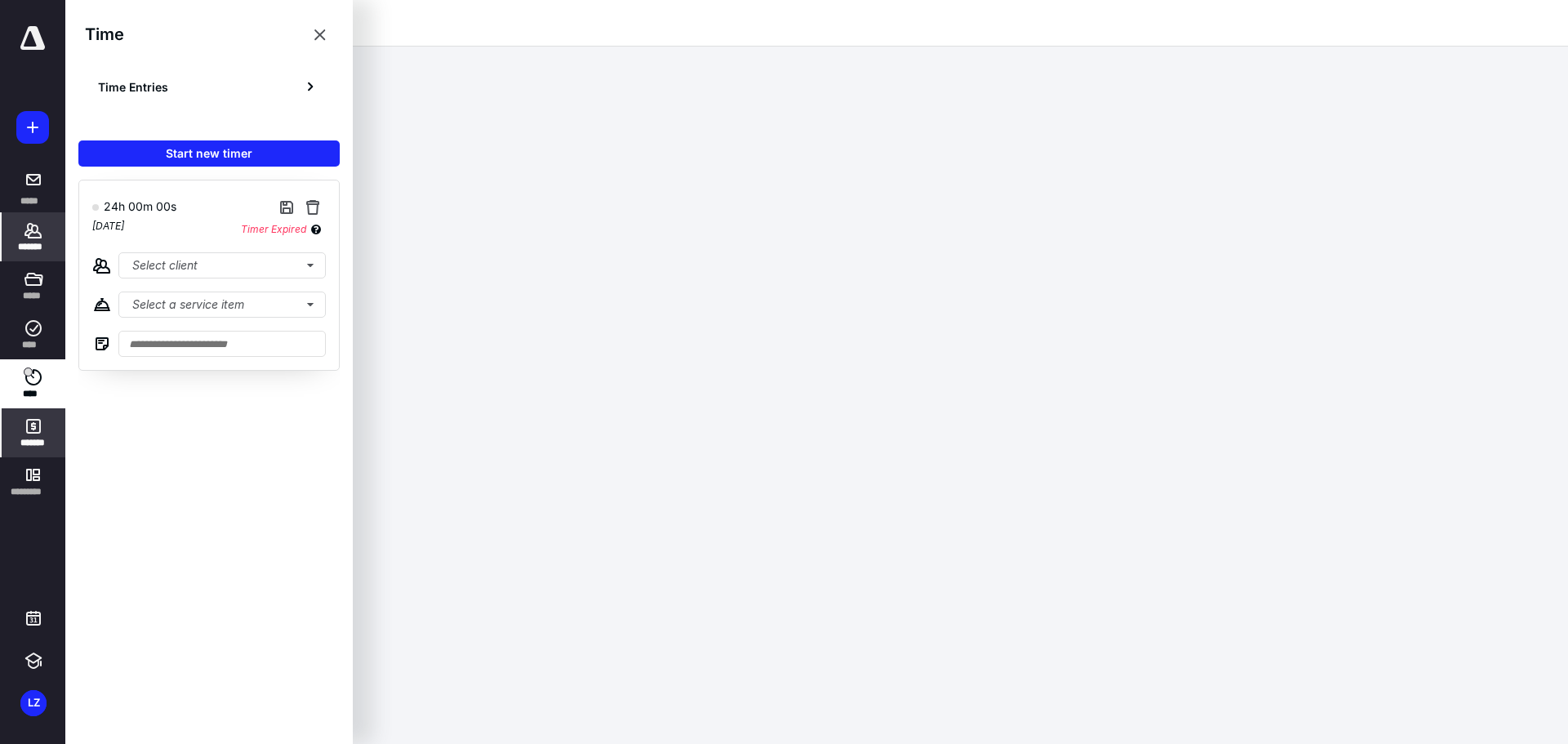 click on "*******" at bounding box center [33, 443] 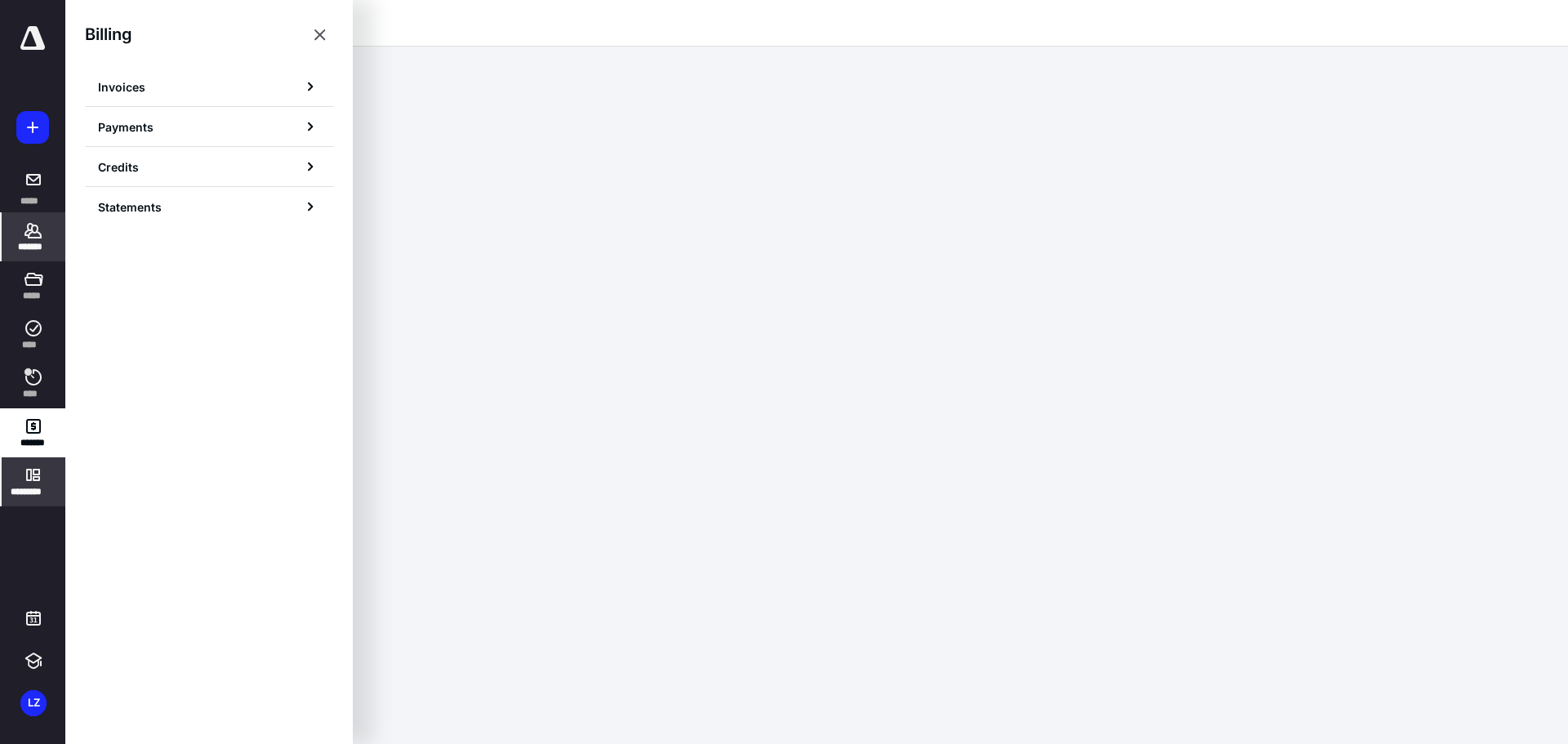 click 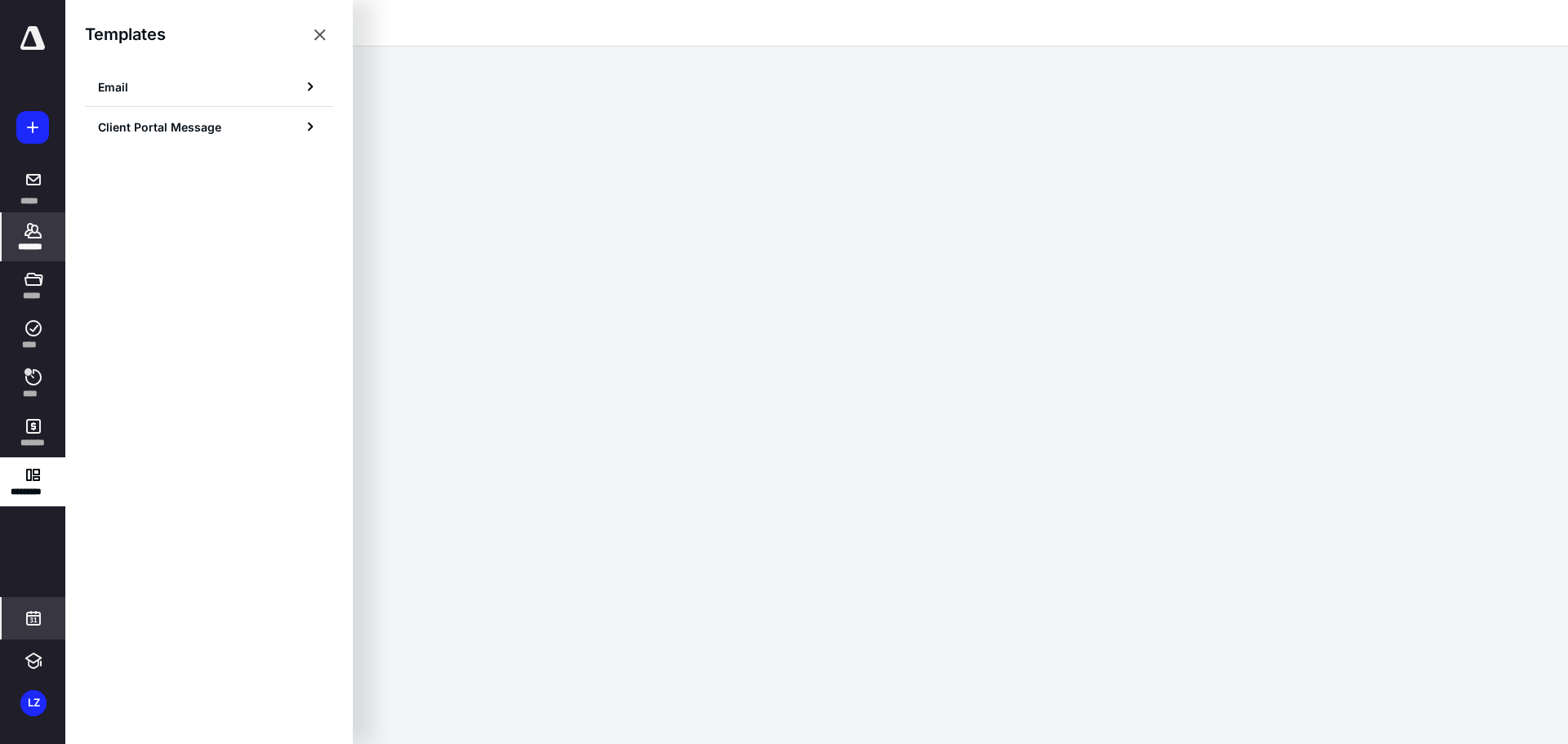 click at bounding box center (33, 618) 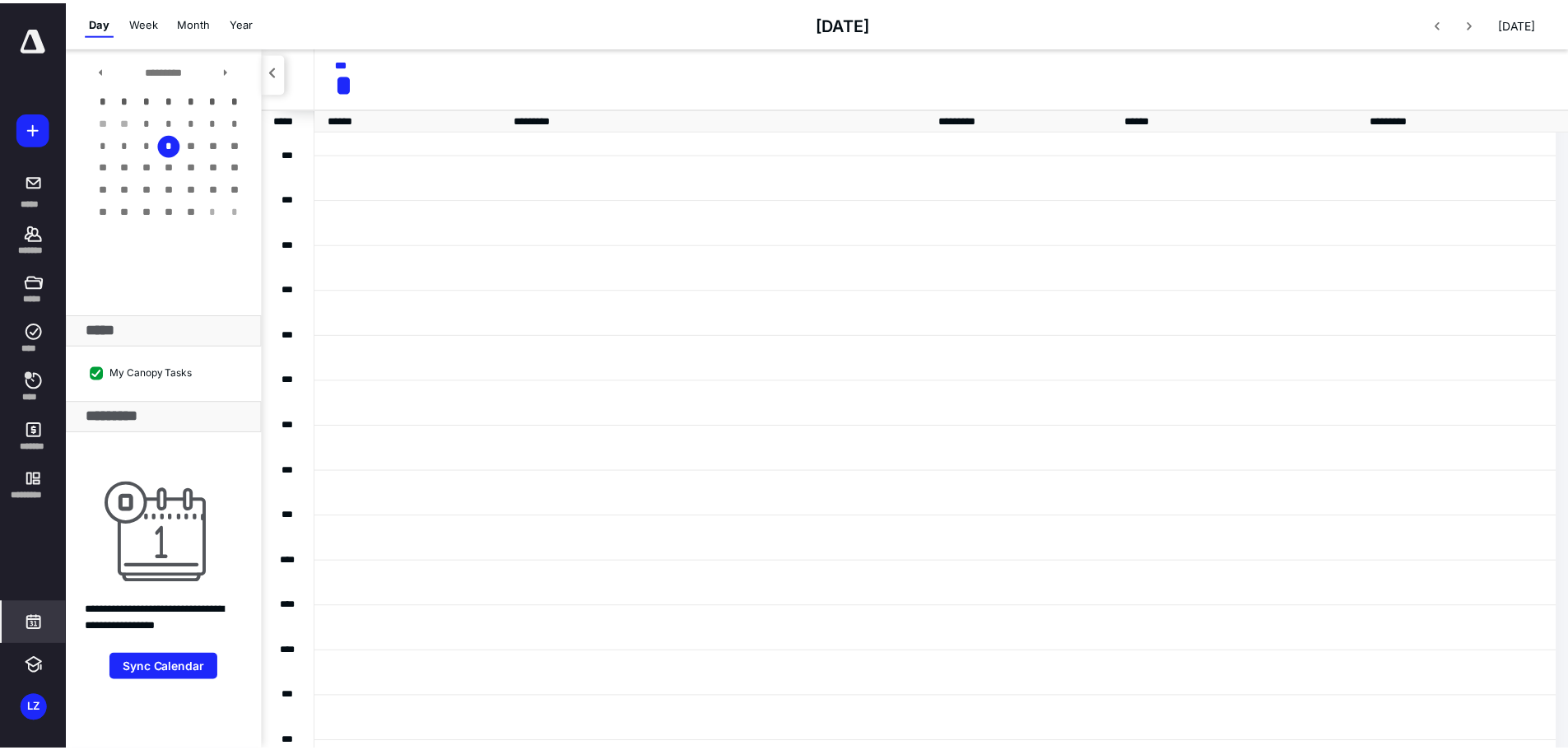 scroll, scrollTop: 317, scrollLeft: 0, axis: vertical 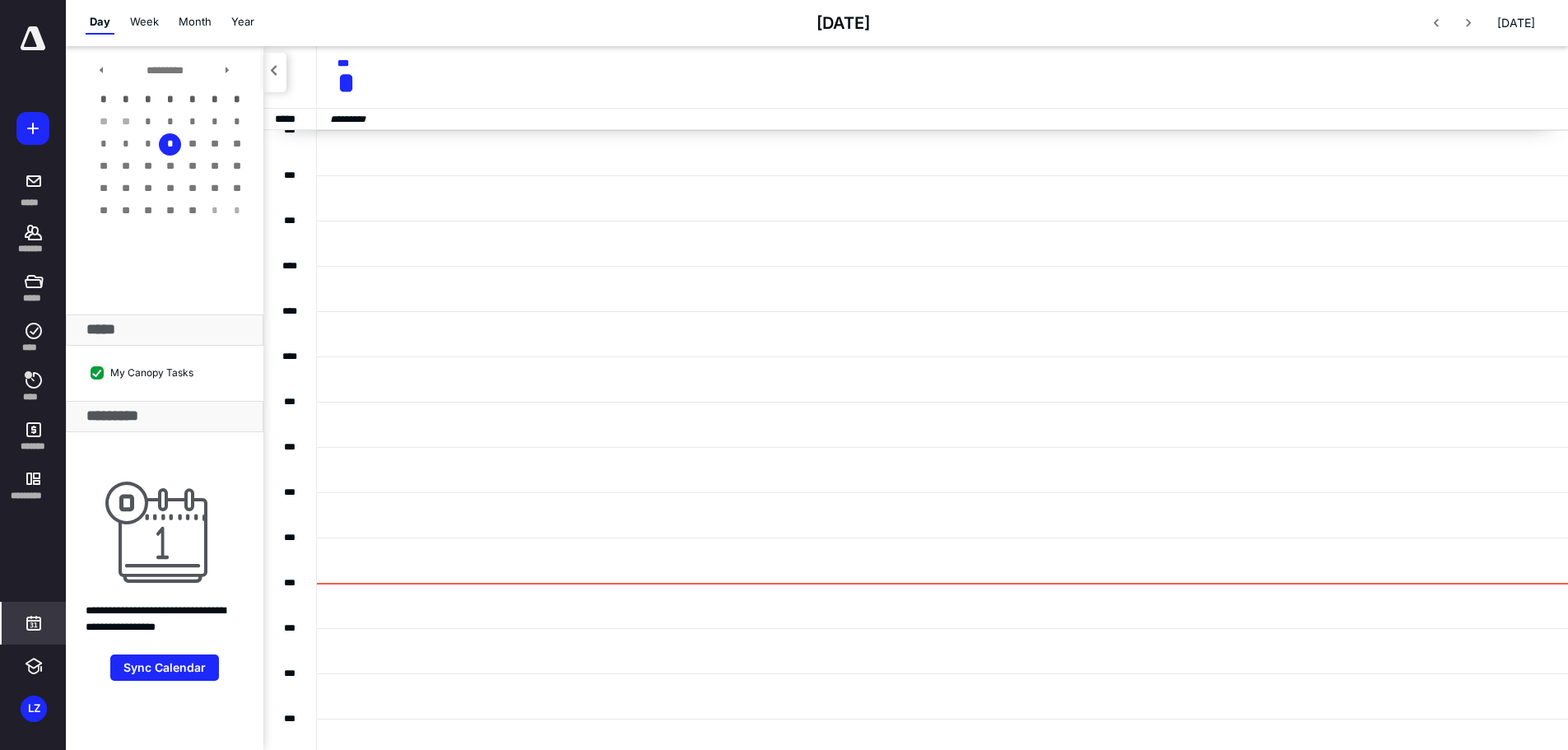 click at bounding box center [33, 39] 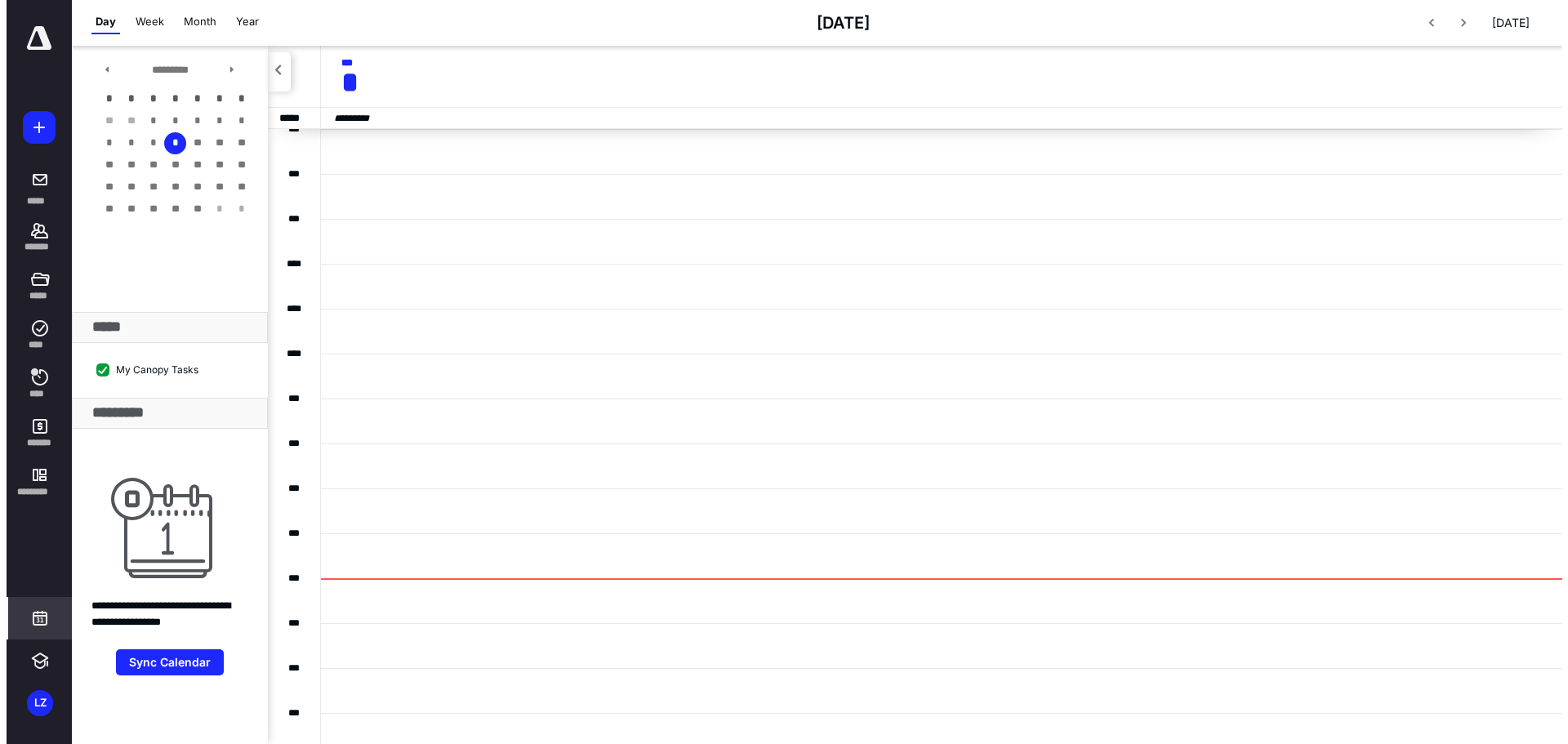 scroll, scrollTop: 0, scrollLeft: 0, axis: both 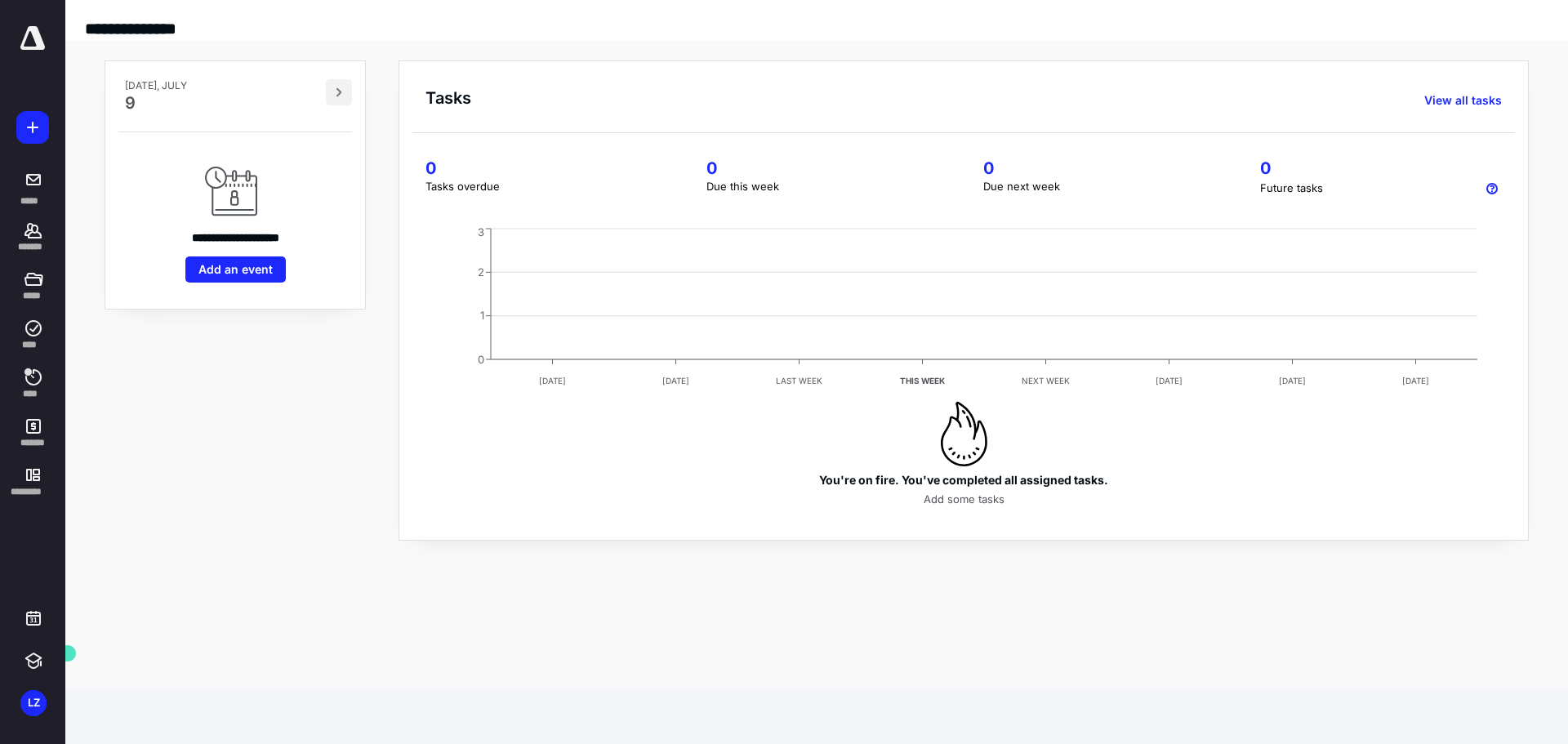 click at bounding box center [339, 92] 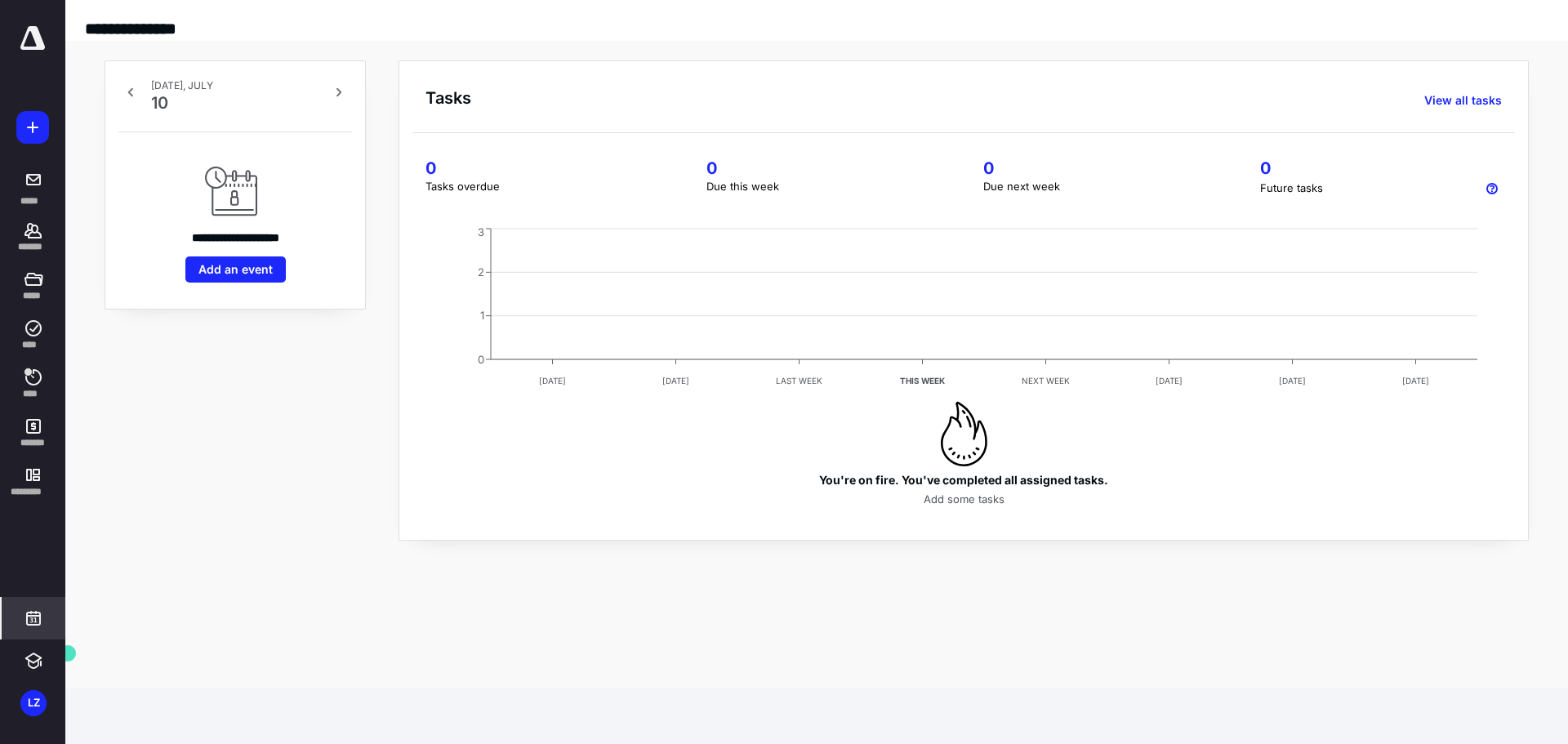 click at bounding box center (33, 618) 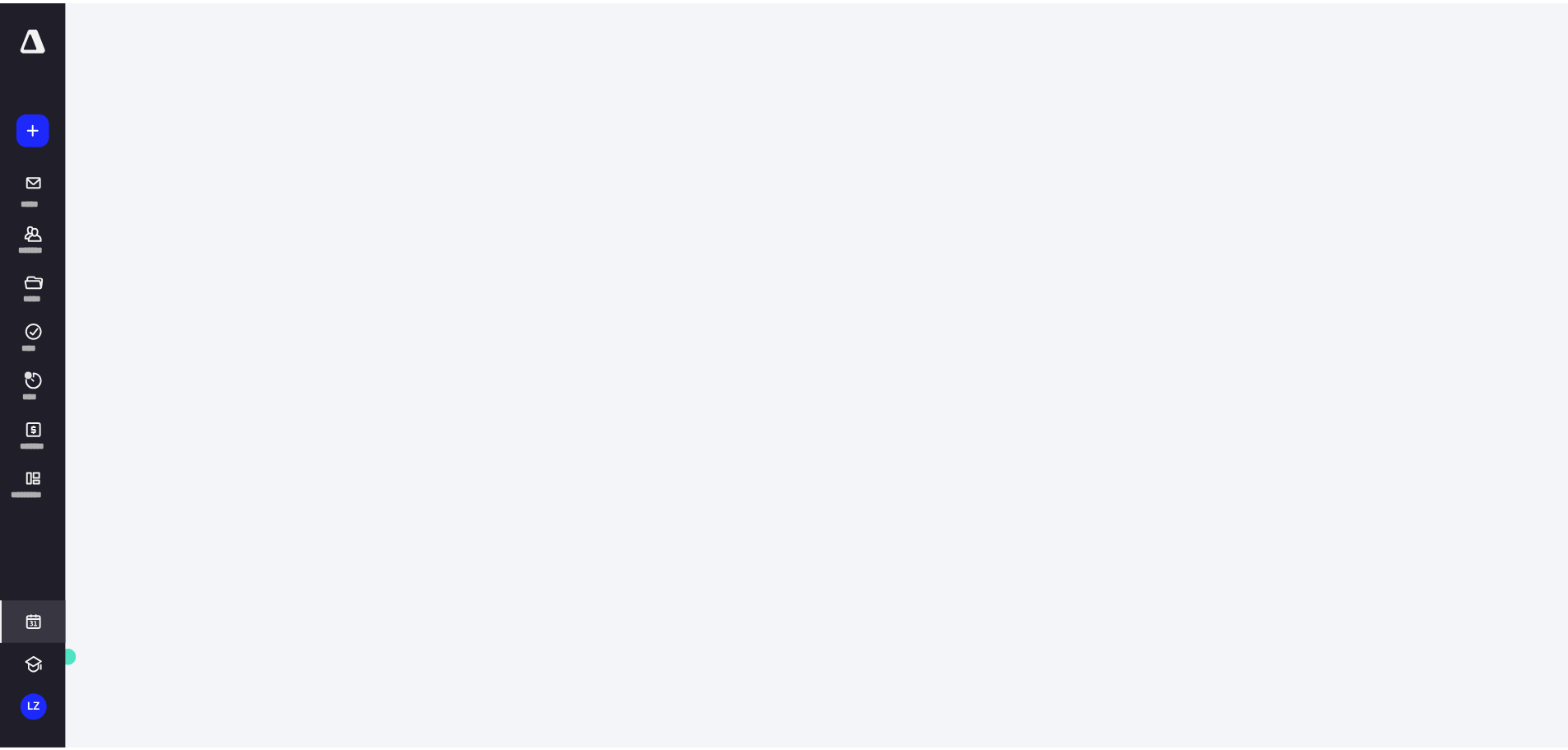 scroll, scrollTop: 317, scrollLeft: 0, axis: vertical 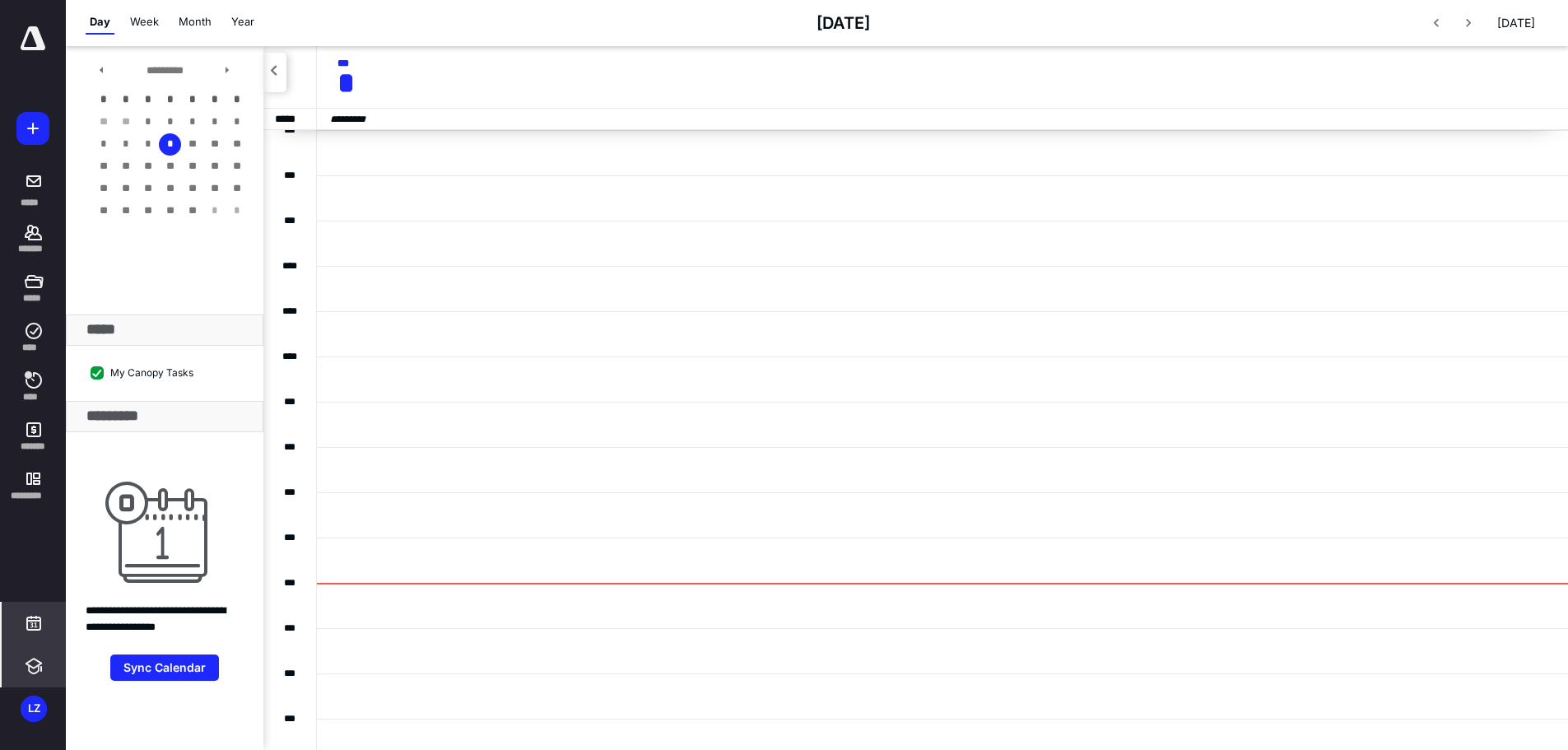click at bounding box center [34, 666] 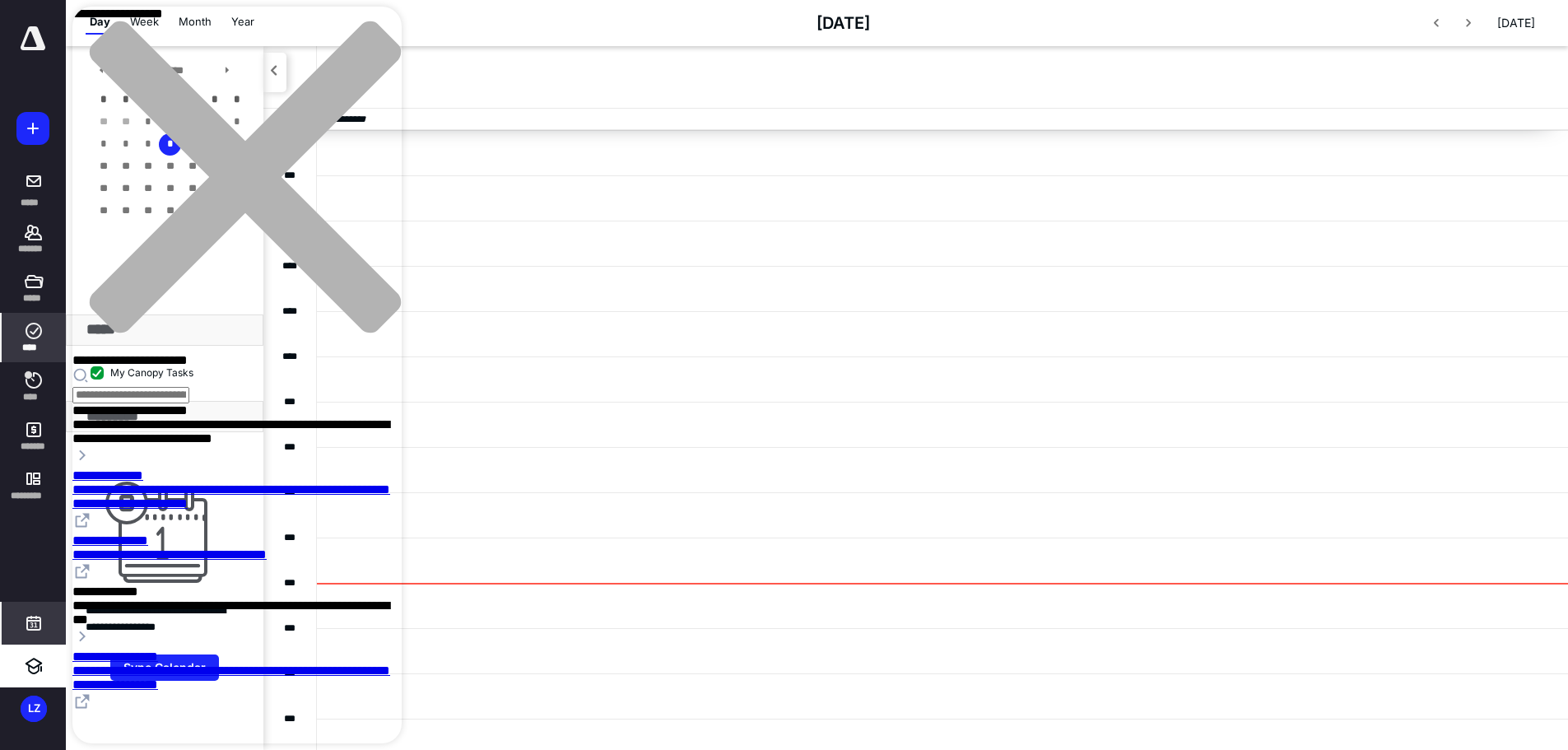 click 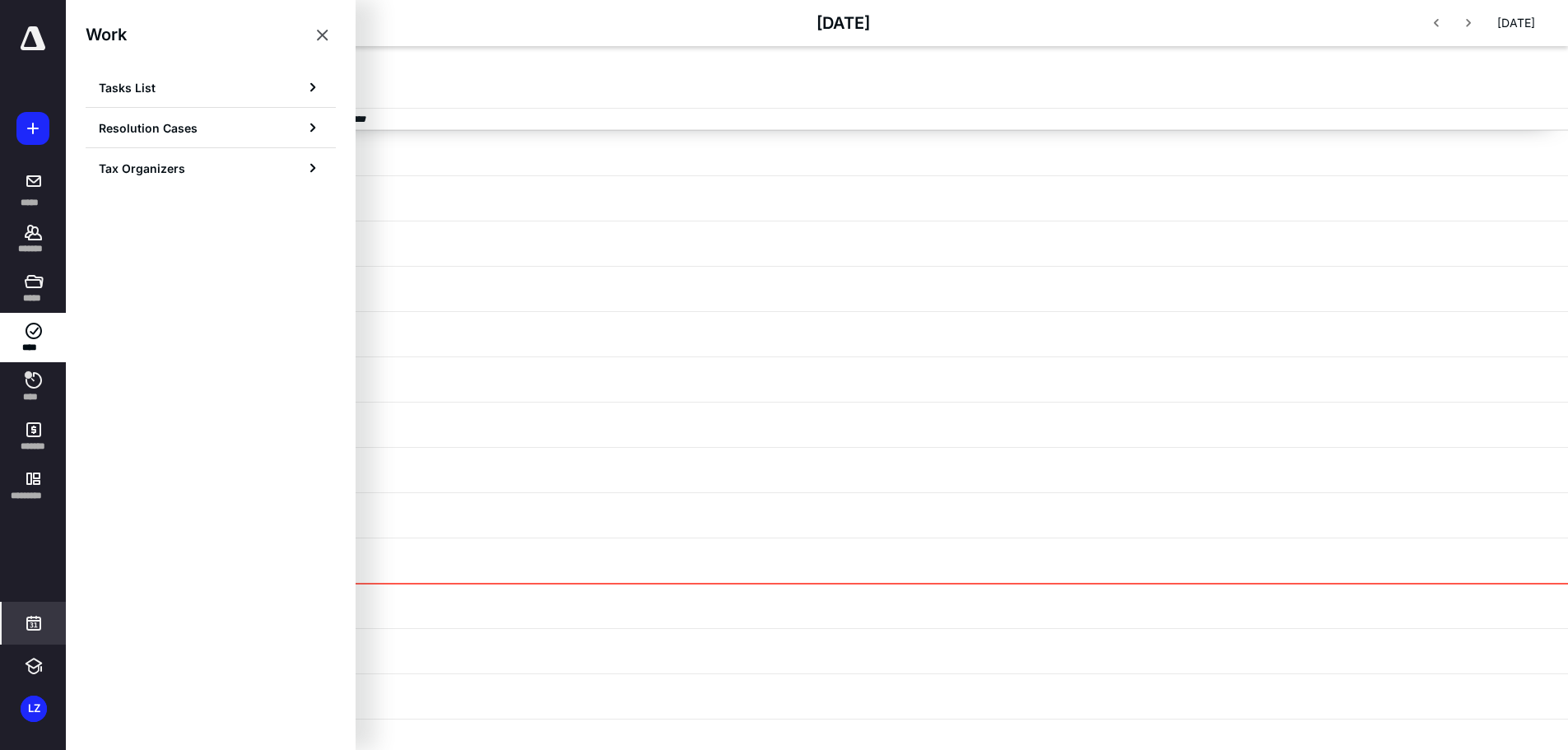 click at bounding box center [33, 128] 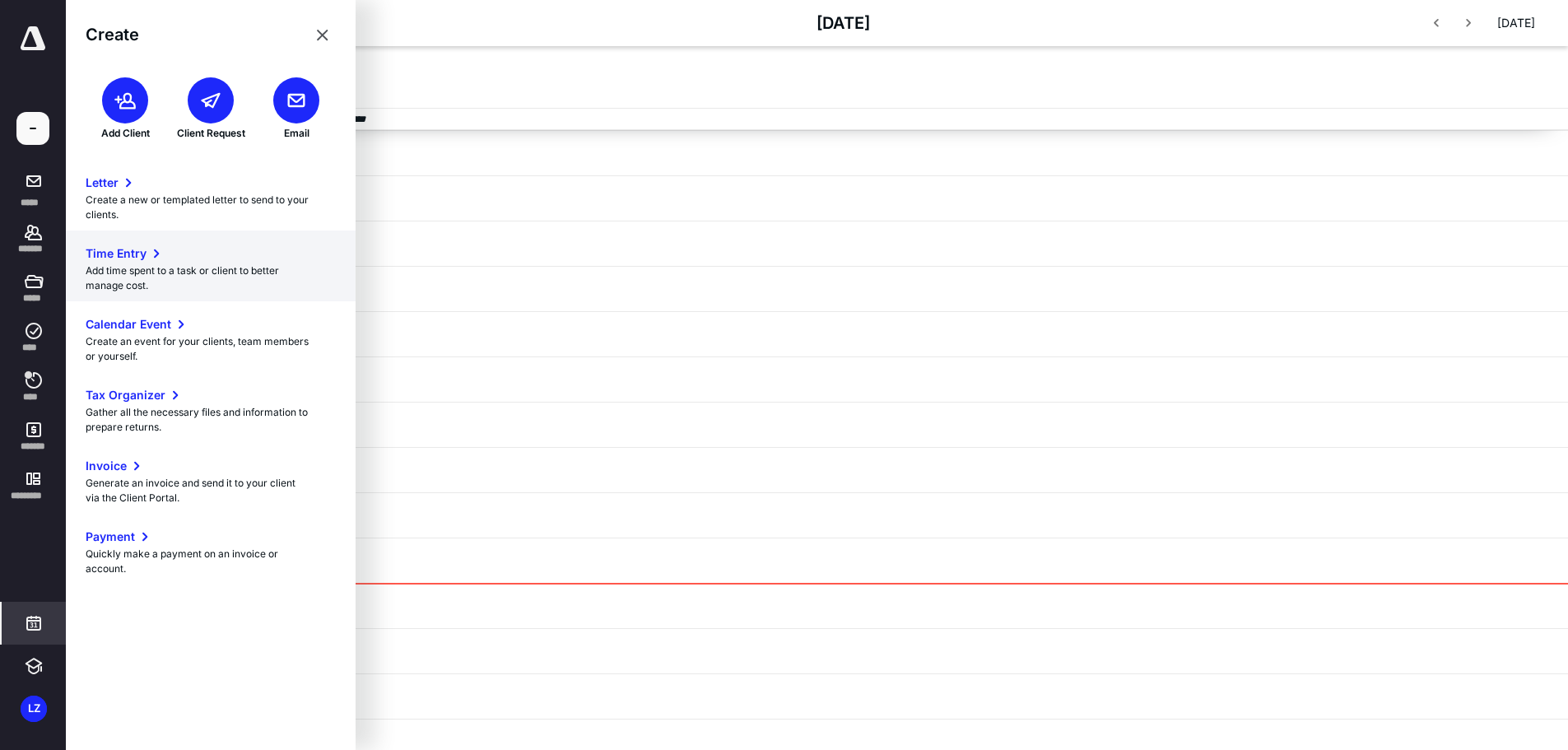 click on "Add time spent to a task or client to better manage cost." at bounding box center (211, 278) 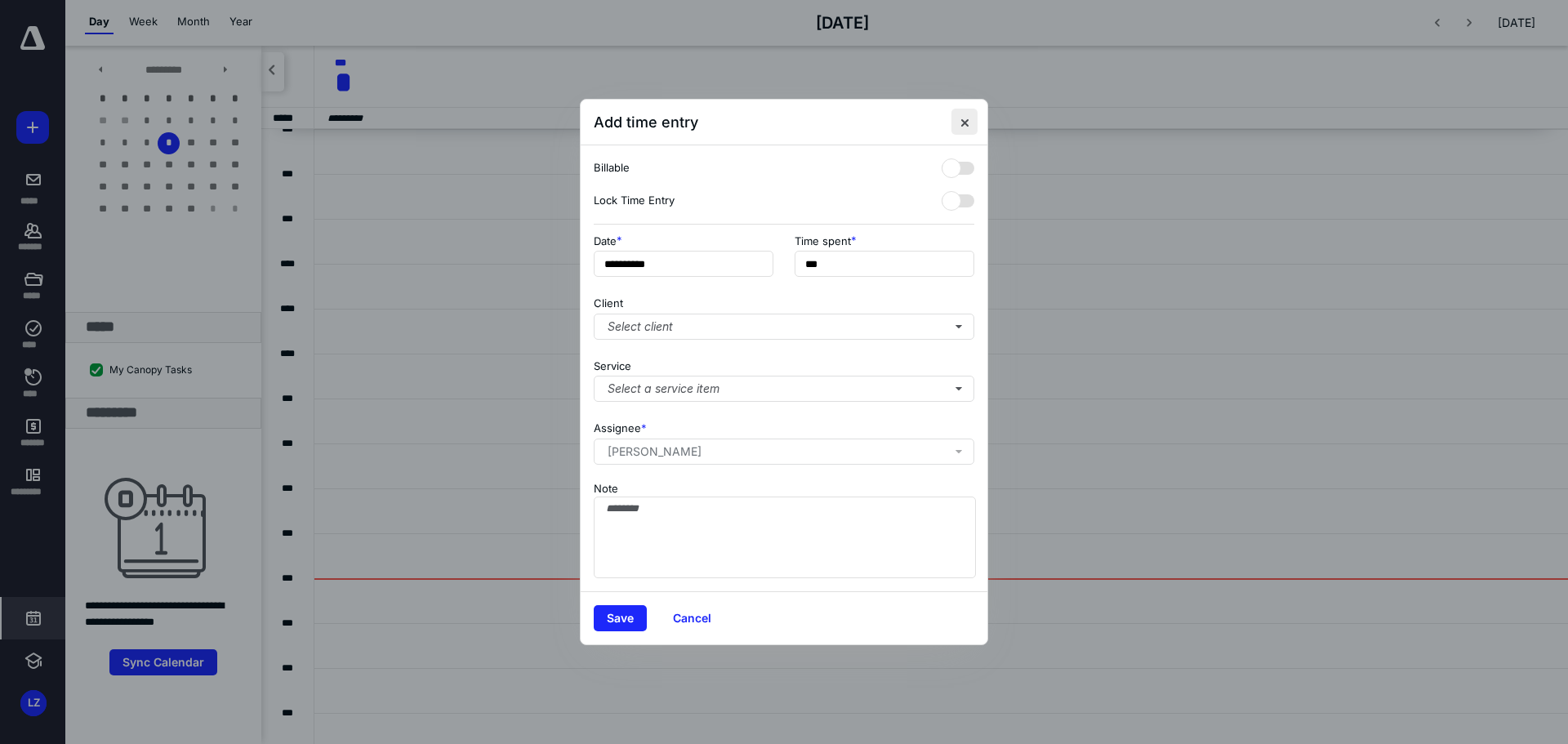 click at bounding box center (964, 122) 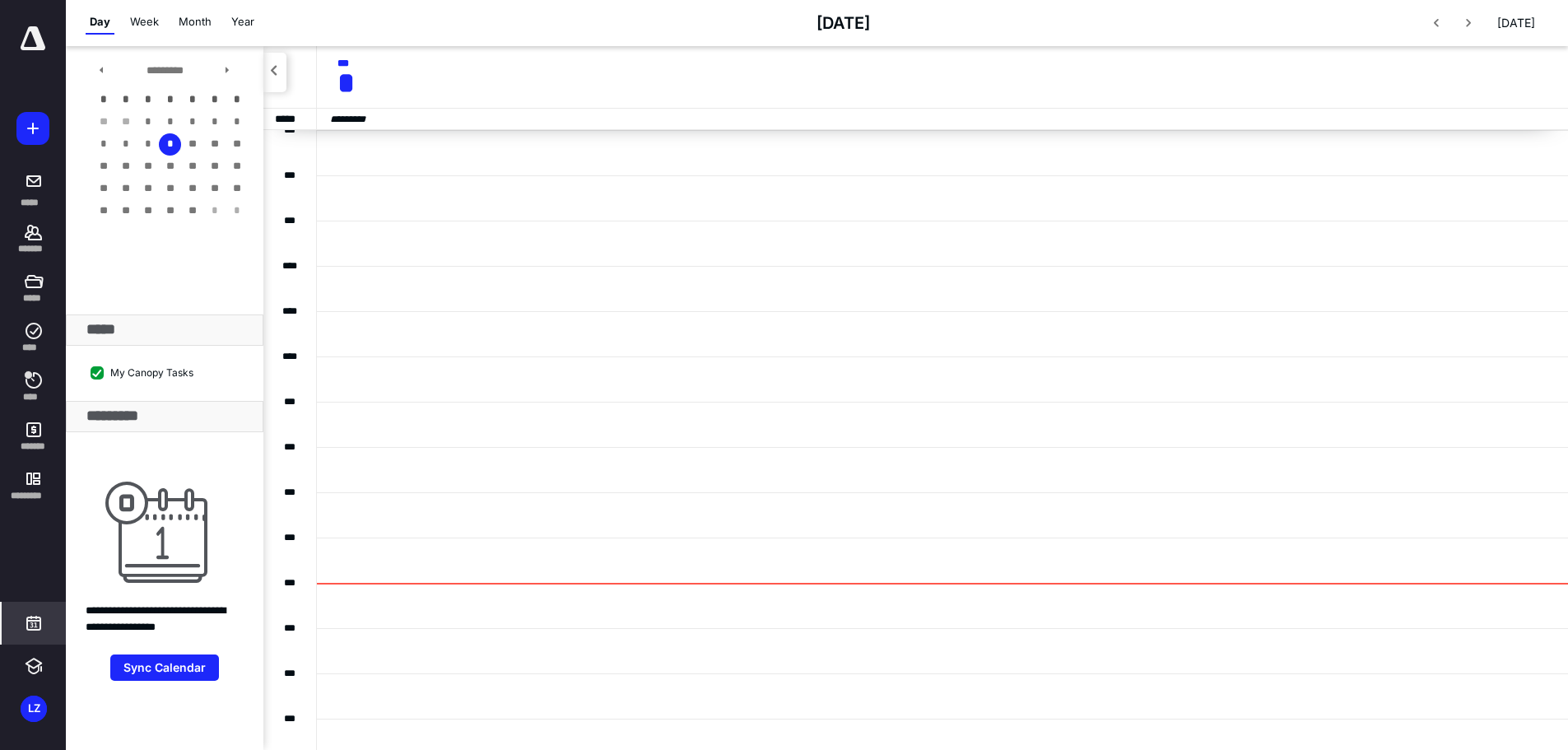 click 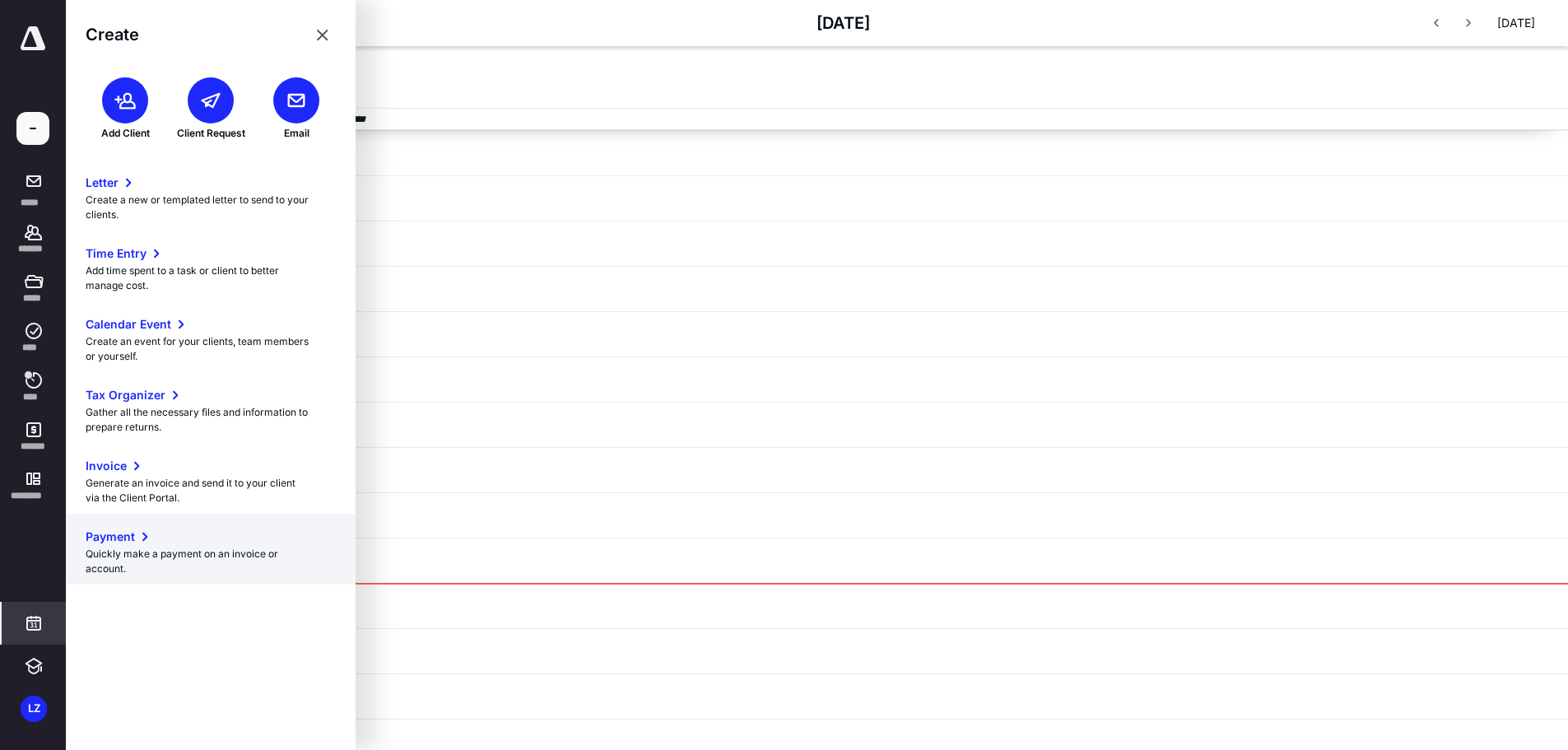 click 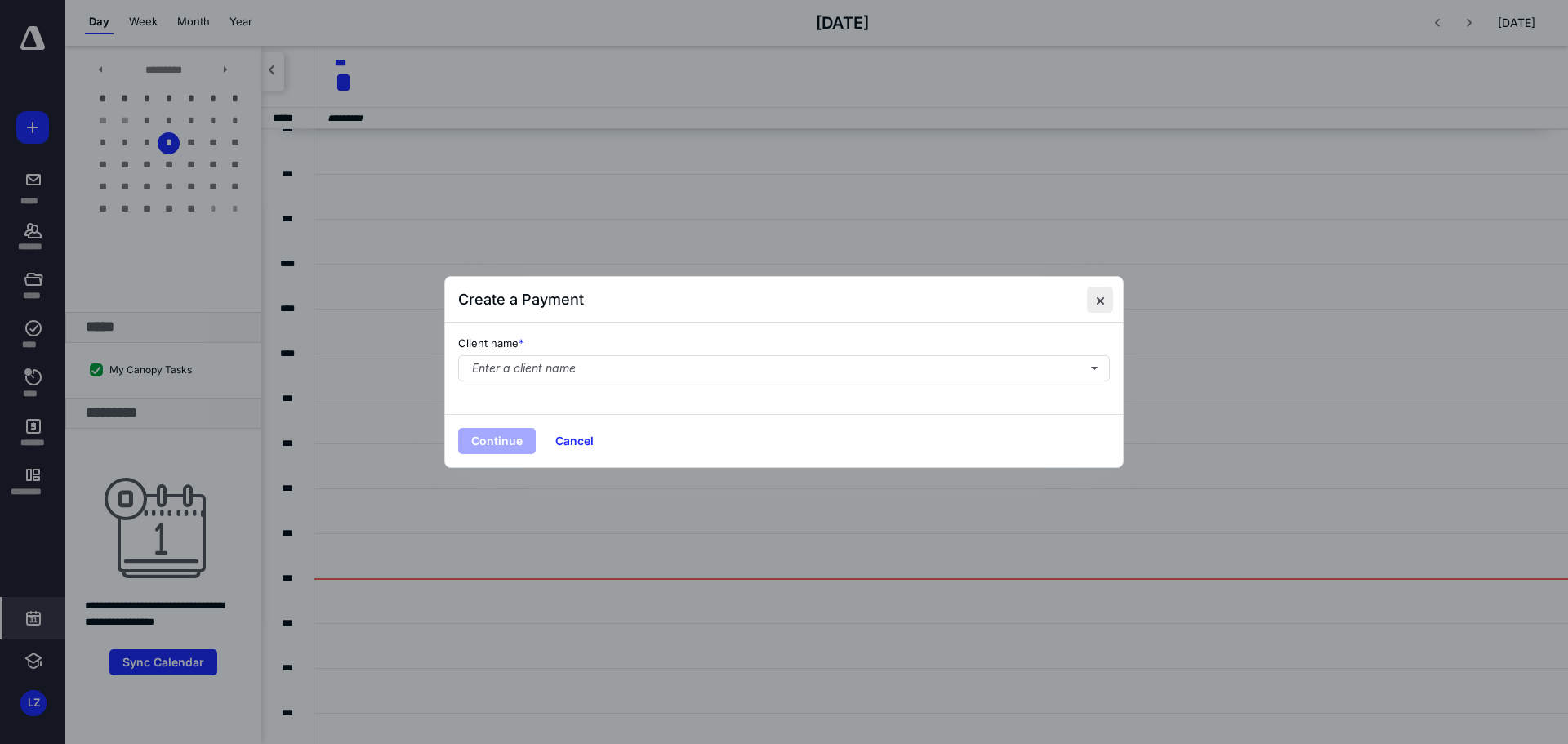 click at bounding box center (1100, 300) 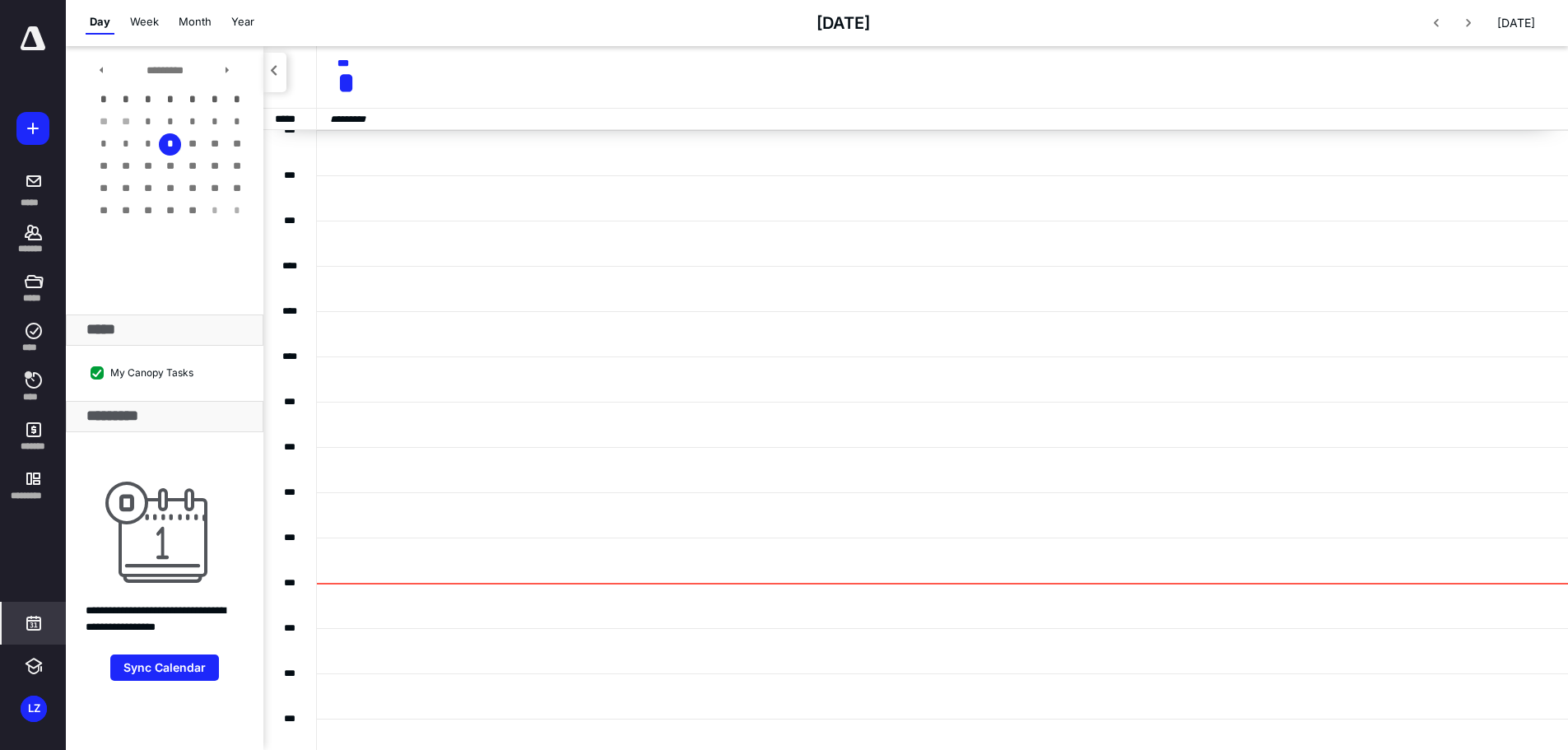 click on "Week" at bounding box center (144, 22) 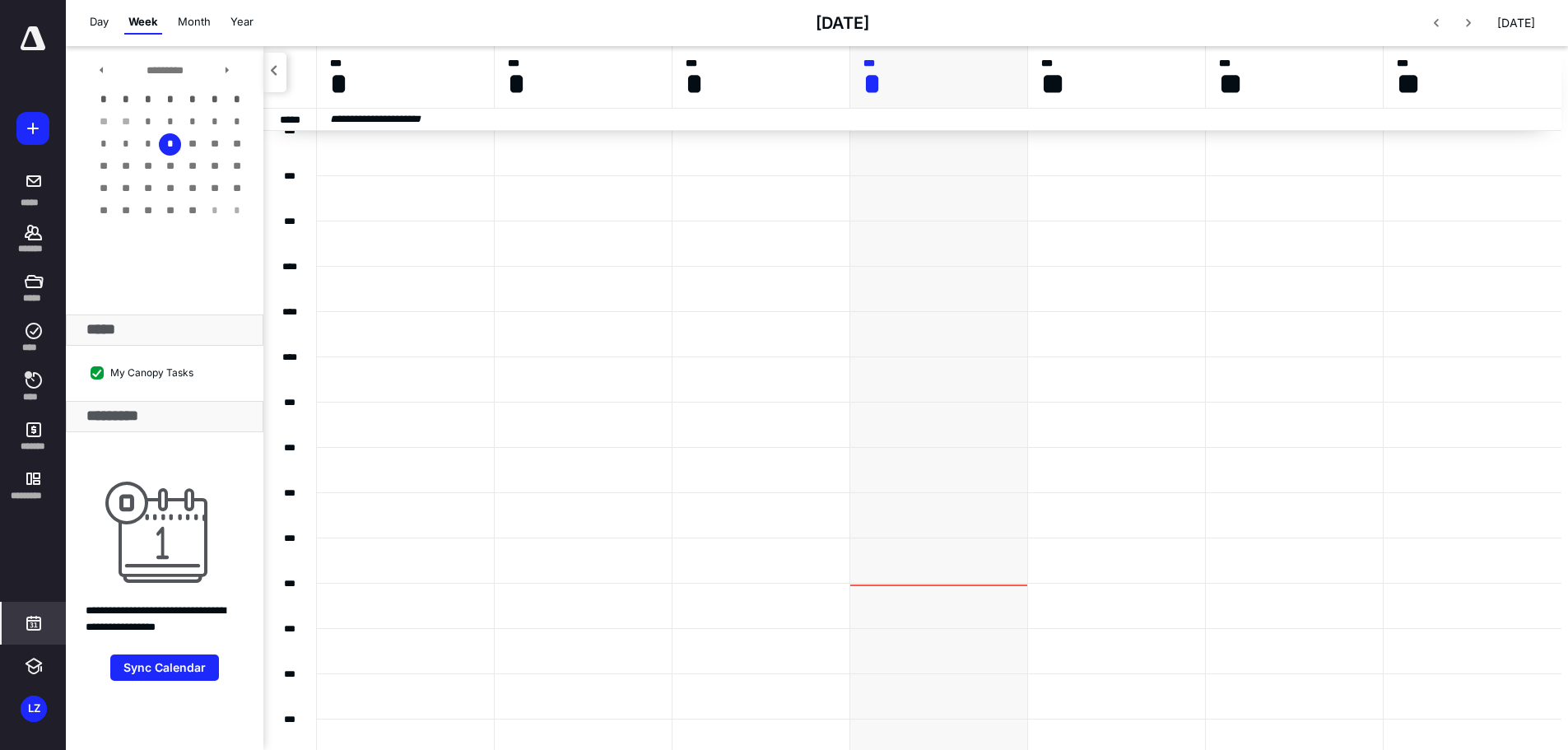 click on "Month" at bounding box center (194, 22) 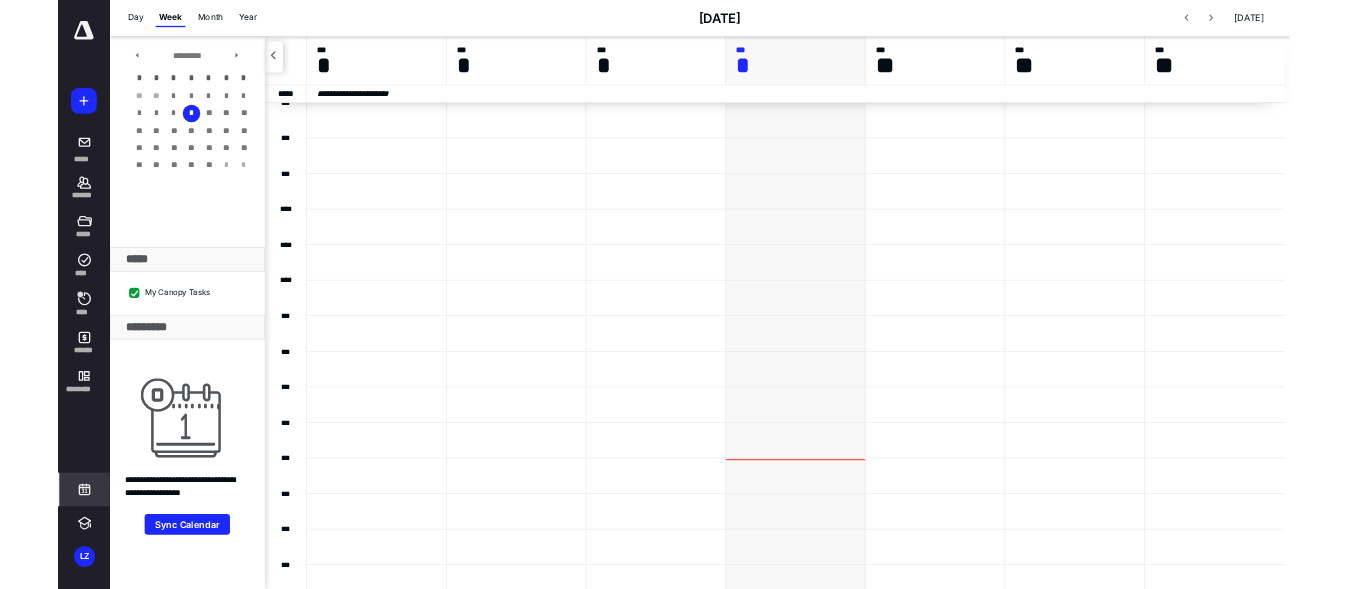 scroll, scrollTop: 0, scrollLeft: 0, axis: both 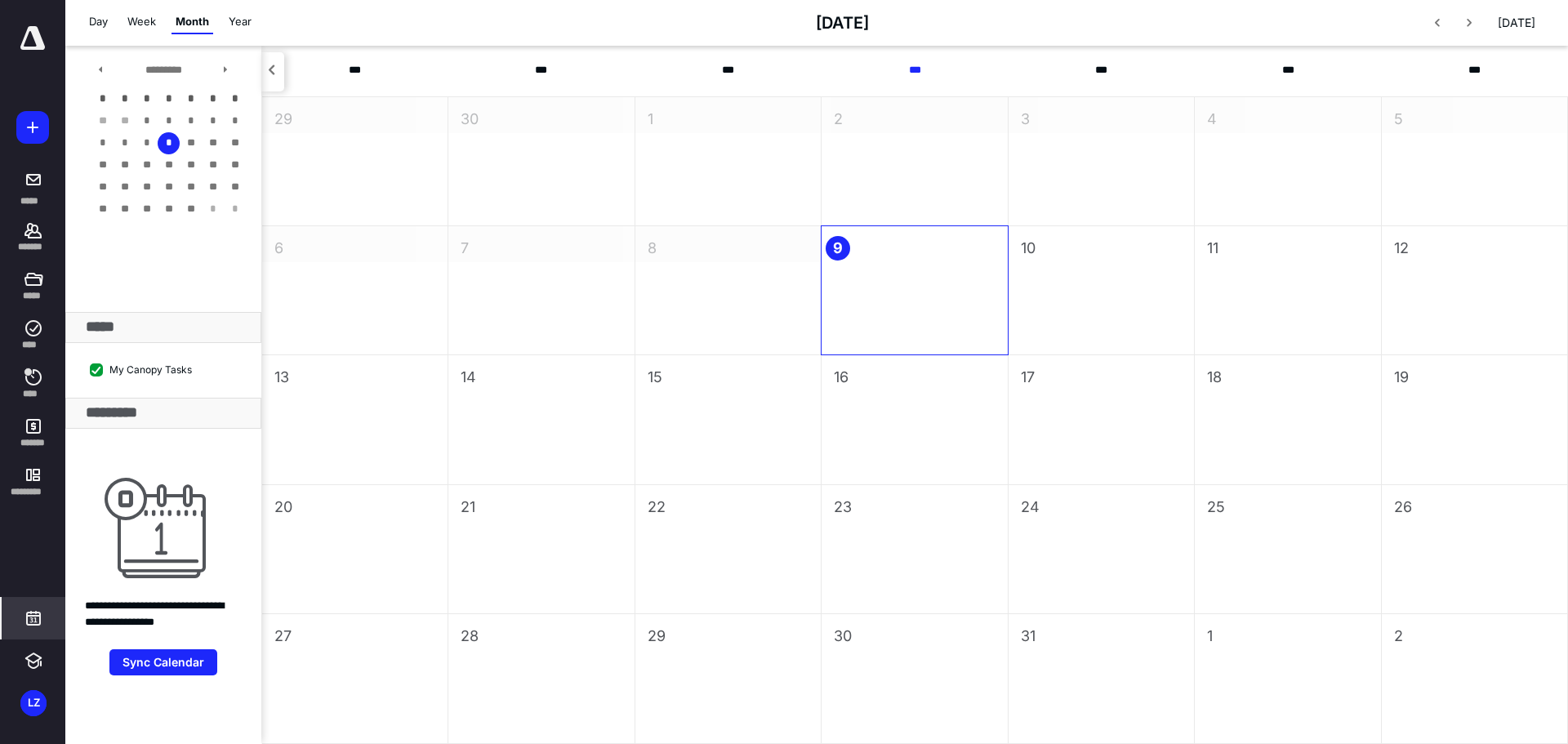 click on "Year" at bounding box center [240, 22] 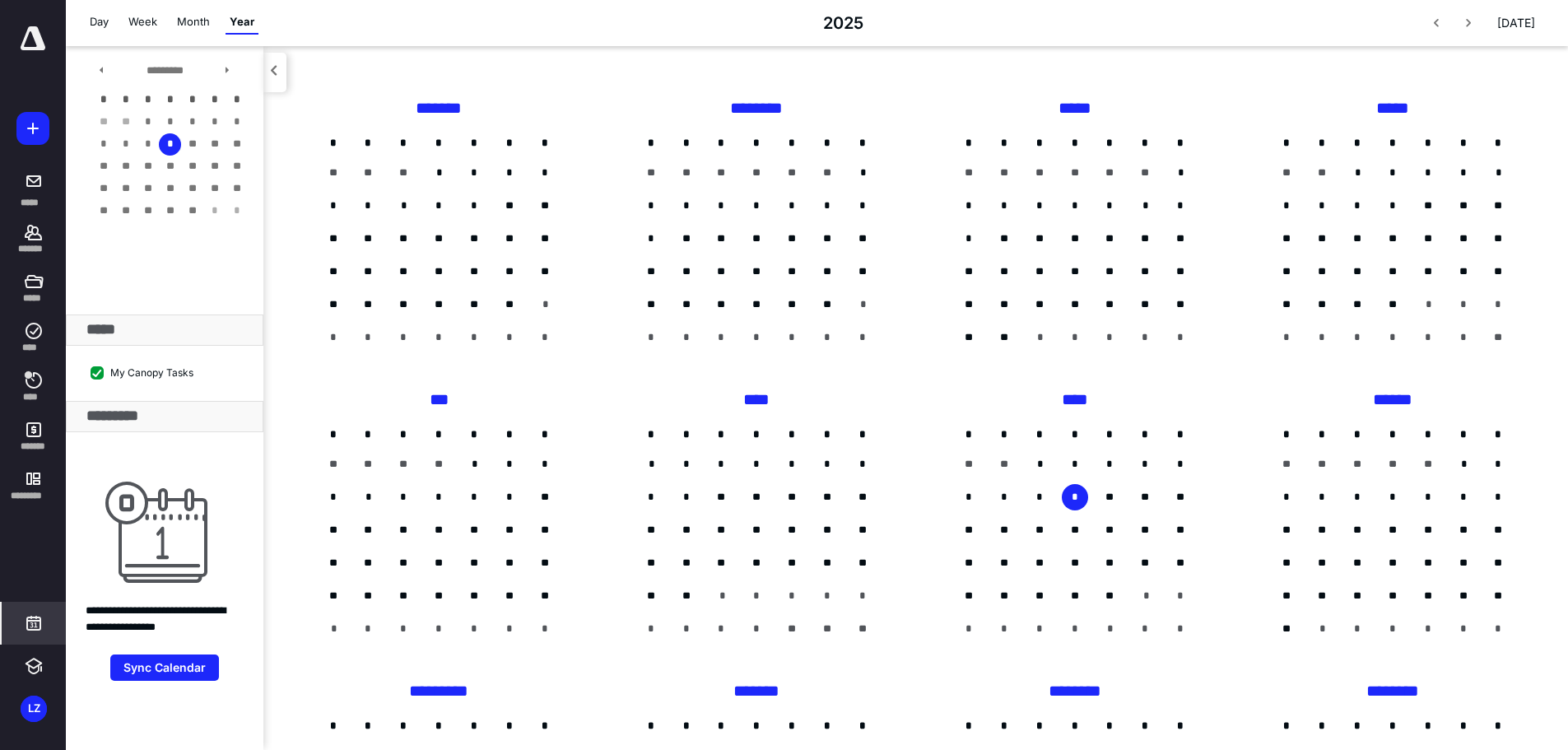 click on "My Canopy Tasks" at bounding box center (142, 372) 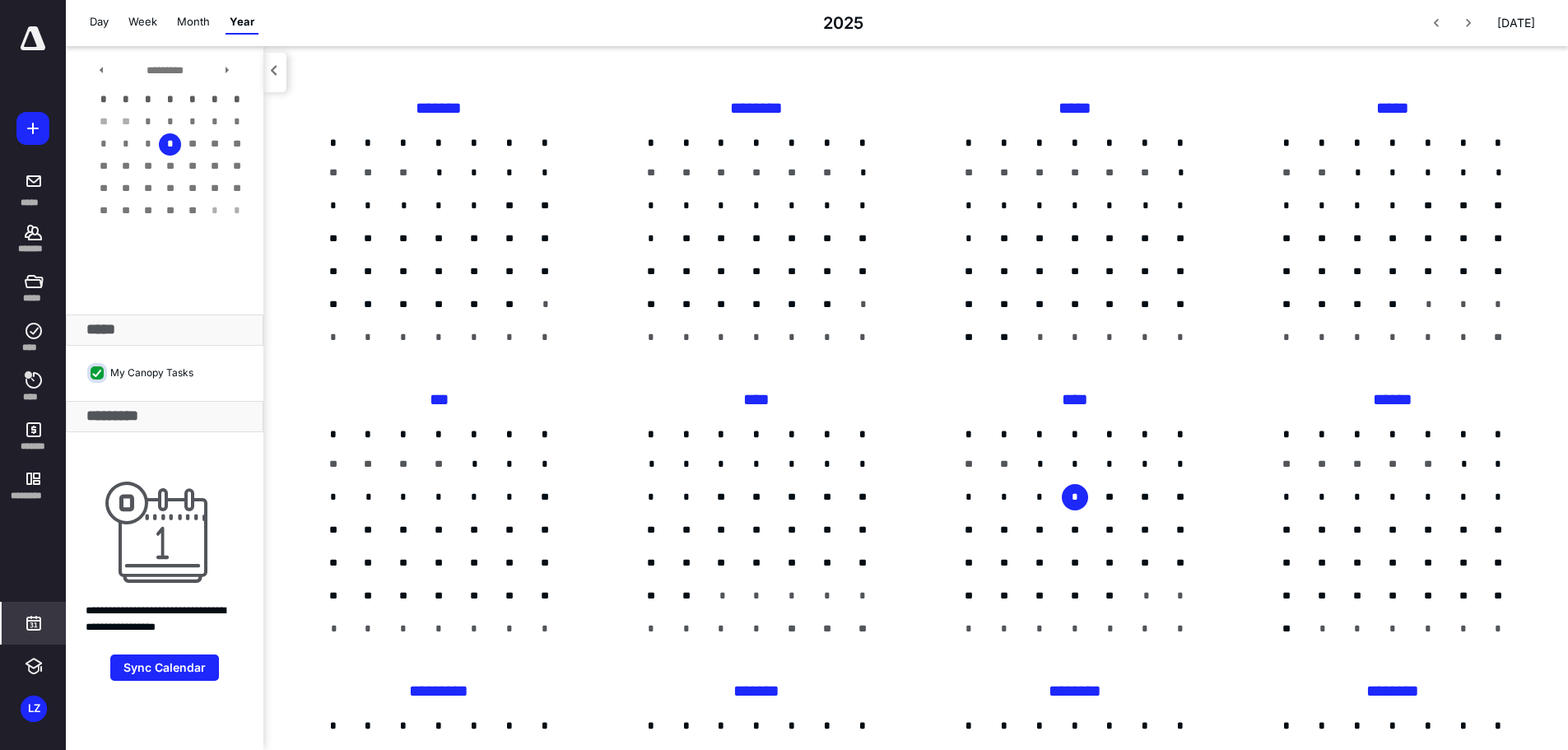 click on "My Canopy Tasks" at bounding box center [99, 373] 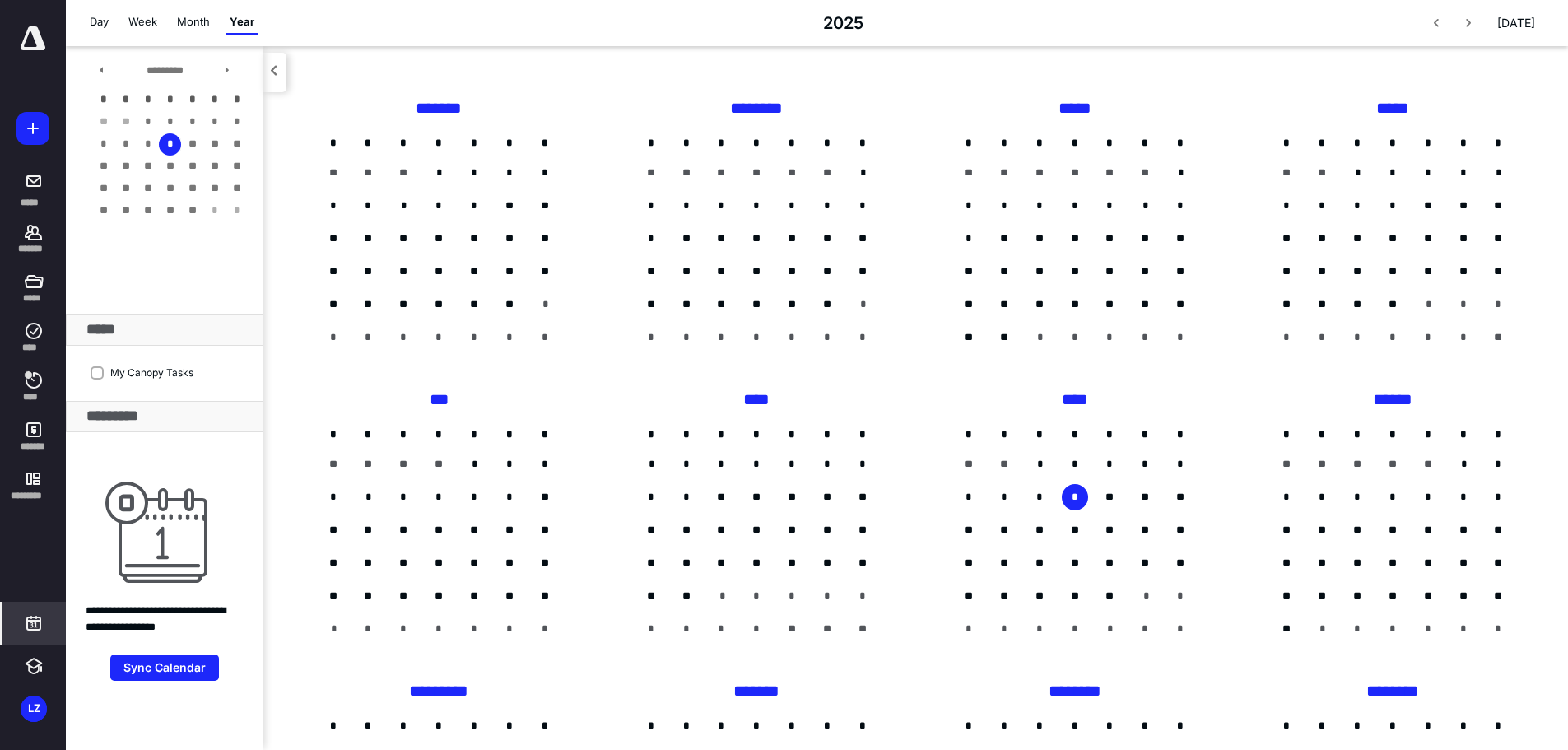 click on "My Canopy Tasks" at bounding box center (142, 372) 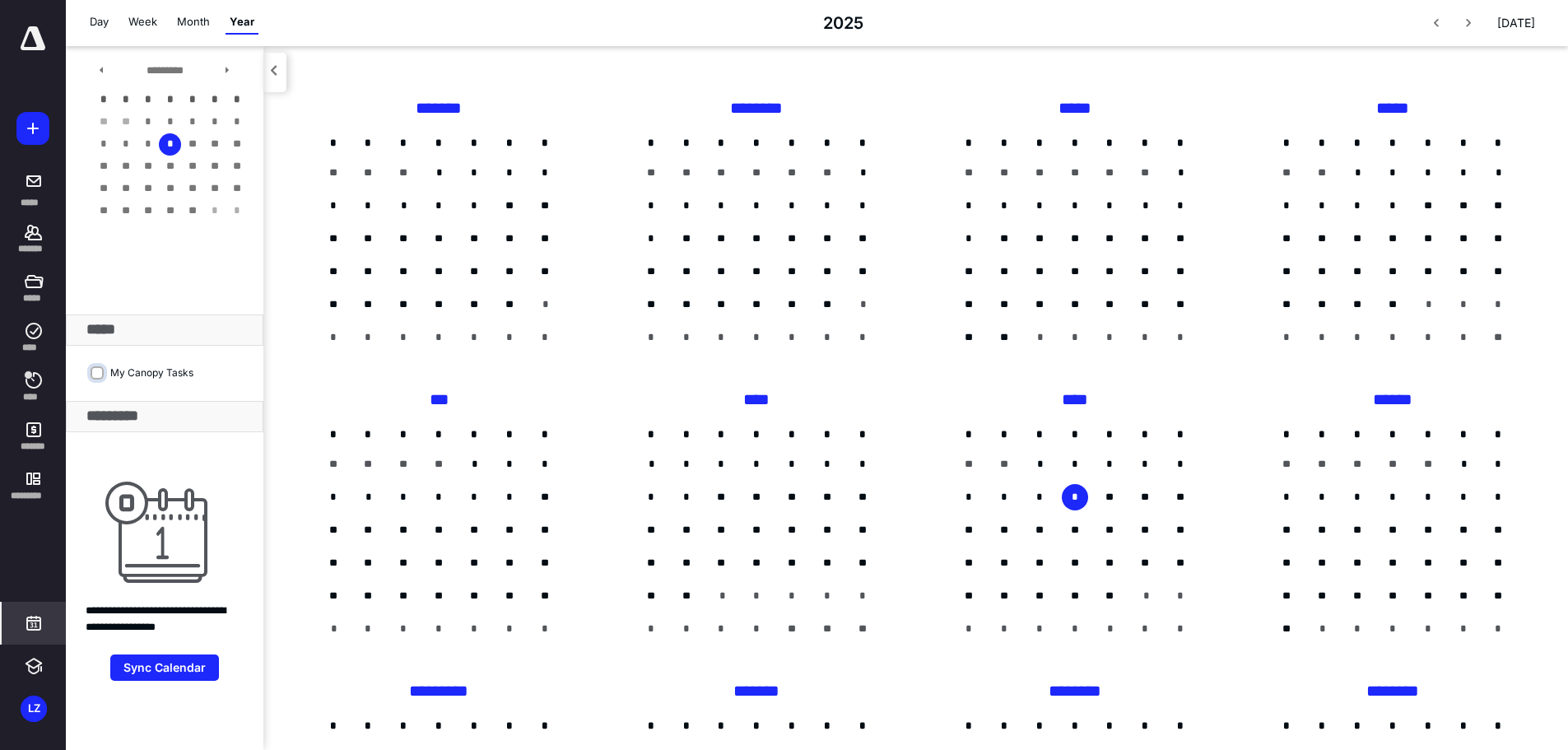 click on "My Canopy Tasks" at bounding box center [99, 373] 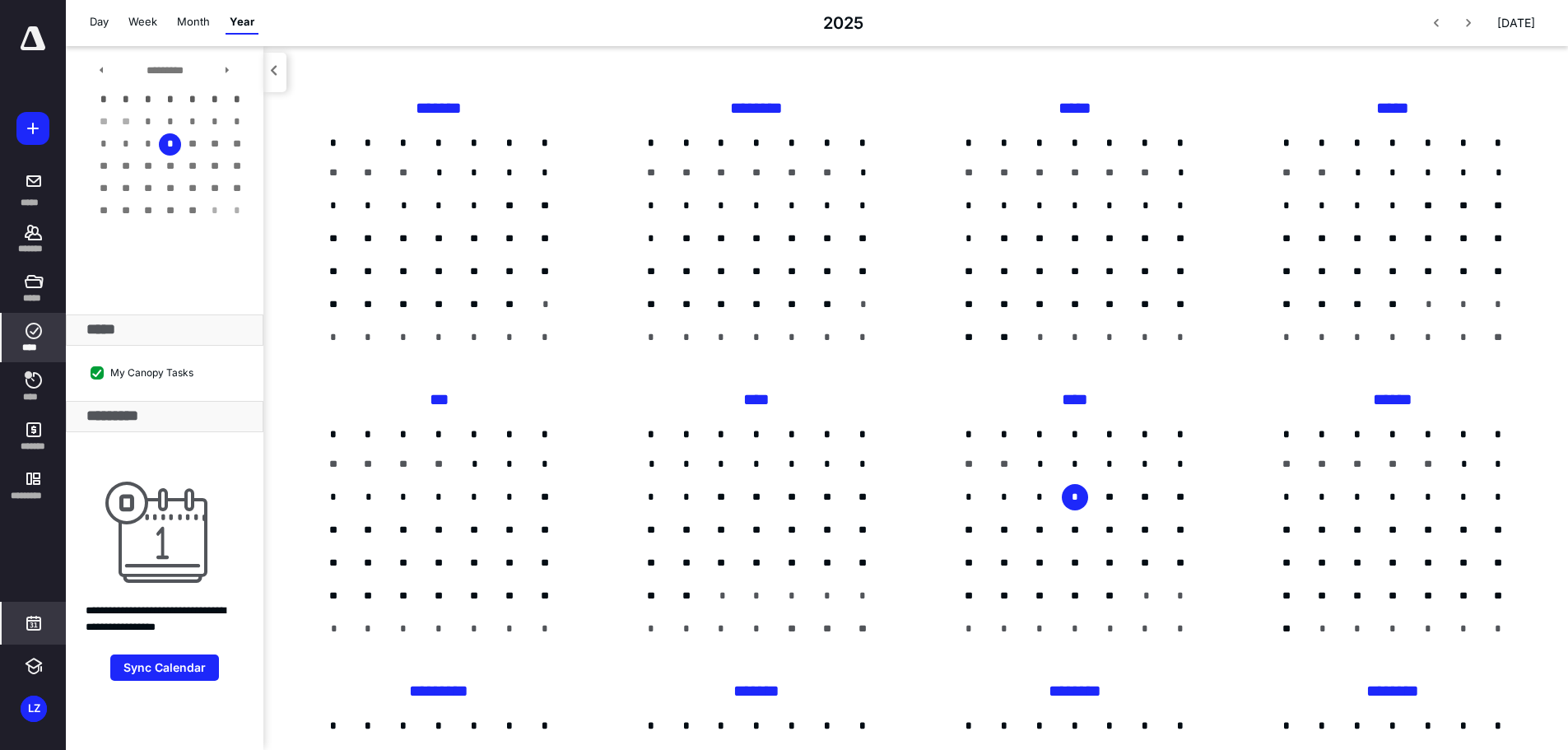 click 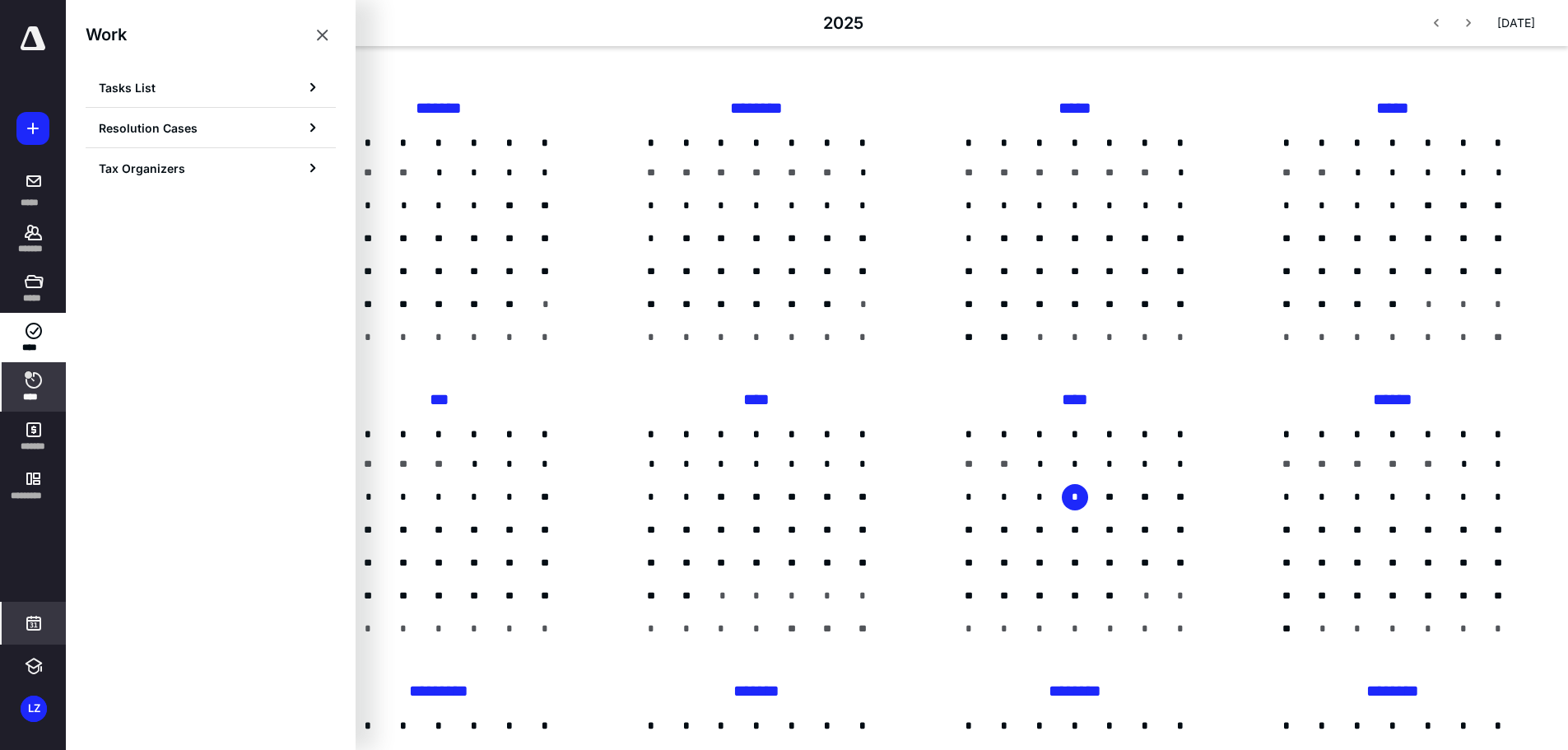 click on "****" at bounding box center (34, 397) 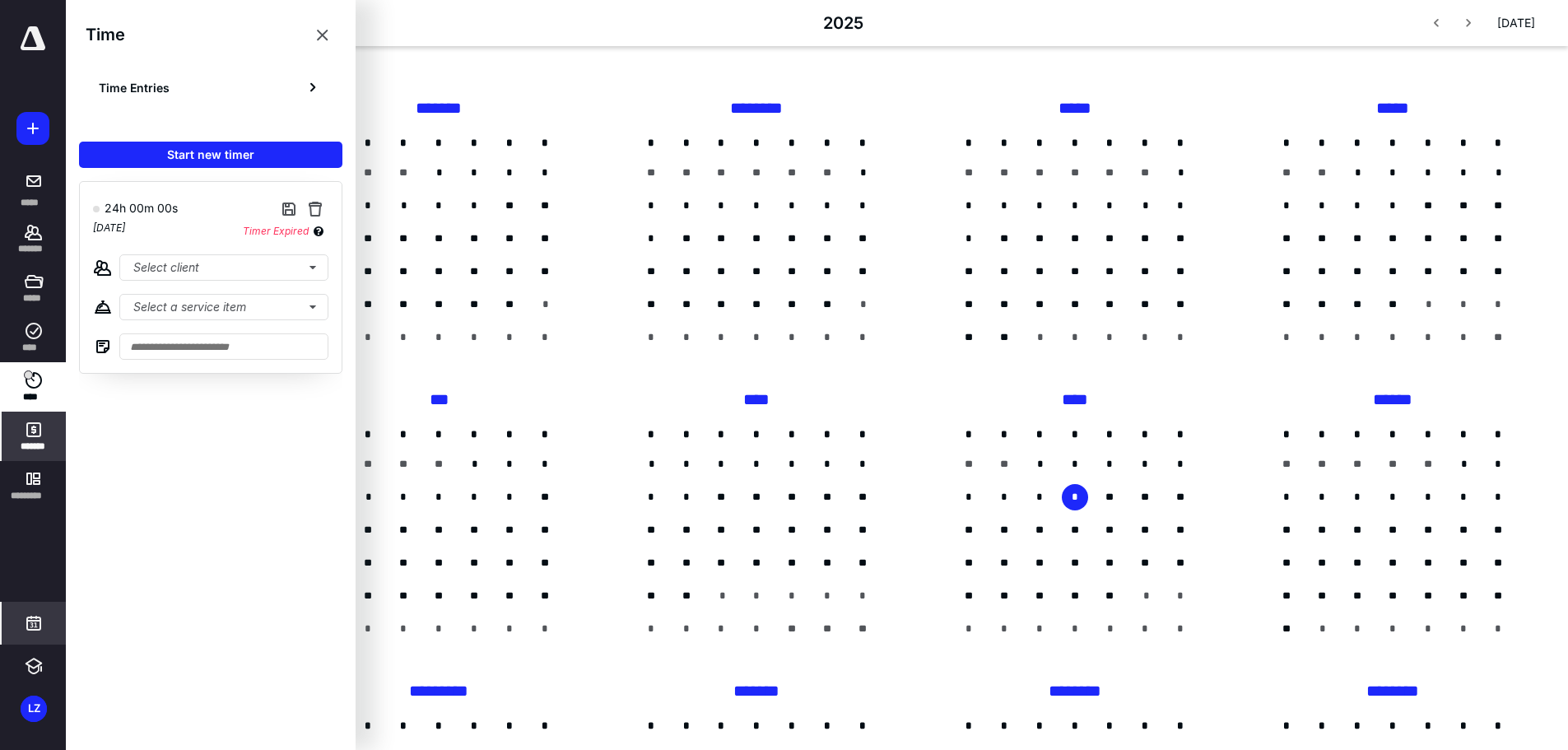 click on "*******" at bounding box center (34, 446) 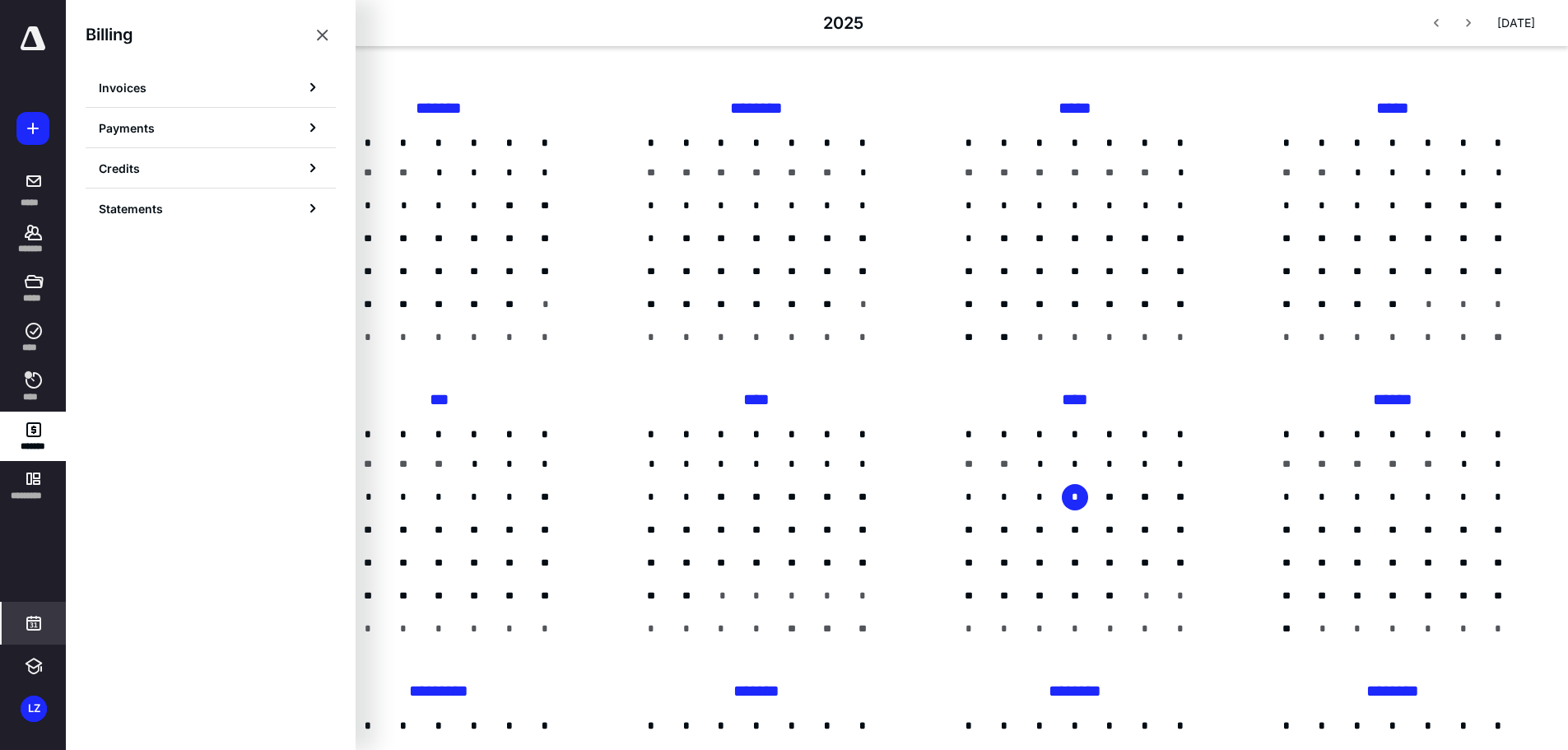 click at bounding box center [33, 39] 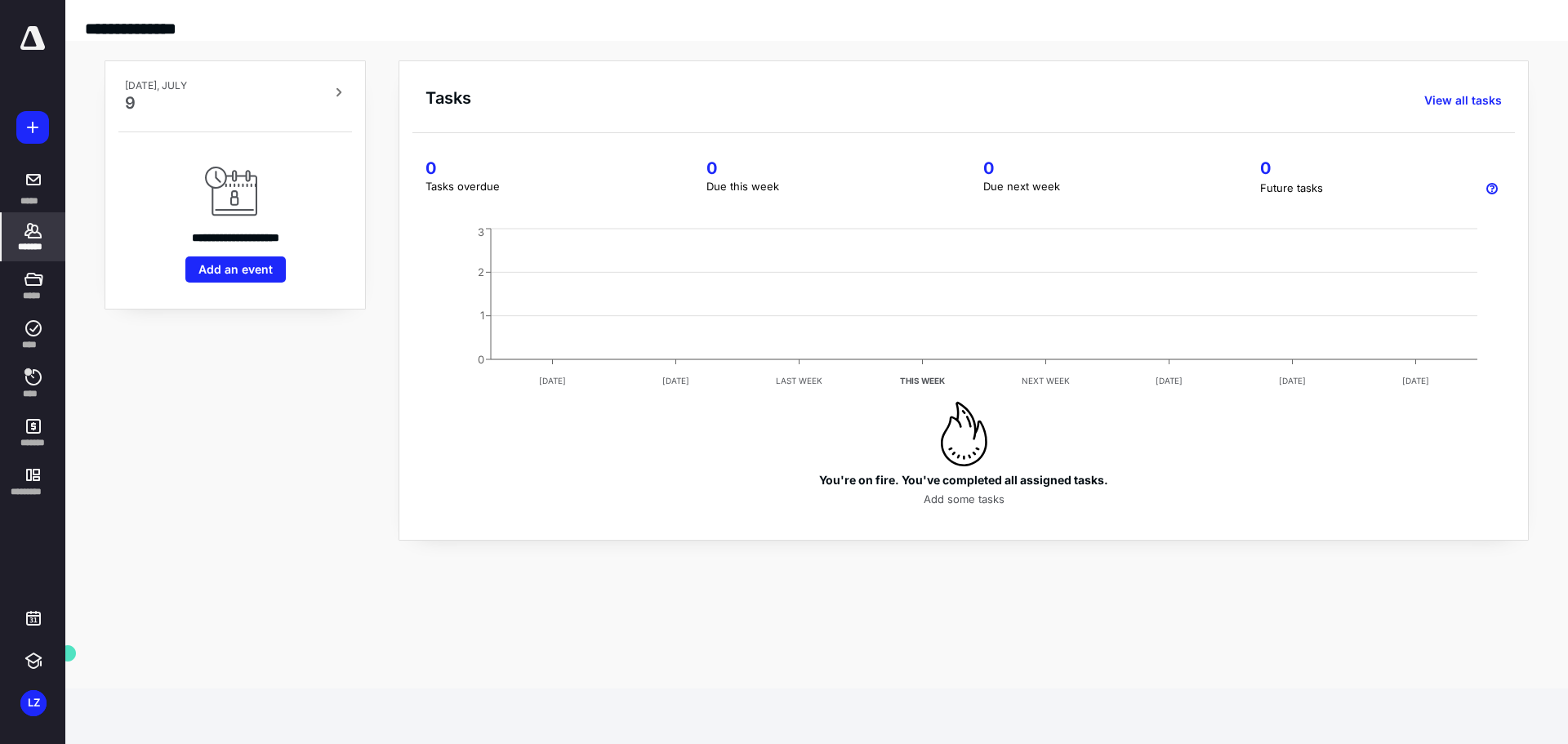 click on "*******" at bounding box center (33, 247) 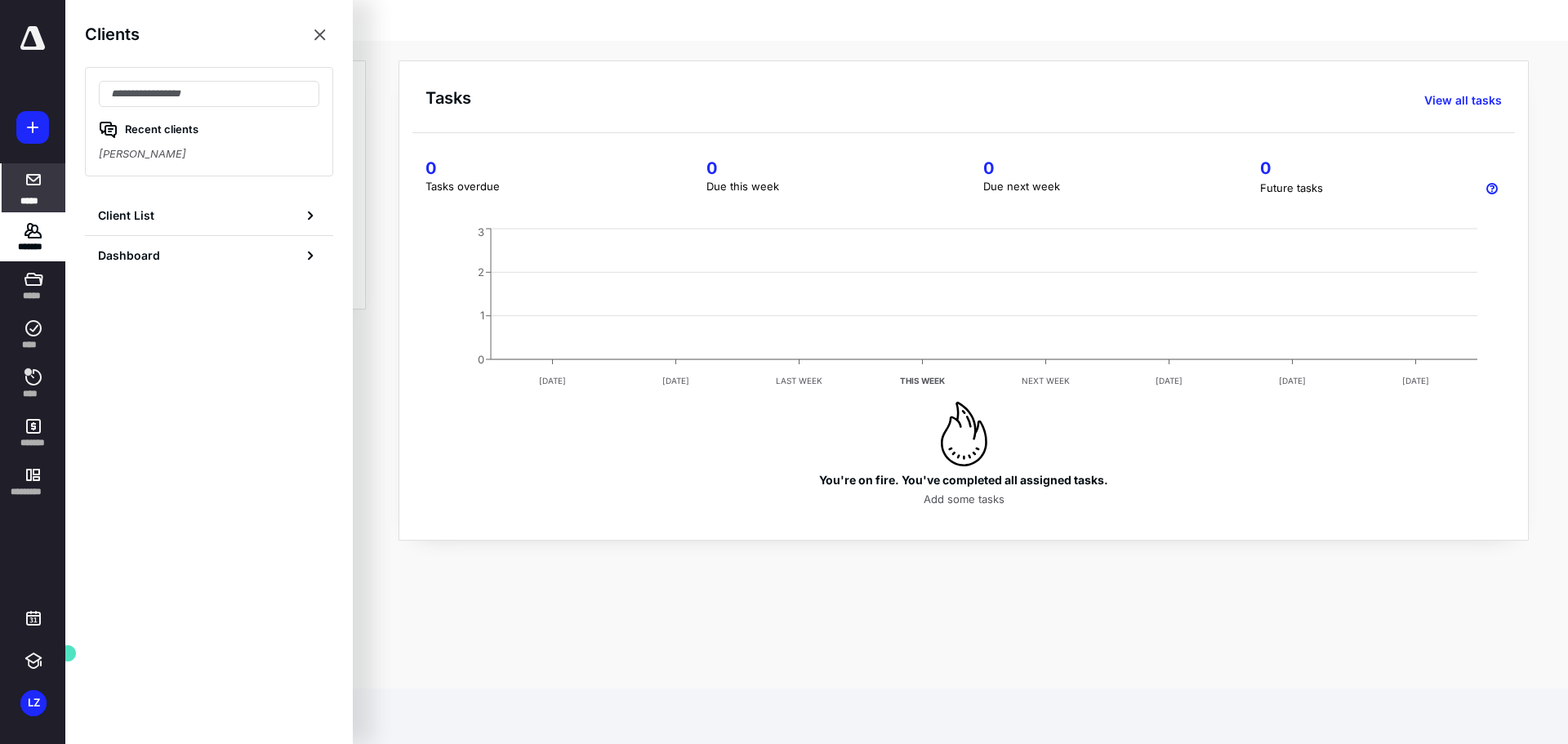 click 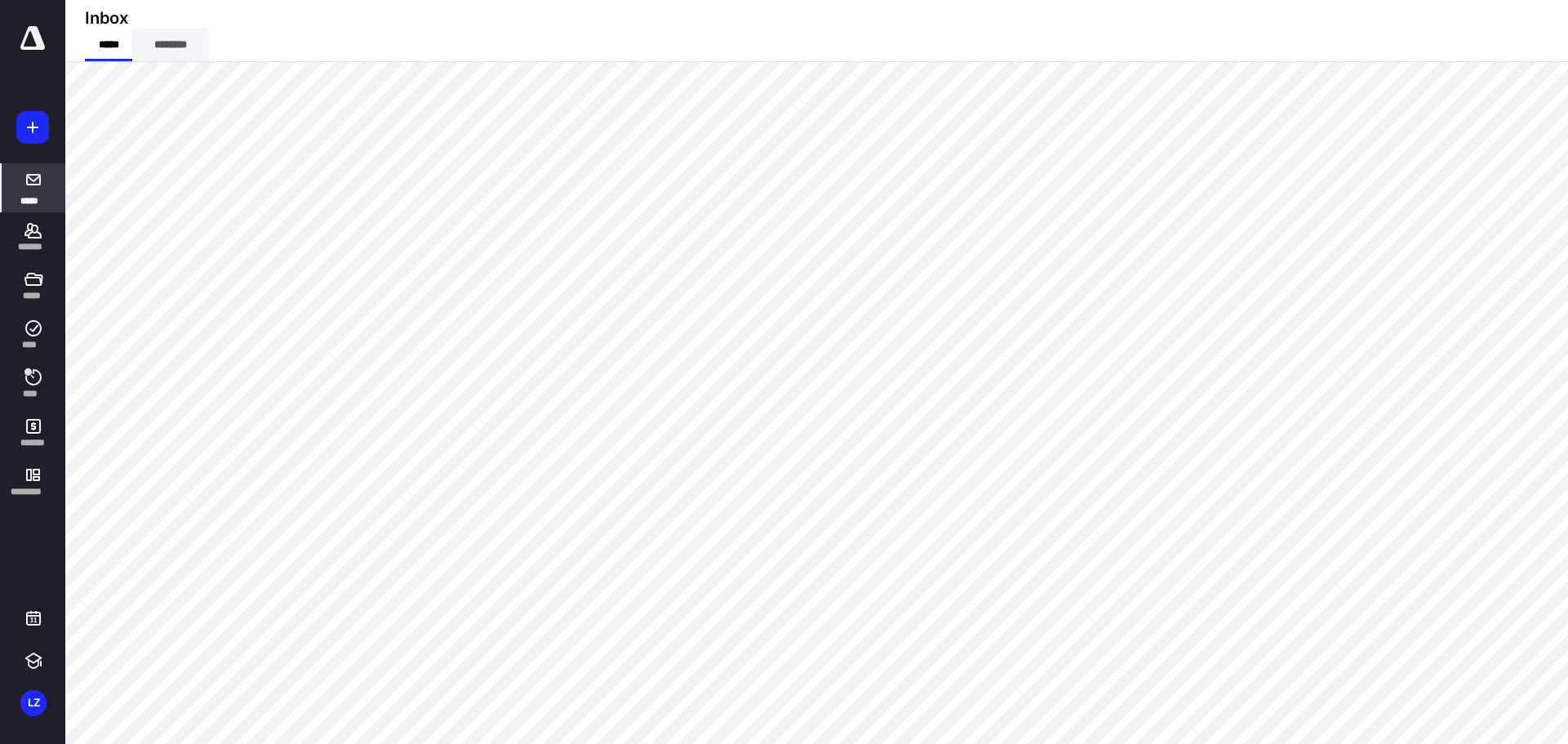 click on "********" at bounding box center (170, 45) 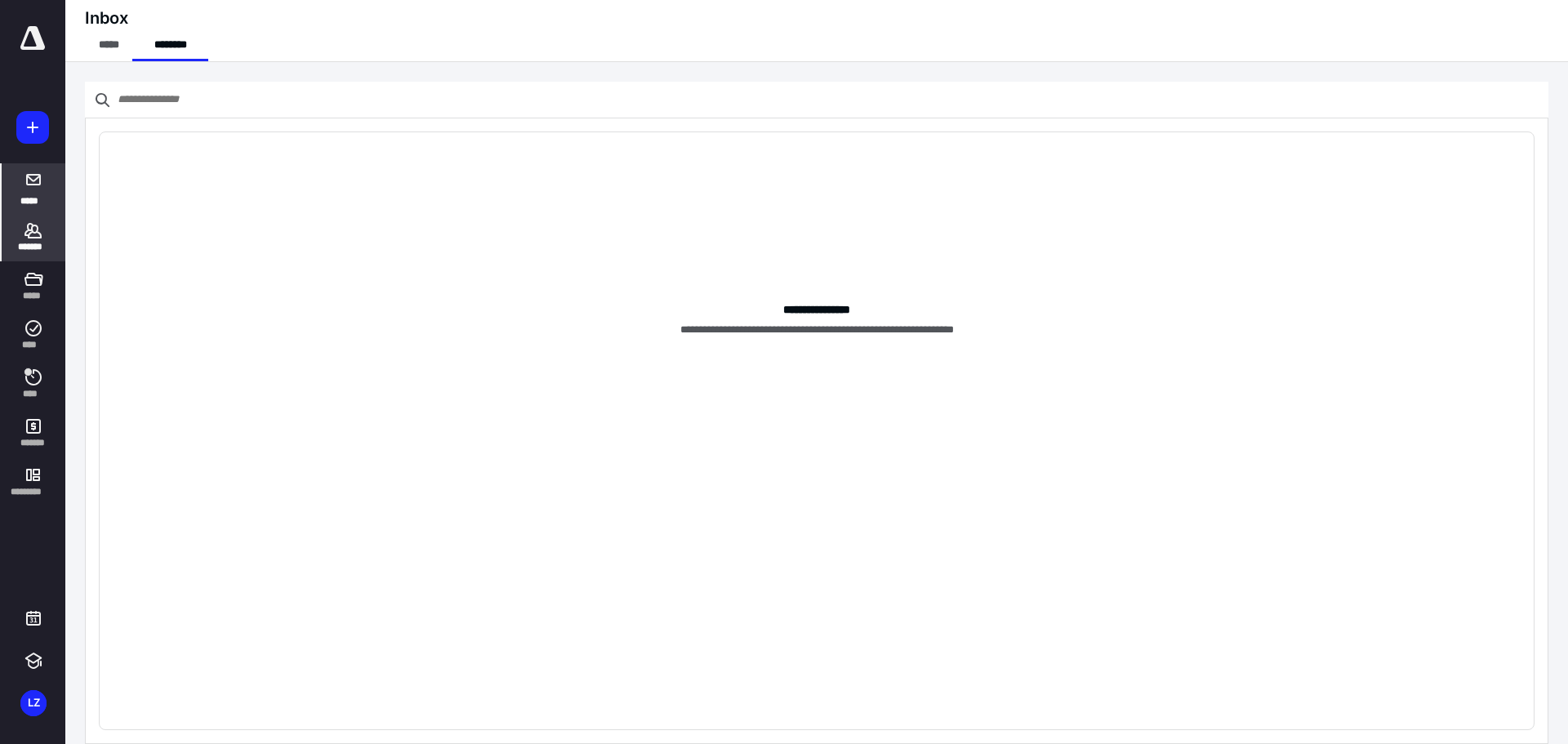 click on "*******" at bounding box center (33, 247) 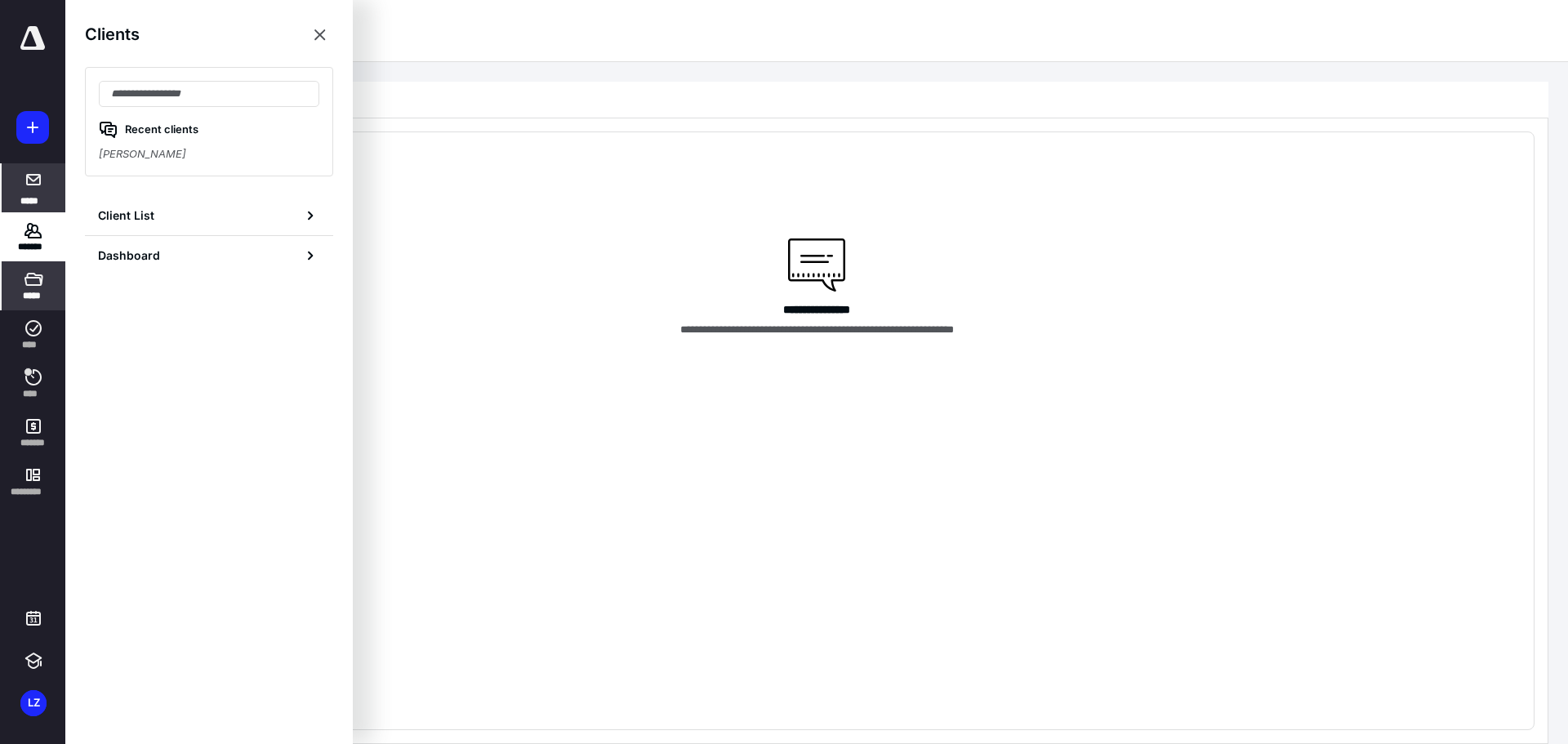 click 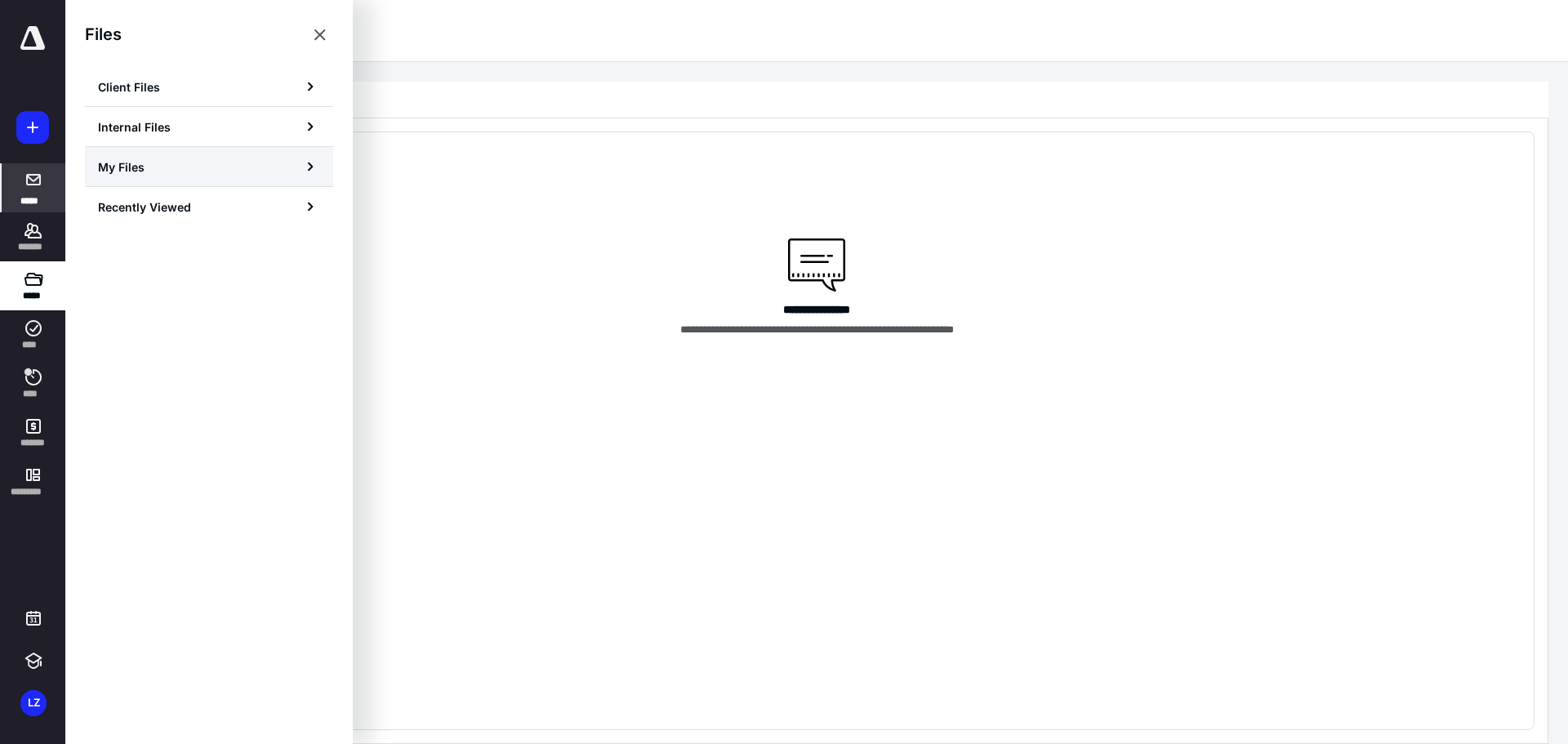 click on "My Files" at bounding box center [209, 167] 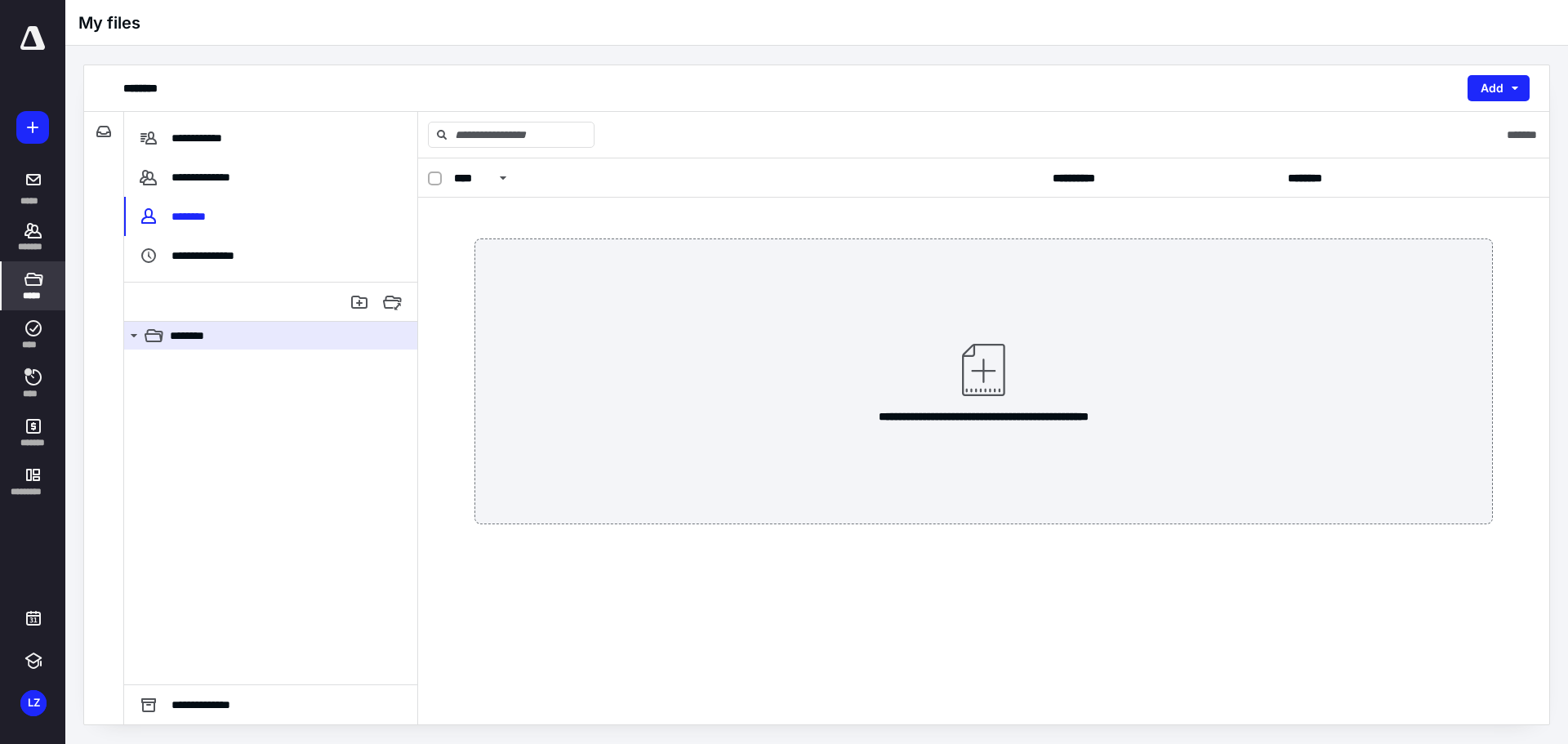 click on "****" at bounding box center [748, 178] 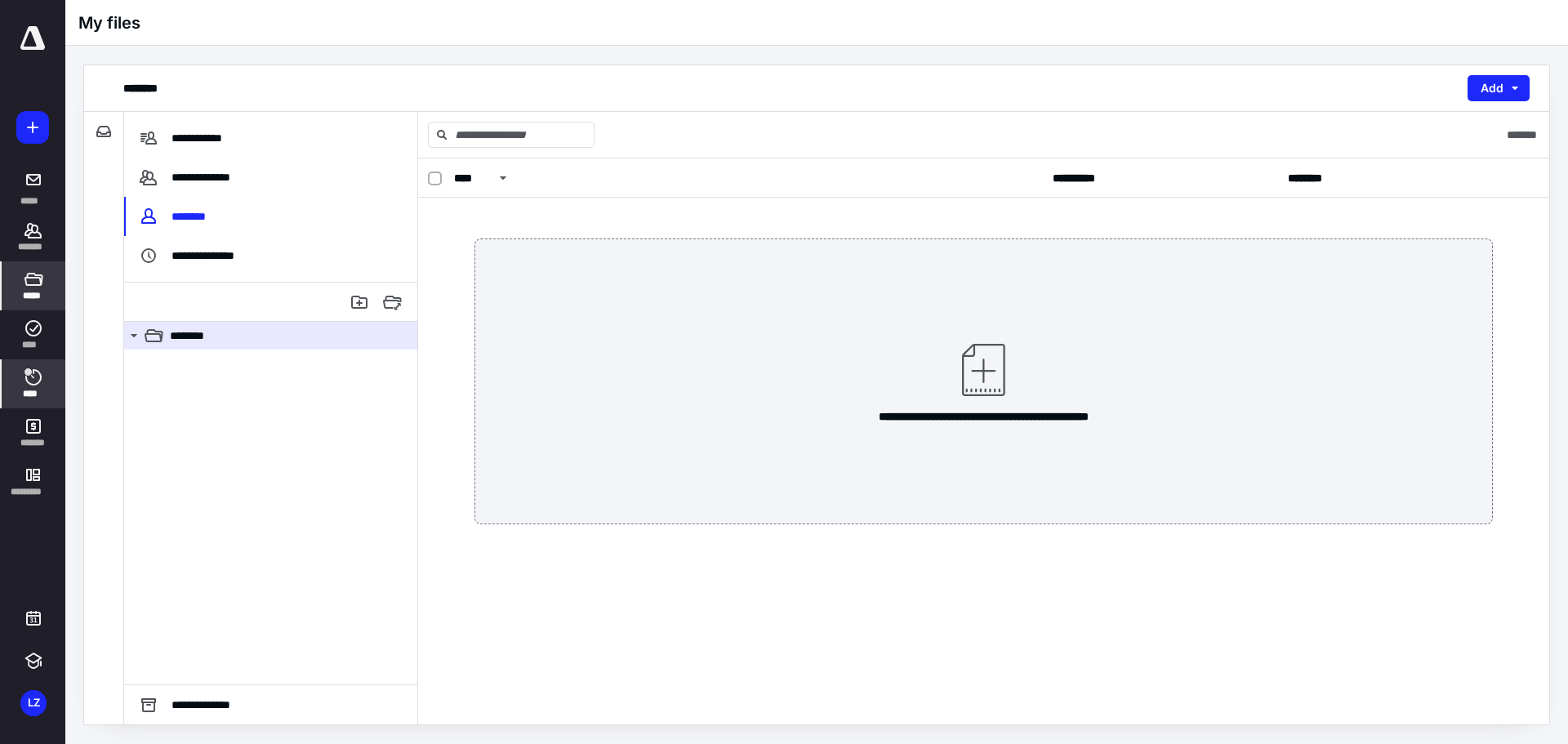 click on "****" at bounding box center [33, 394] 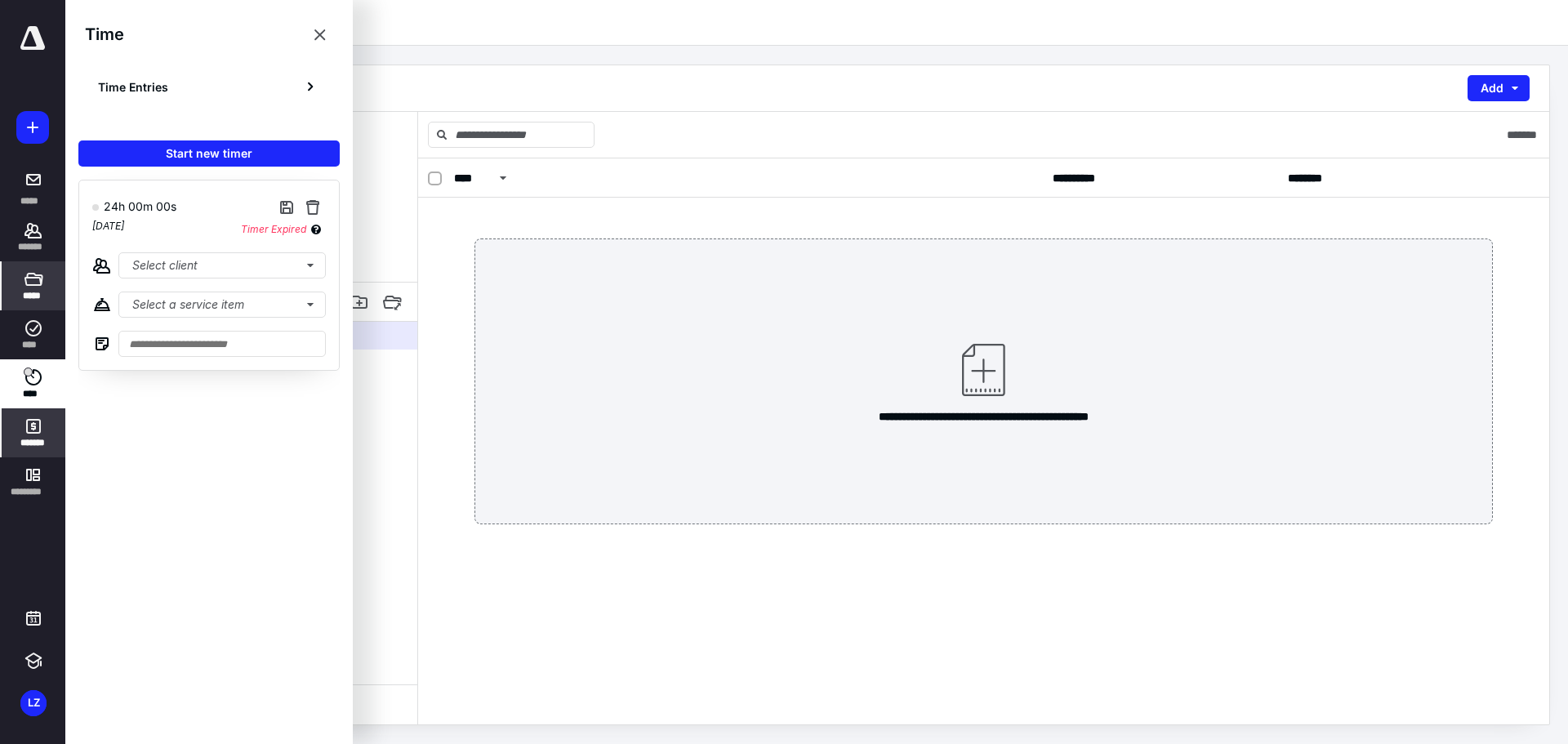 click on "*******" at bounding box center [33, 433] 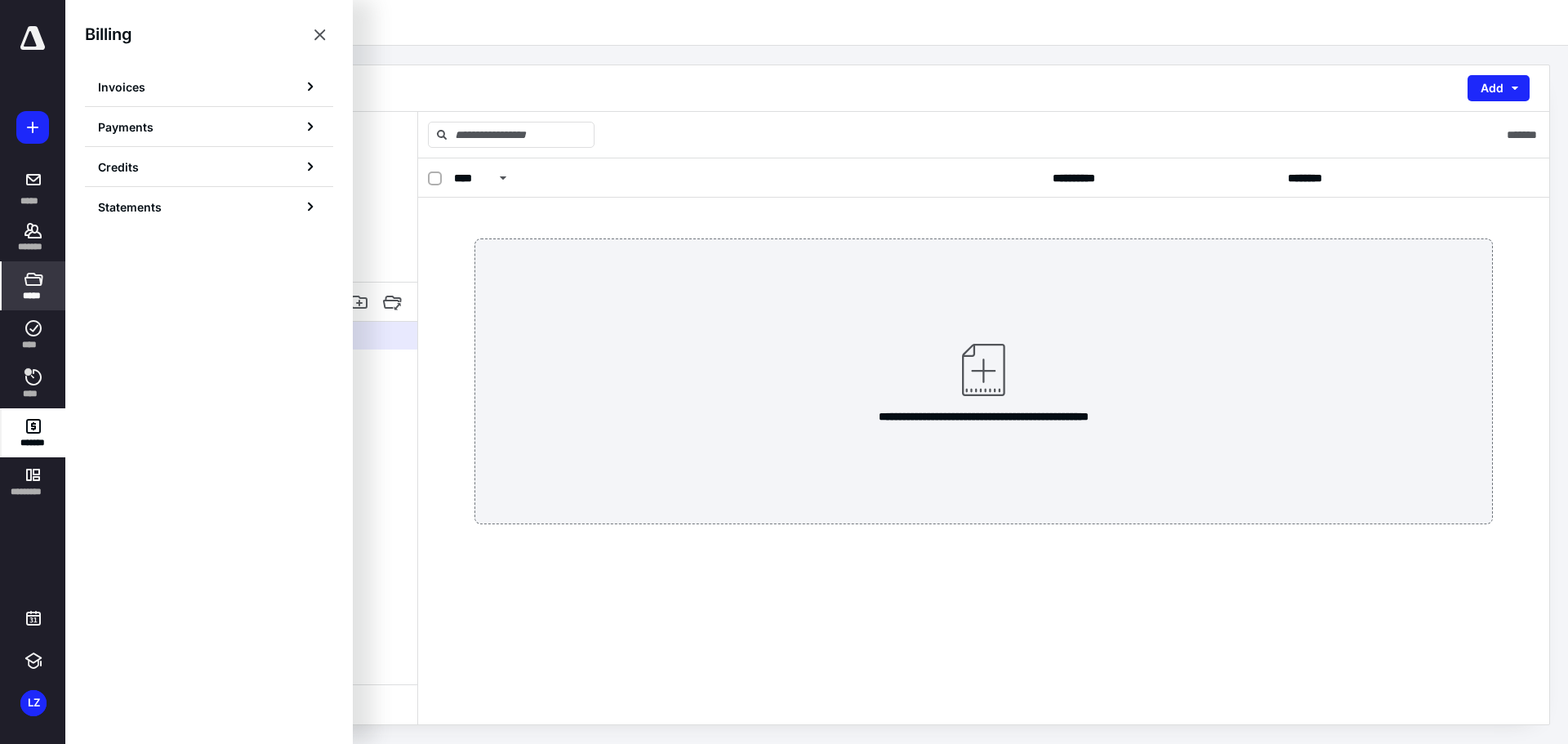 click on "*******" at bounding box center [33, 433] 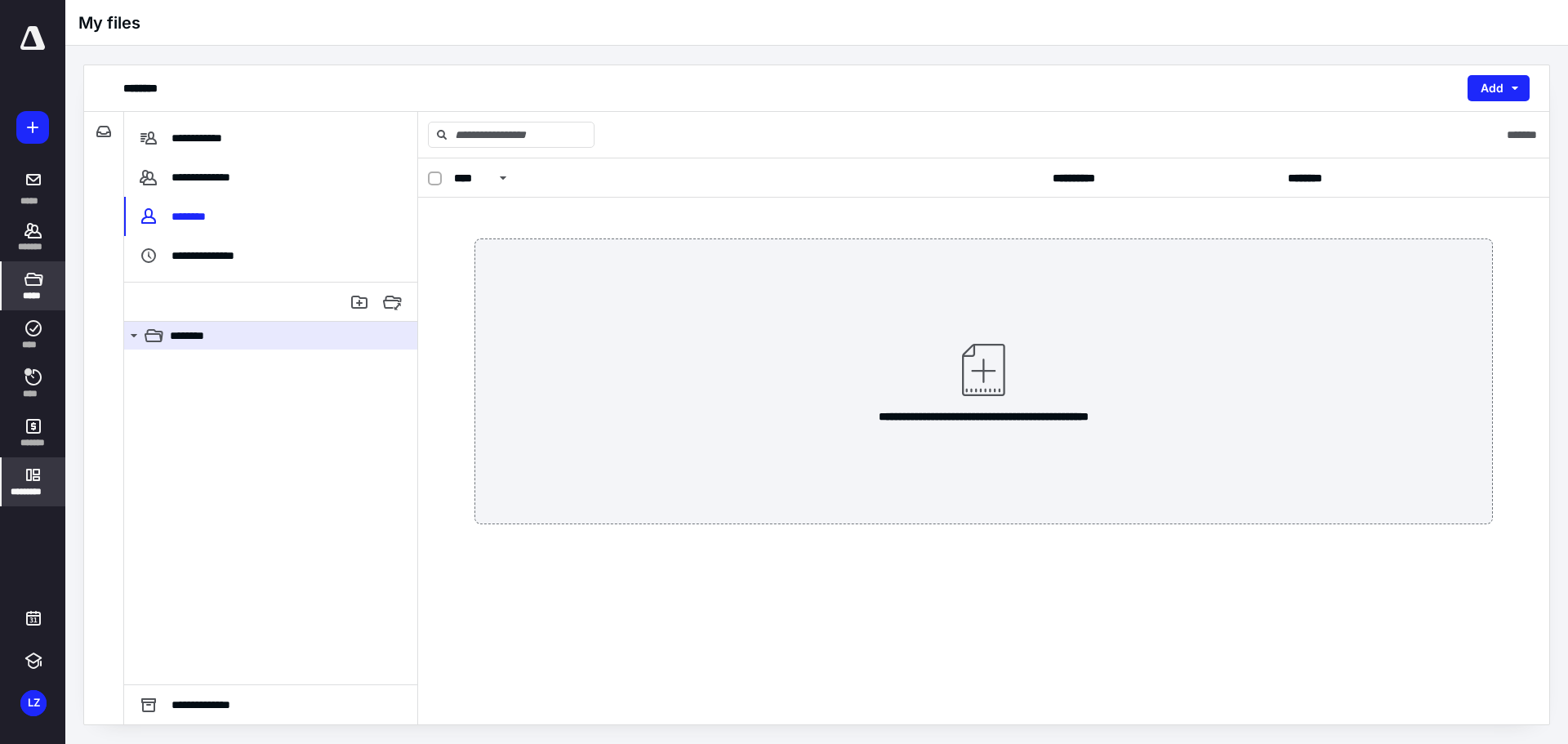 click on "*********" at bounding box center [33, 492] 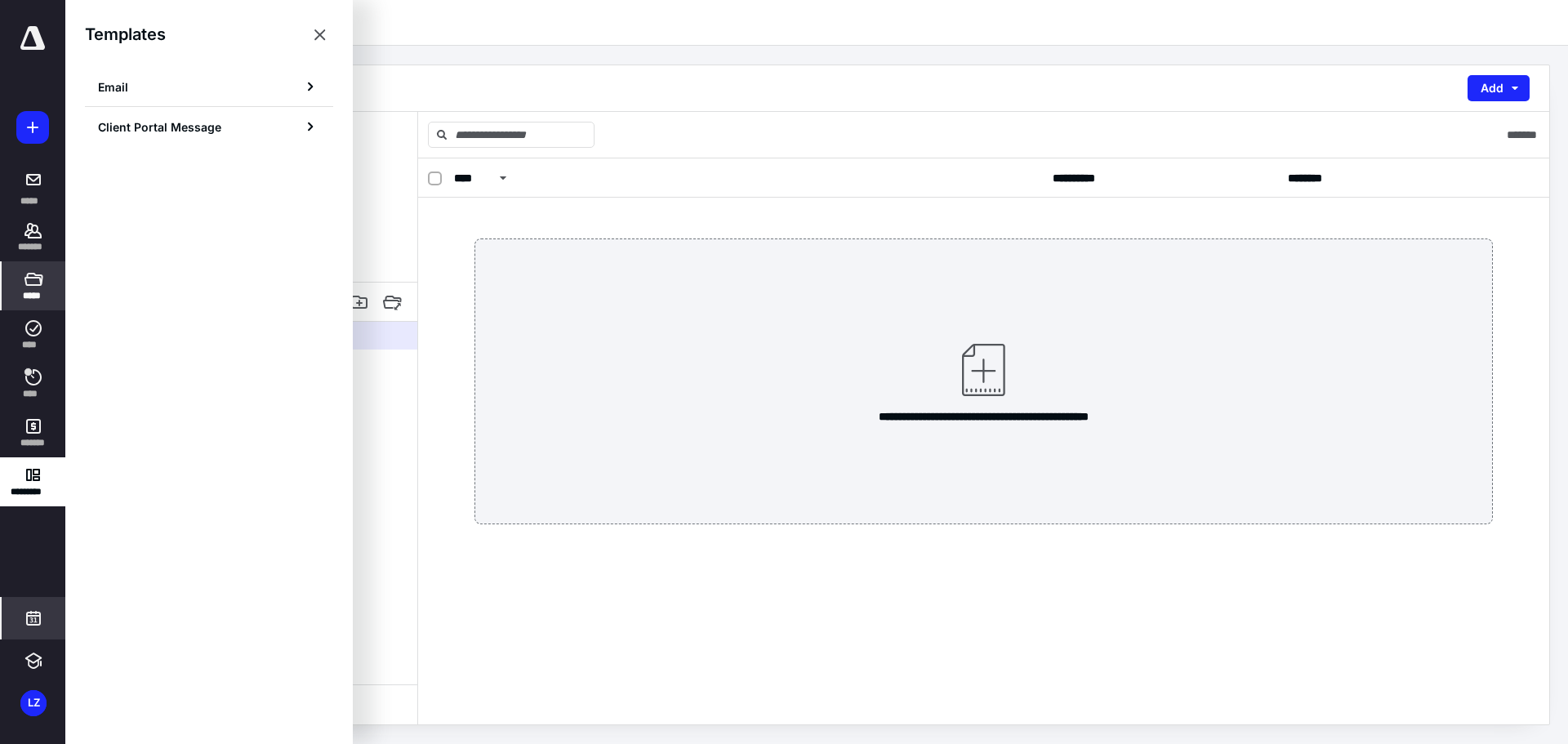 click 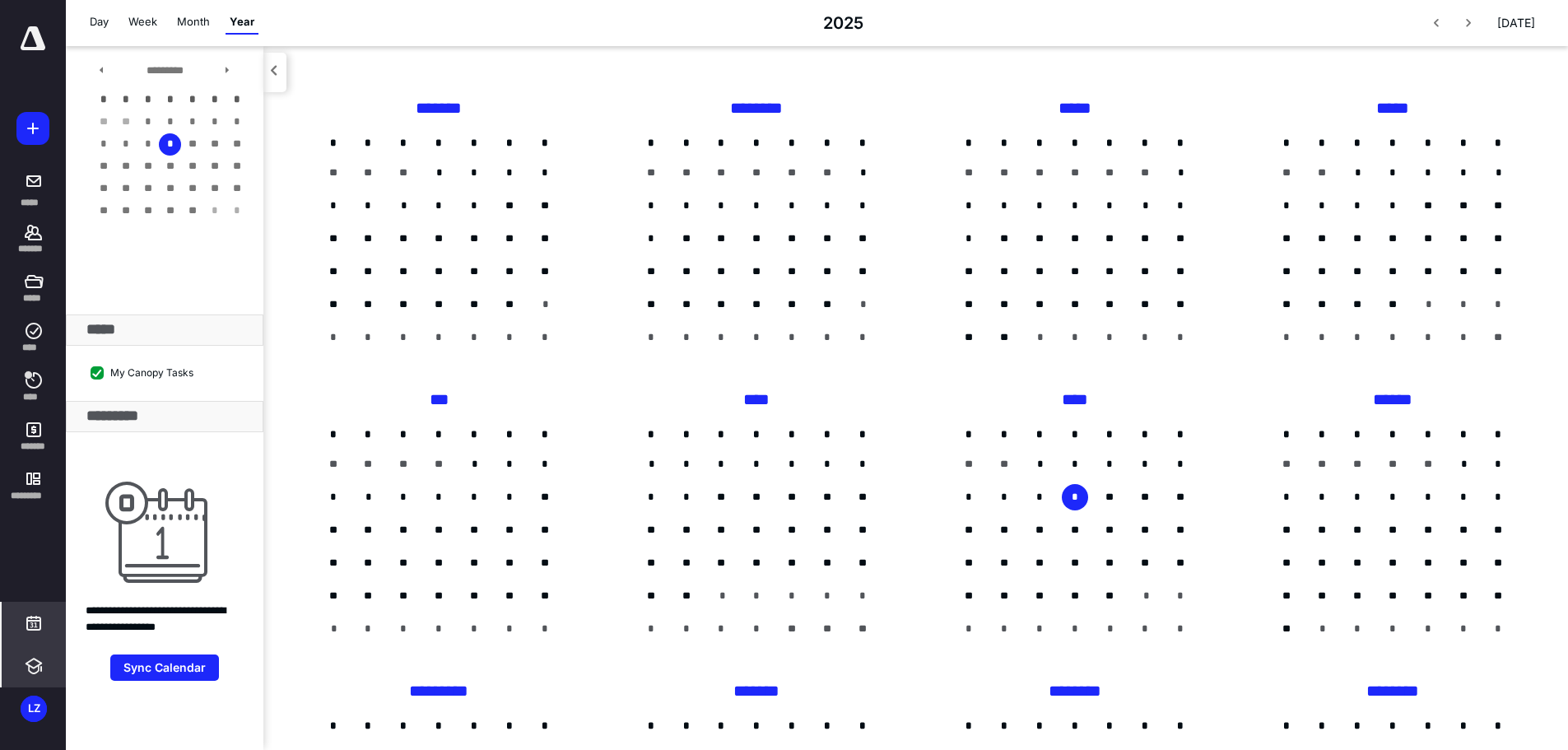 click 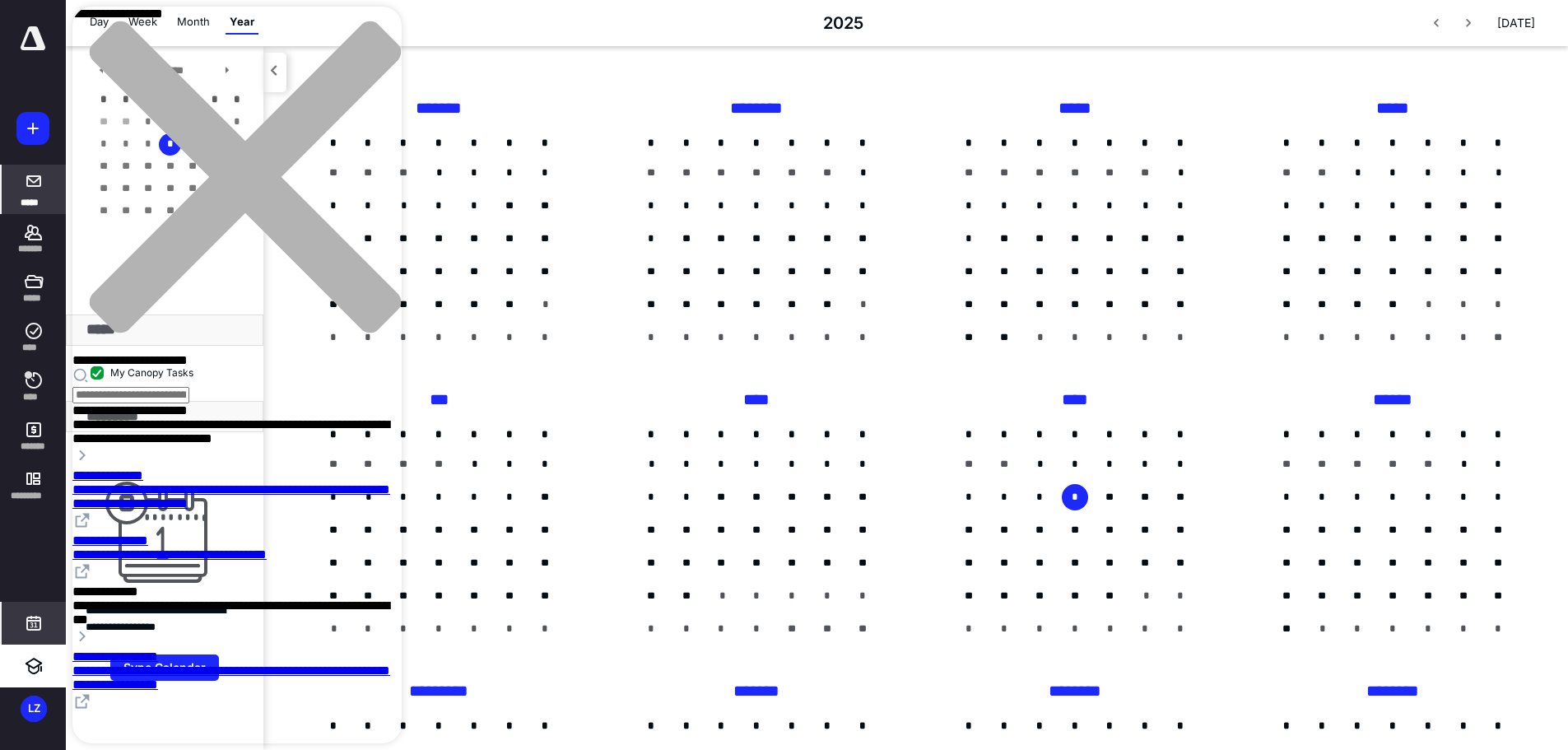 click on "*****" at bounding box center [30, 202] 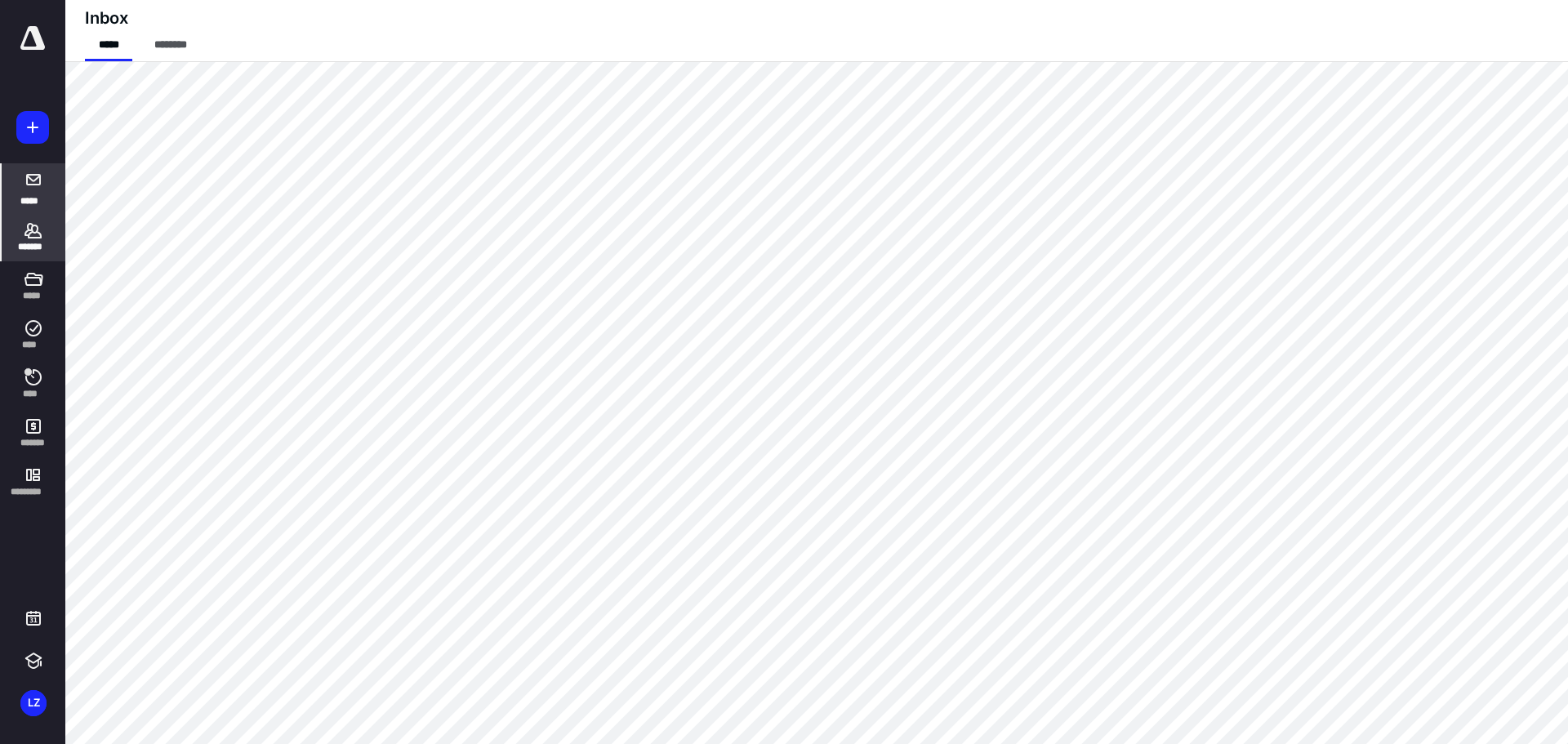 click on "*******" at bounding box center [33, 237] 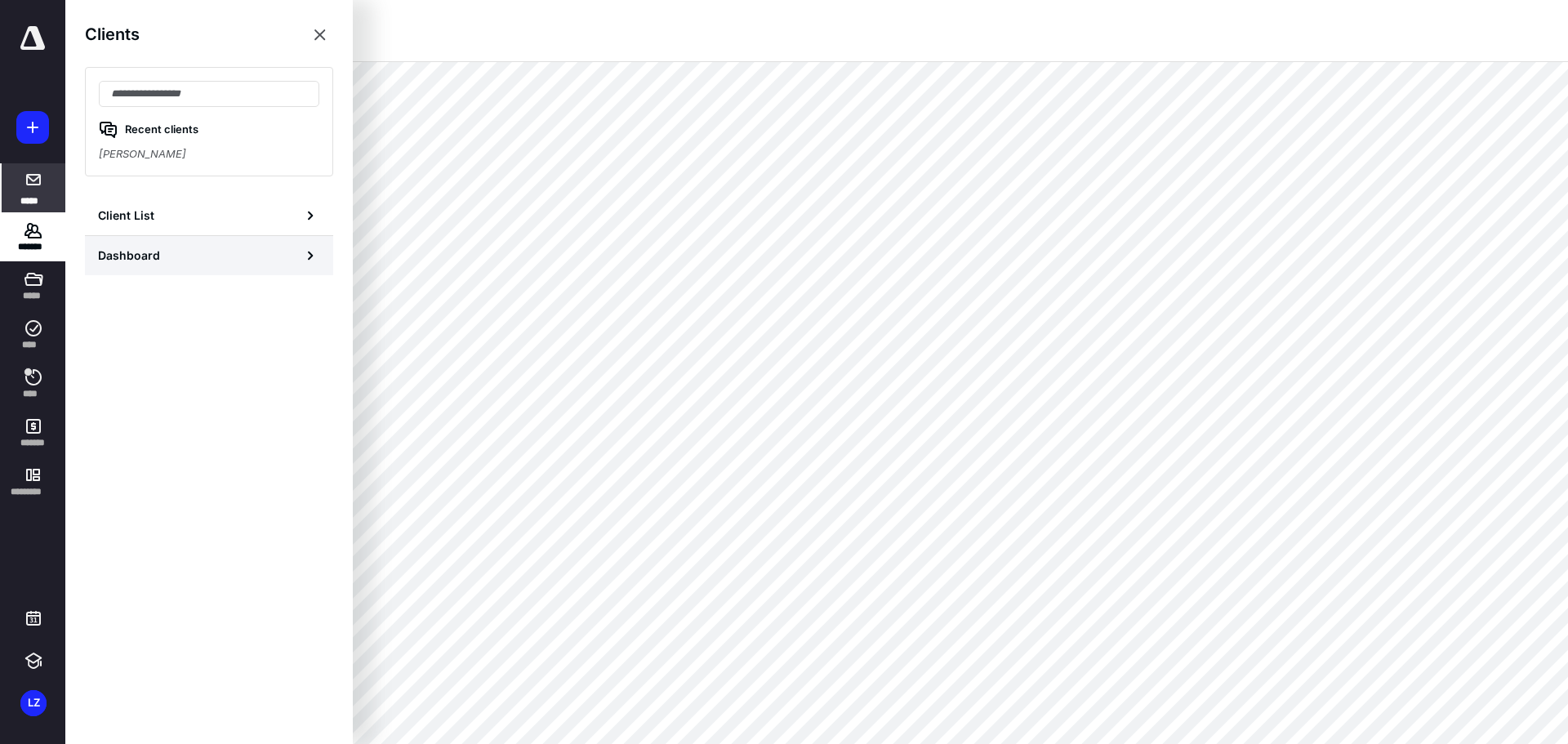 click on "Dashboard" at bounding box center [209, 256] 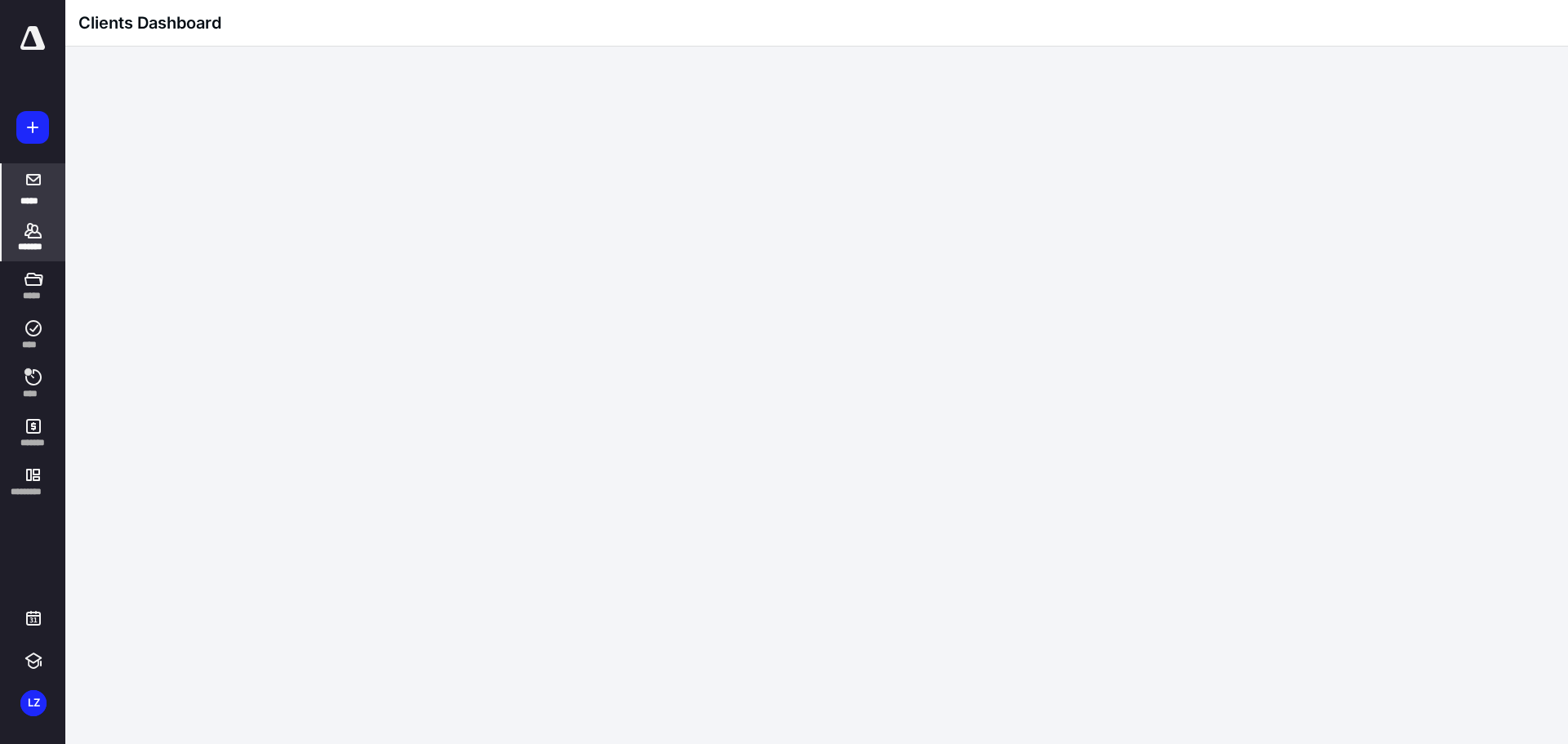 click 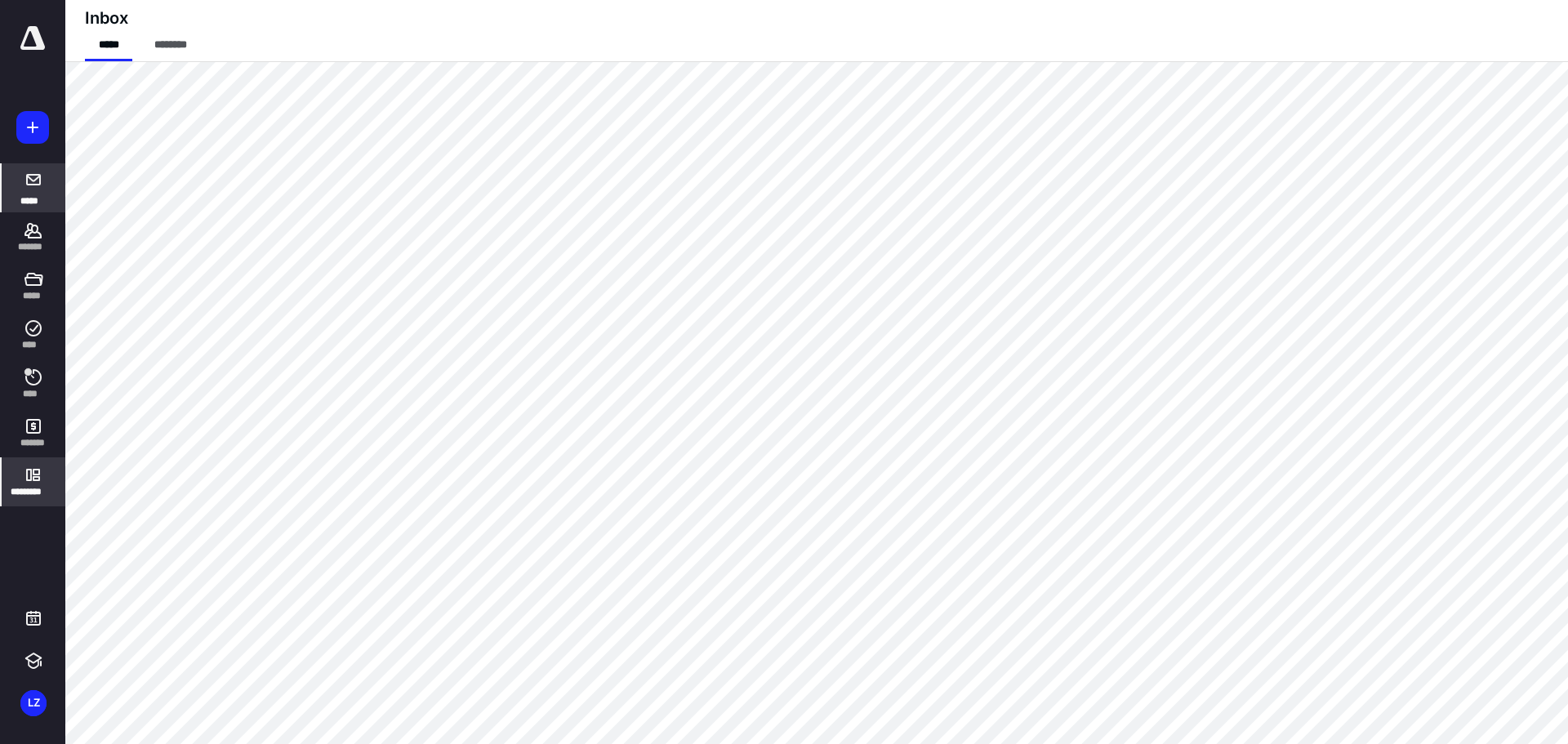 click on "*********" at bounding box center (33, 482) 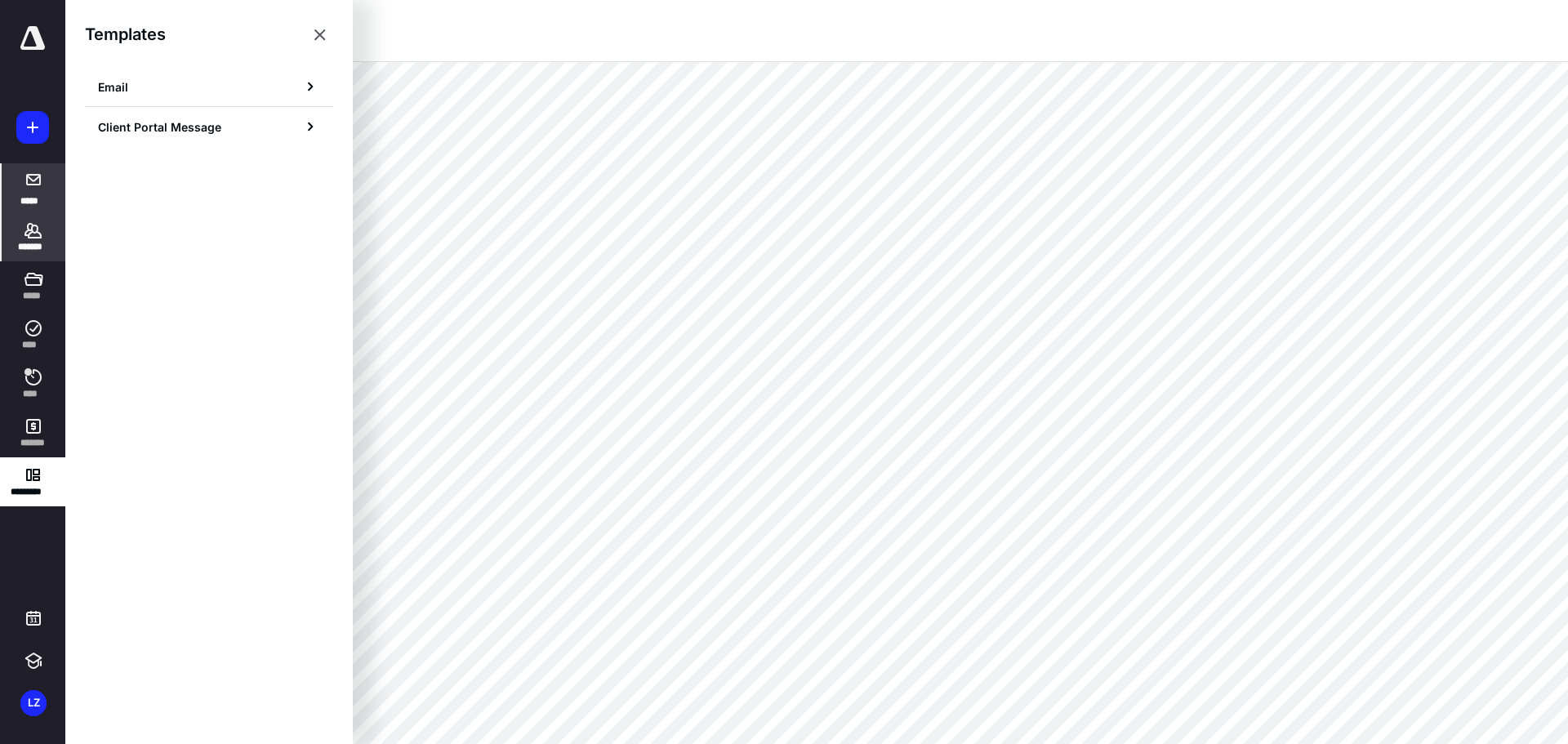 click 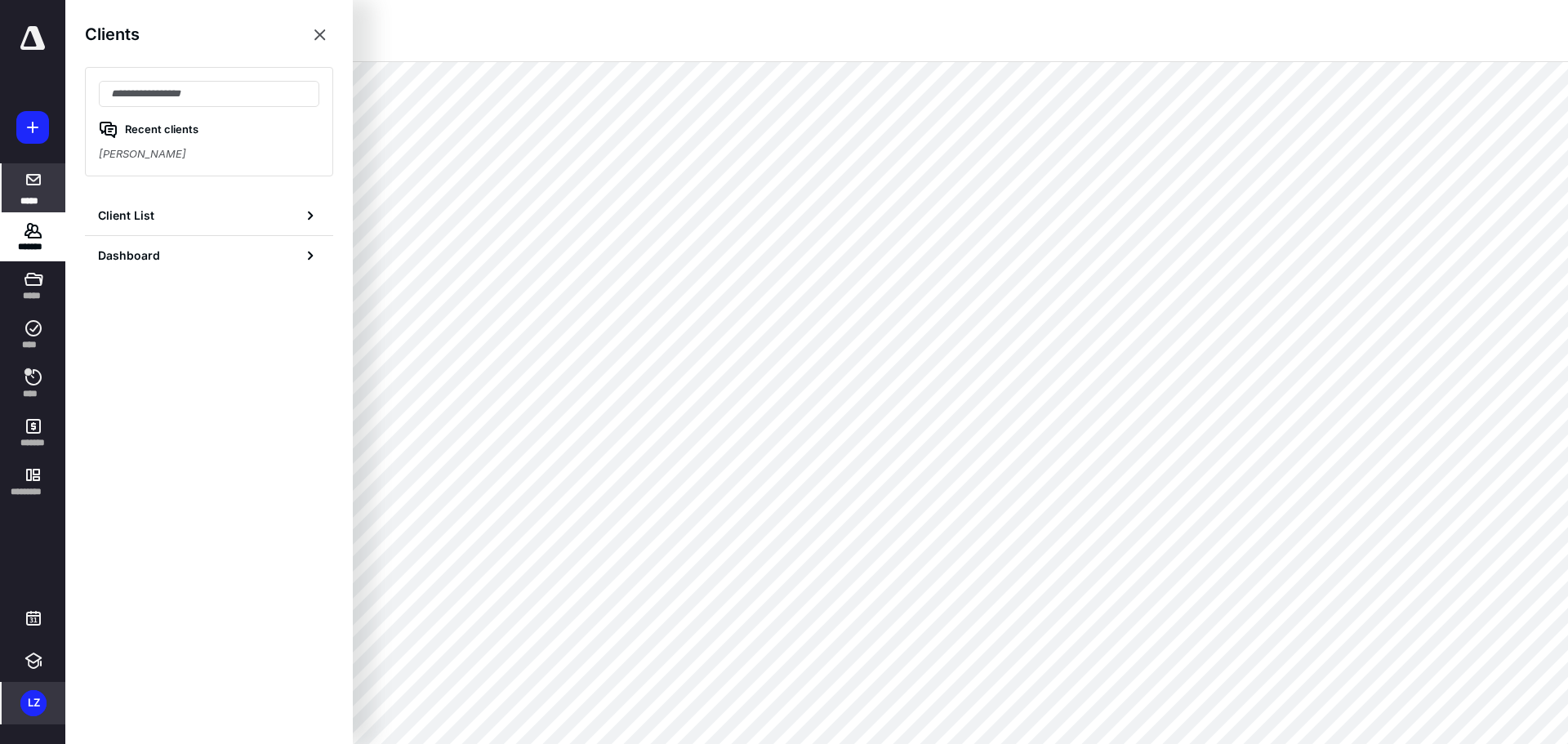 click on "LZ" at bounding box center [33, 703] 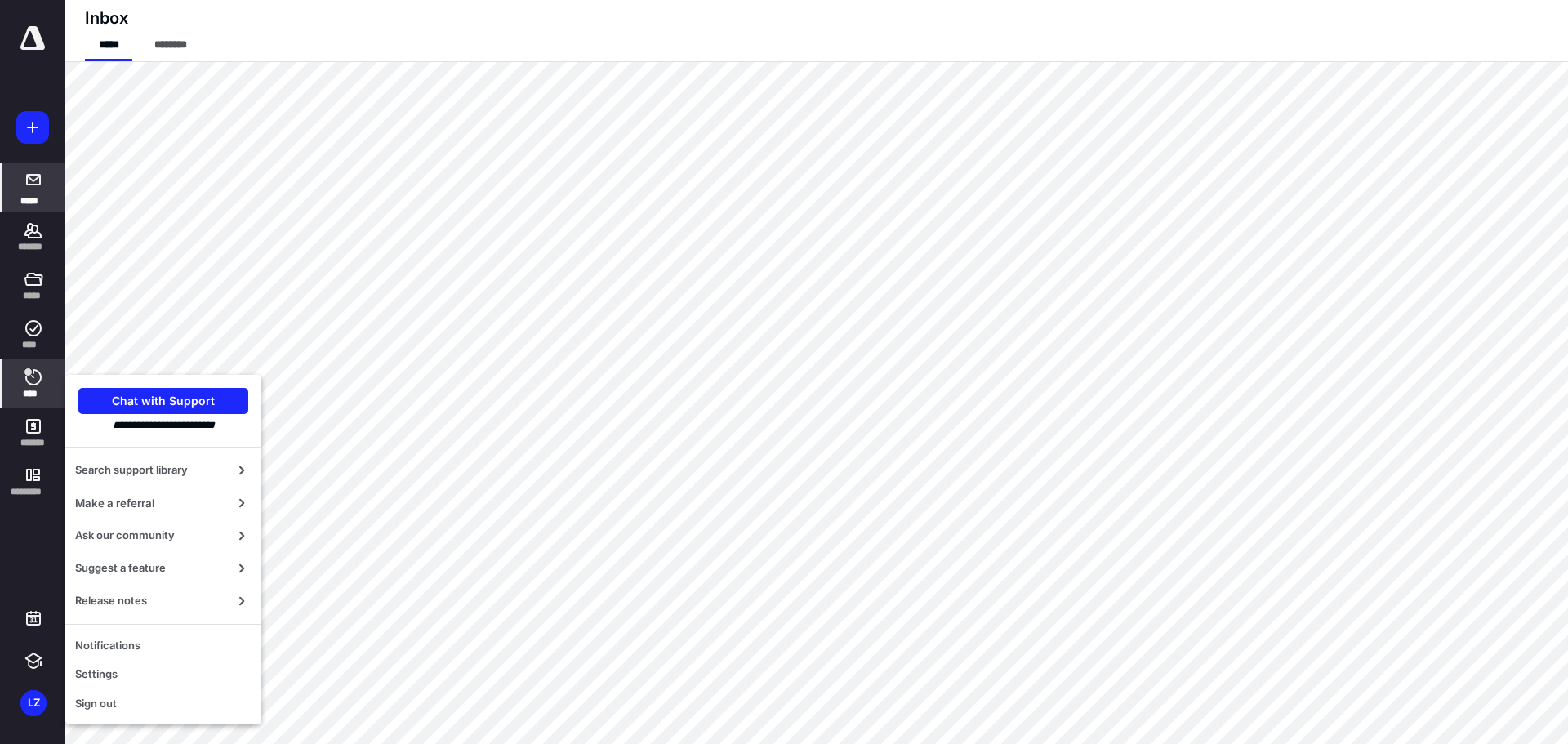 click on "****" at bounding box center [33, 394] 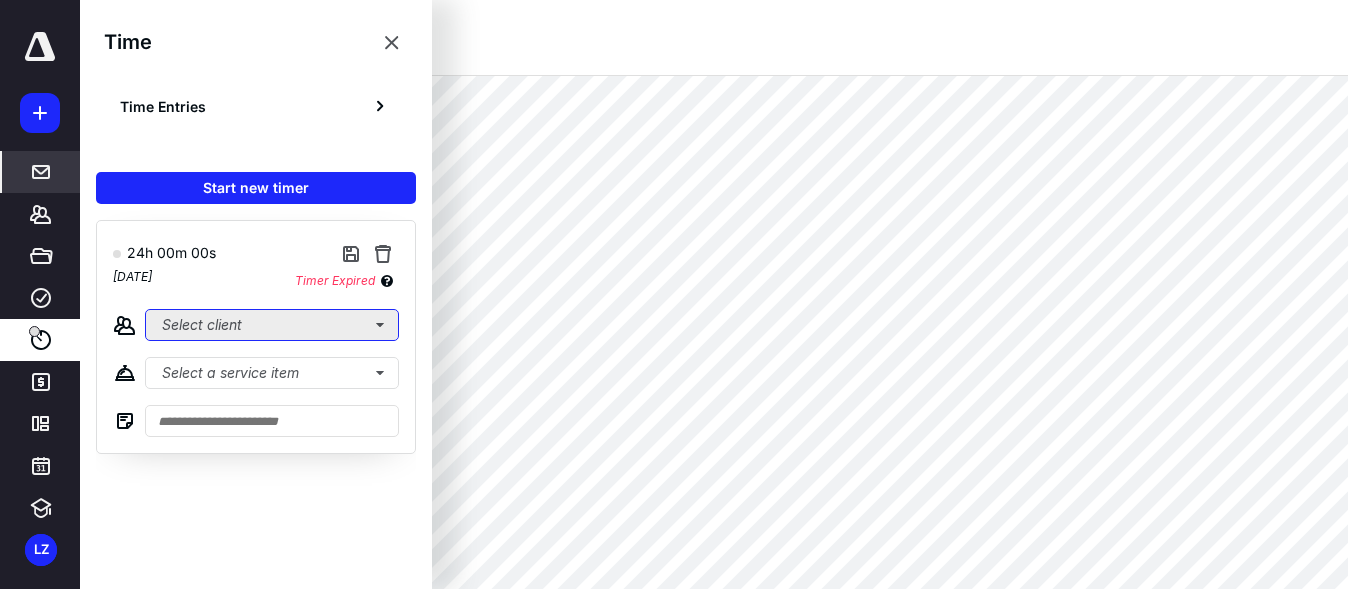 click on "Select client" at bounding box center (272, 325) 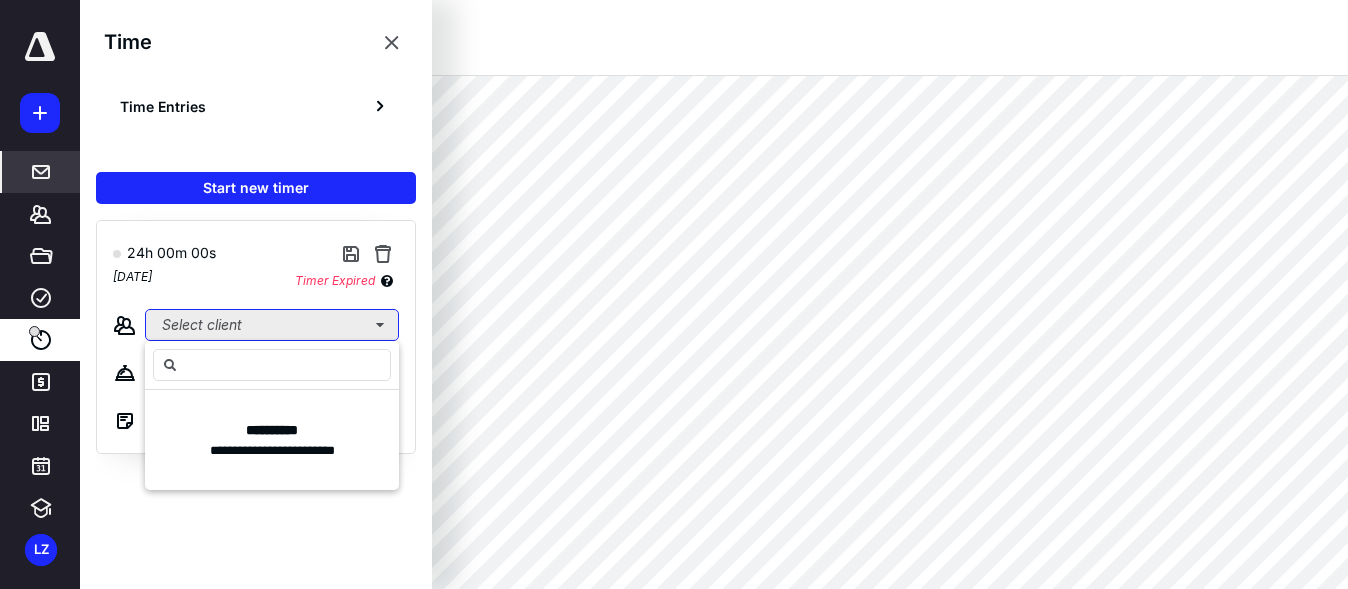 click on "Select client" at bounding box center (272, 325) 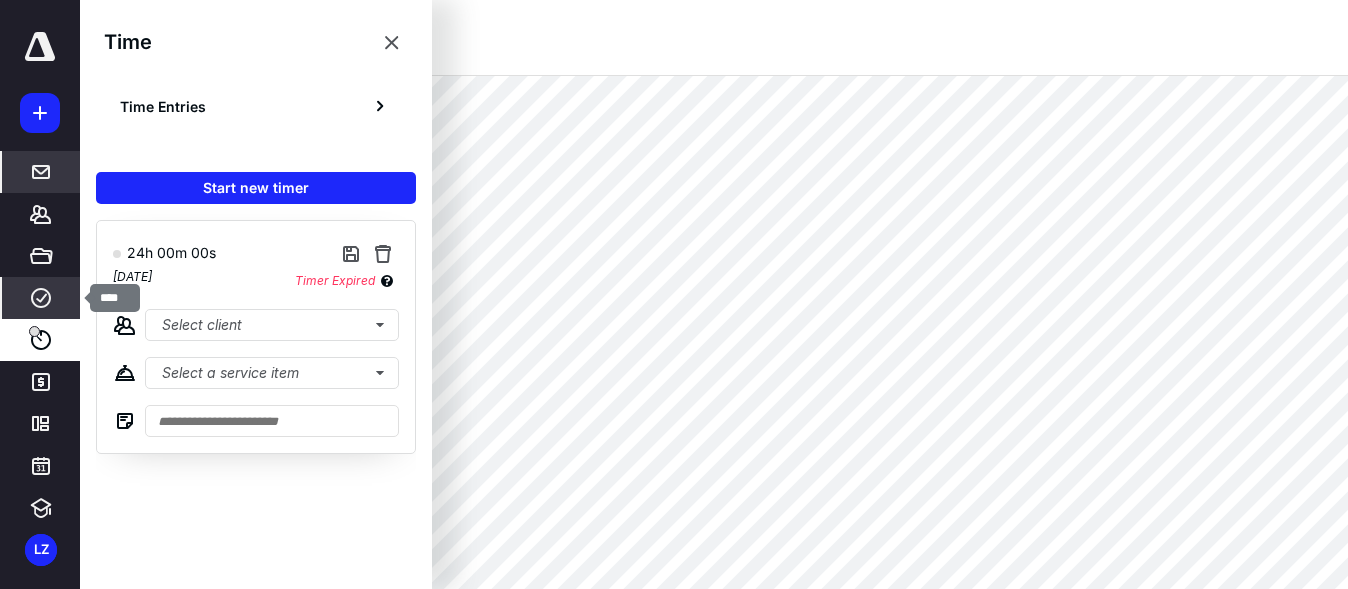 click on "****" at bounding box center (41, 298) 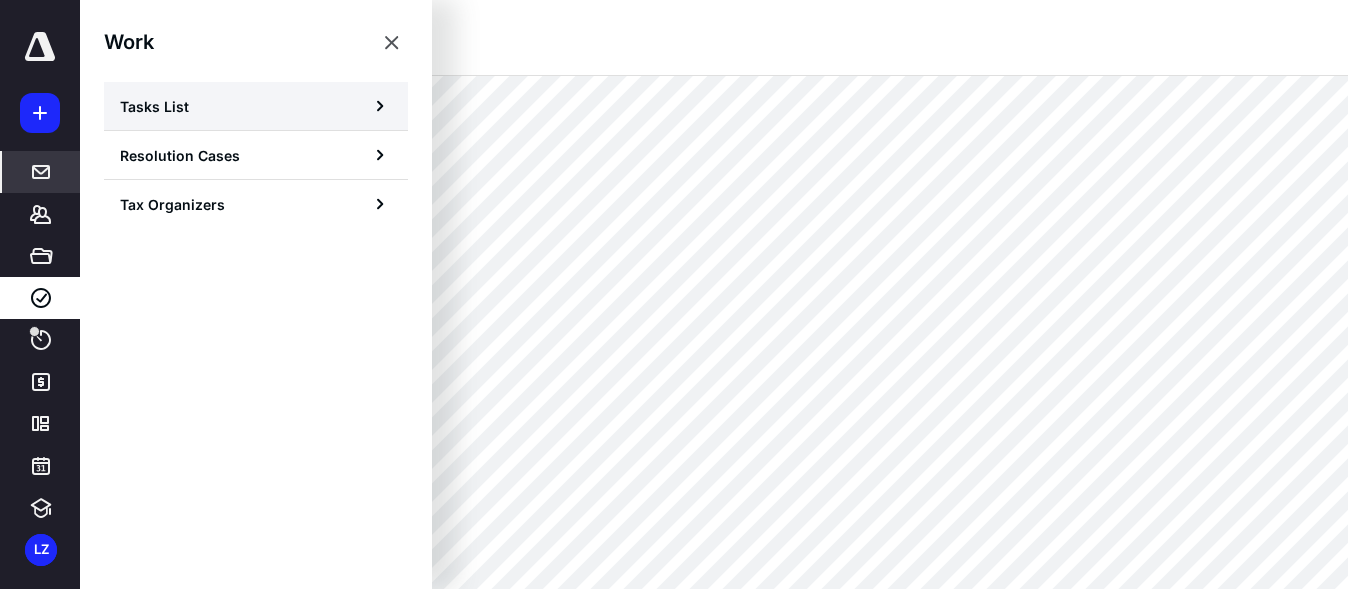 click on "Tasks List" at bounding box center (256, 106) 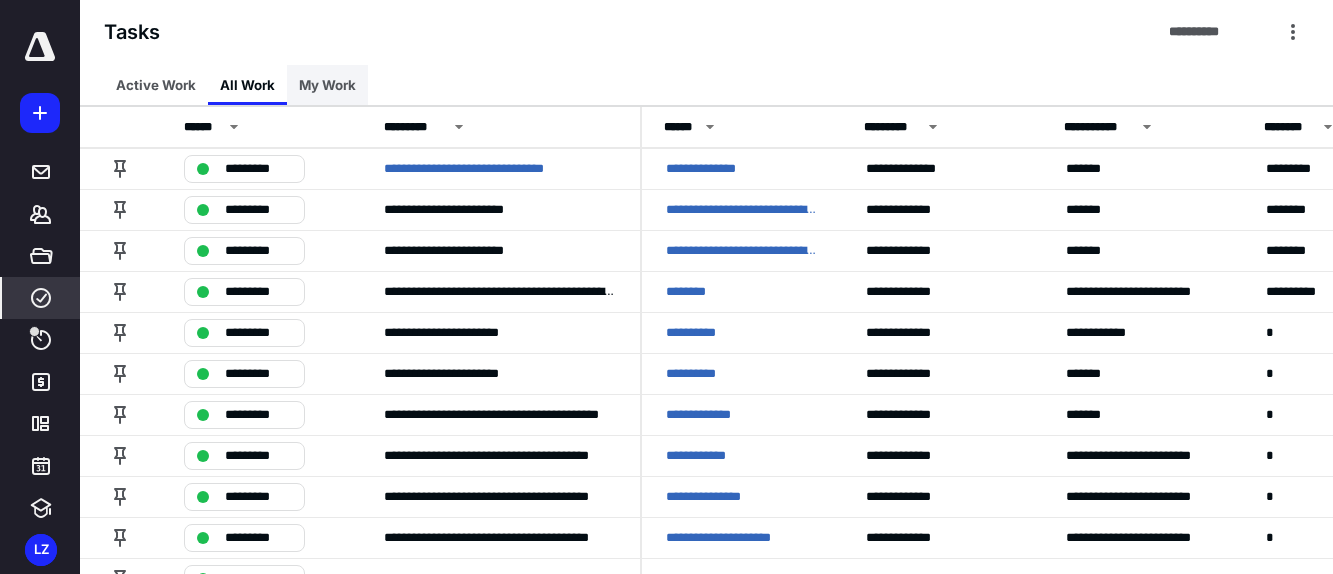click on "My Work" at bounding box center (327, 85) 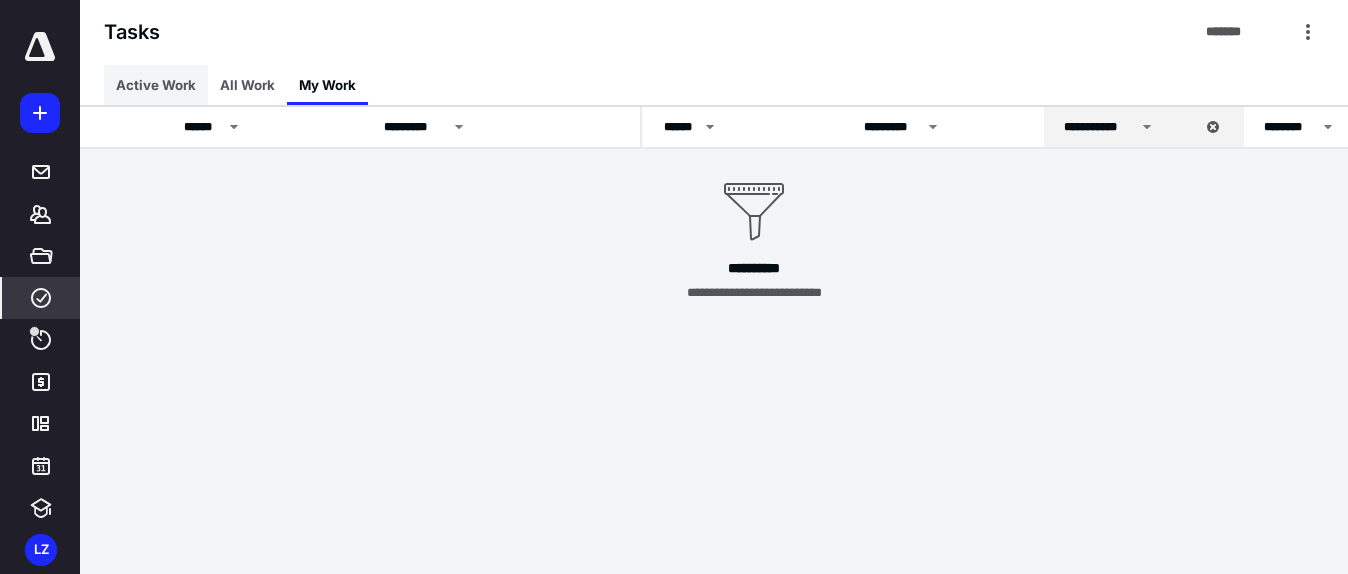 click on "Active Work" at bounding box center [156, 85] 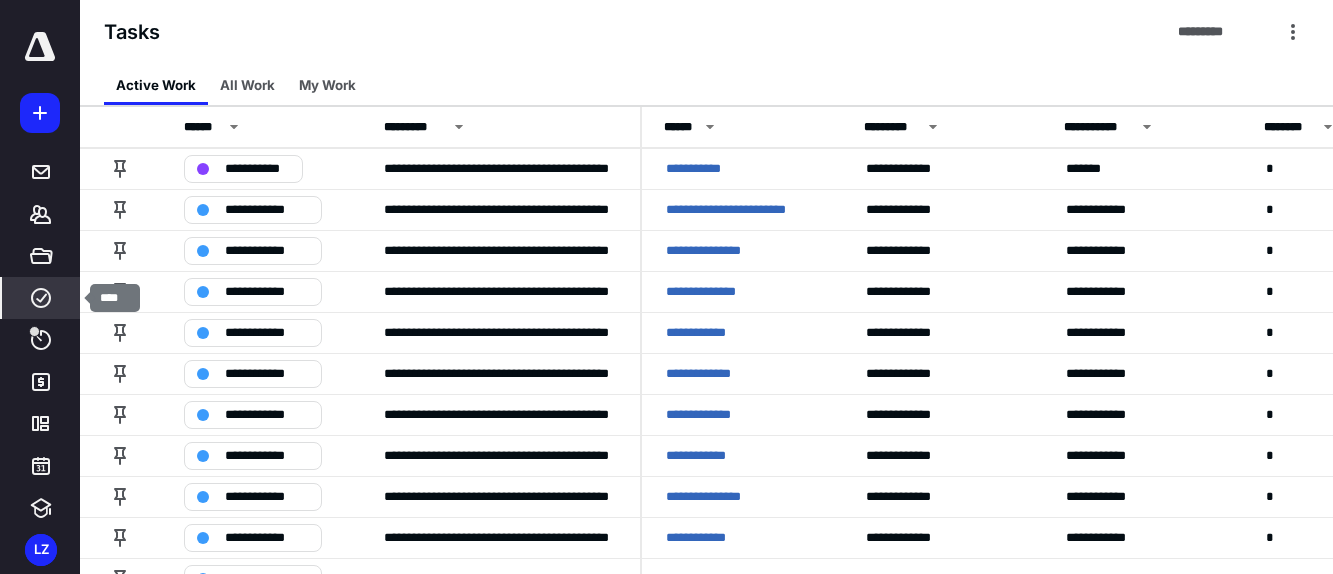 click 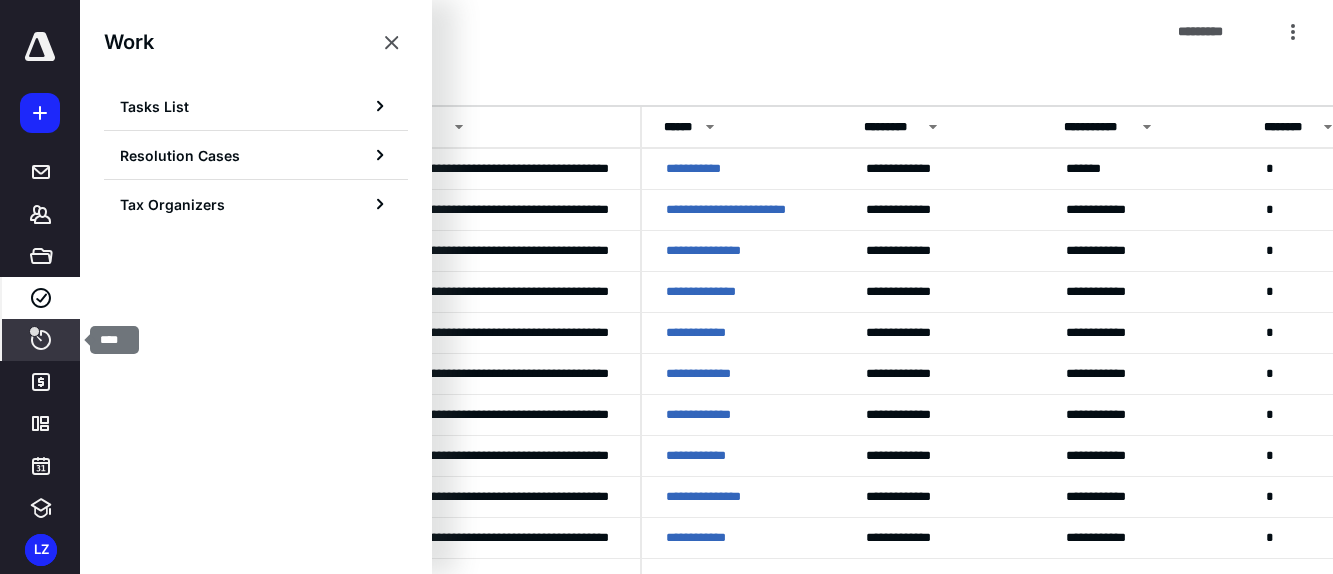click 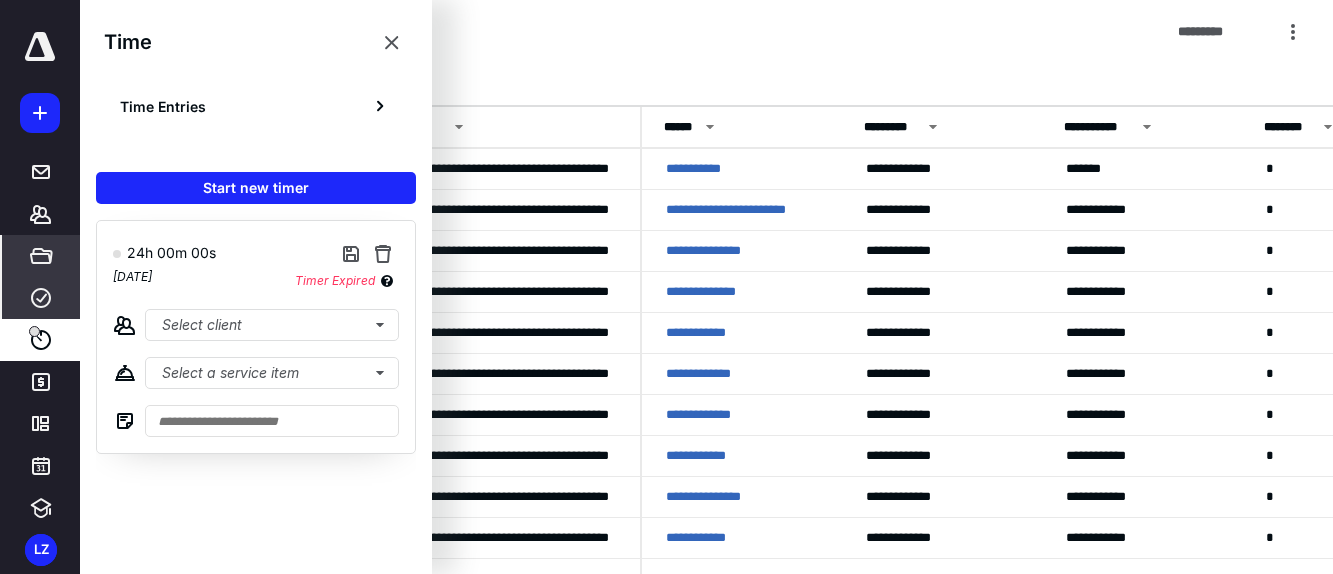 click 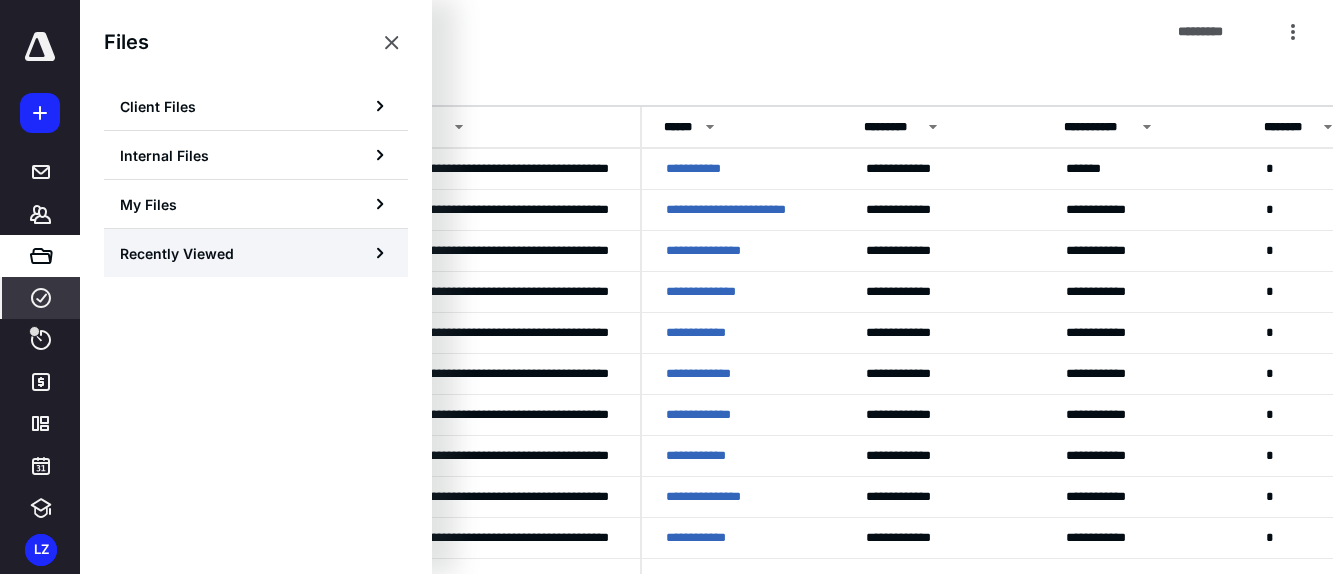 click on "Recently Viewed" at bounding box center (256, 253) 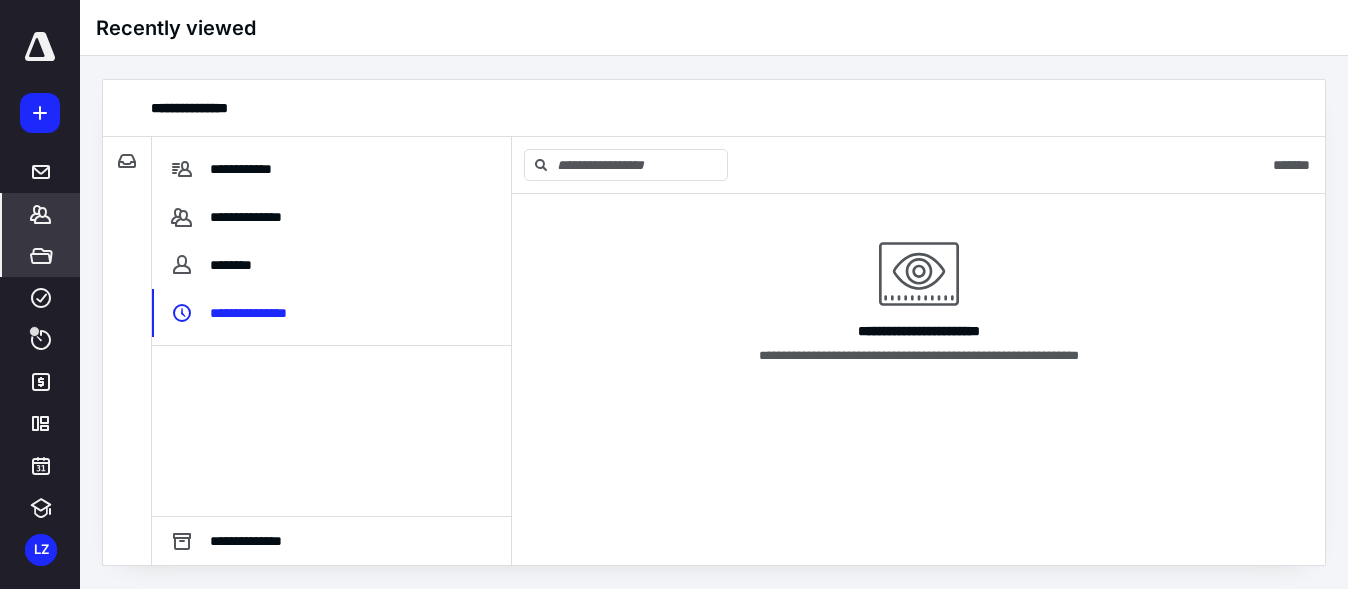 click on "*******" at bounding box center [41, 214] 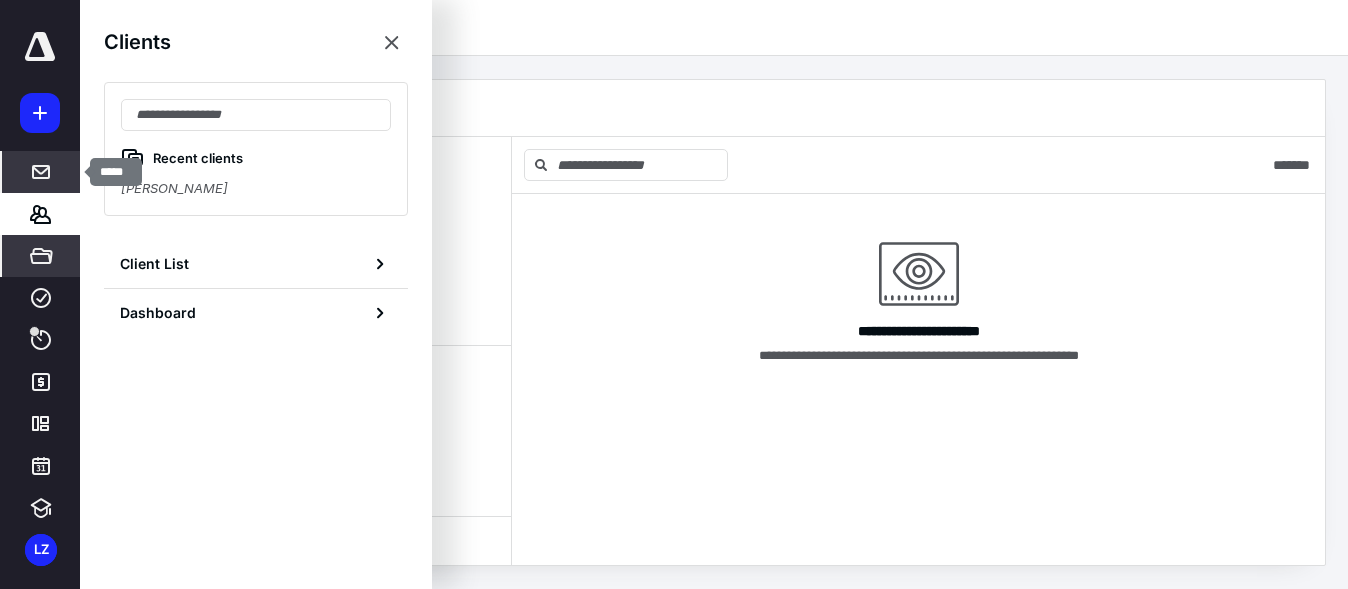 click 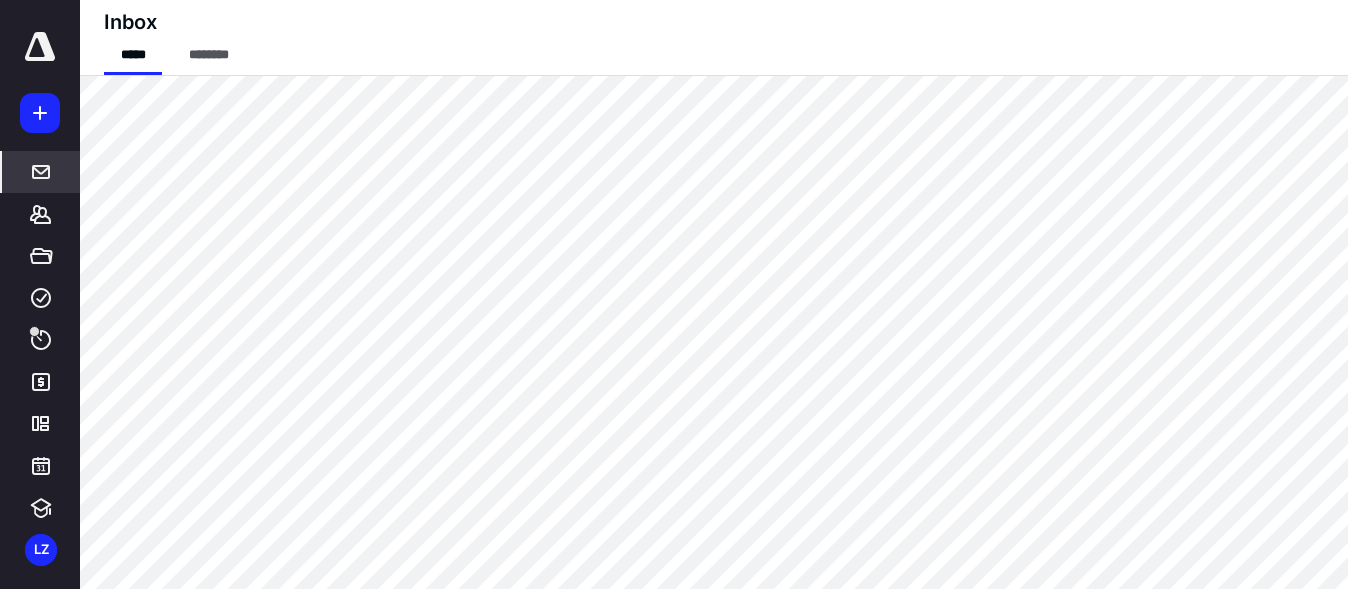 click 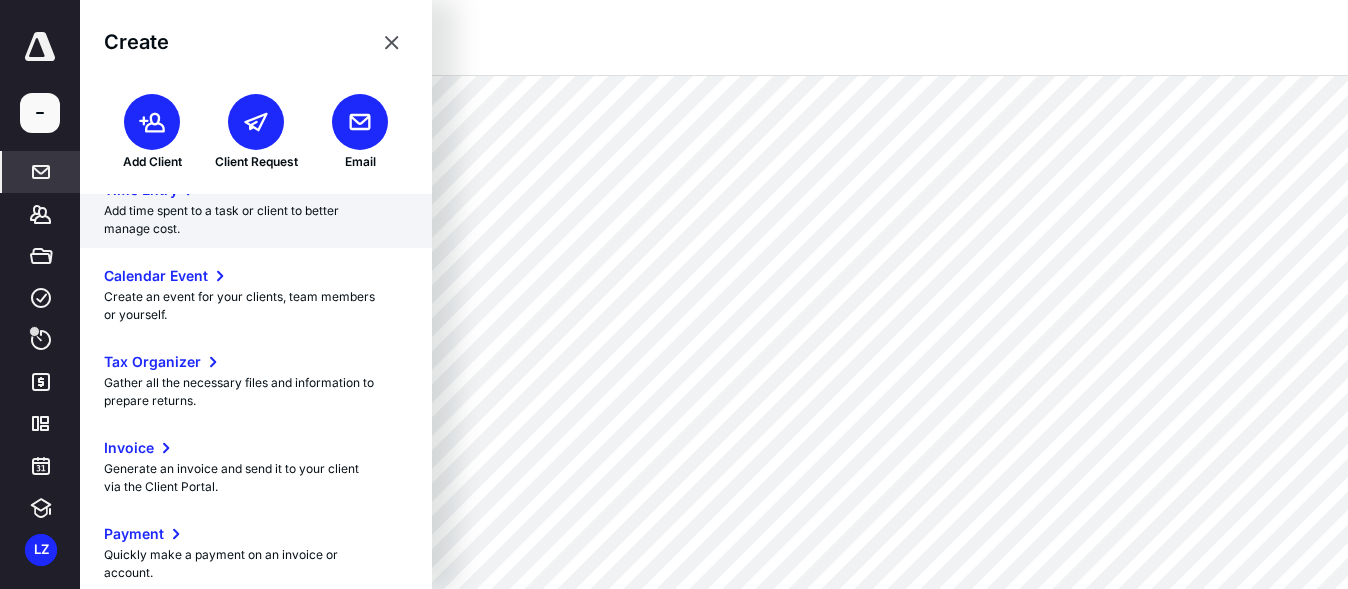 scroll, scrollTop: 121, scrollLeft: 0, axis: vertical 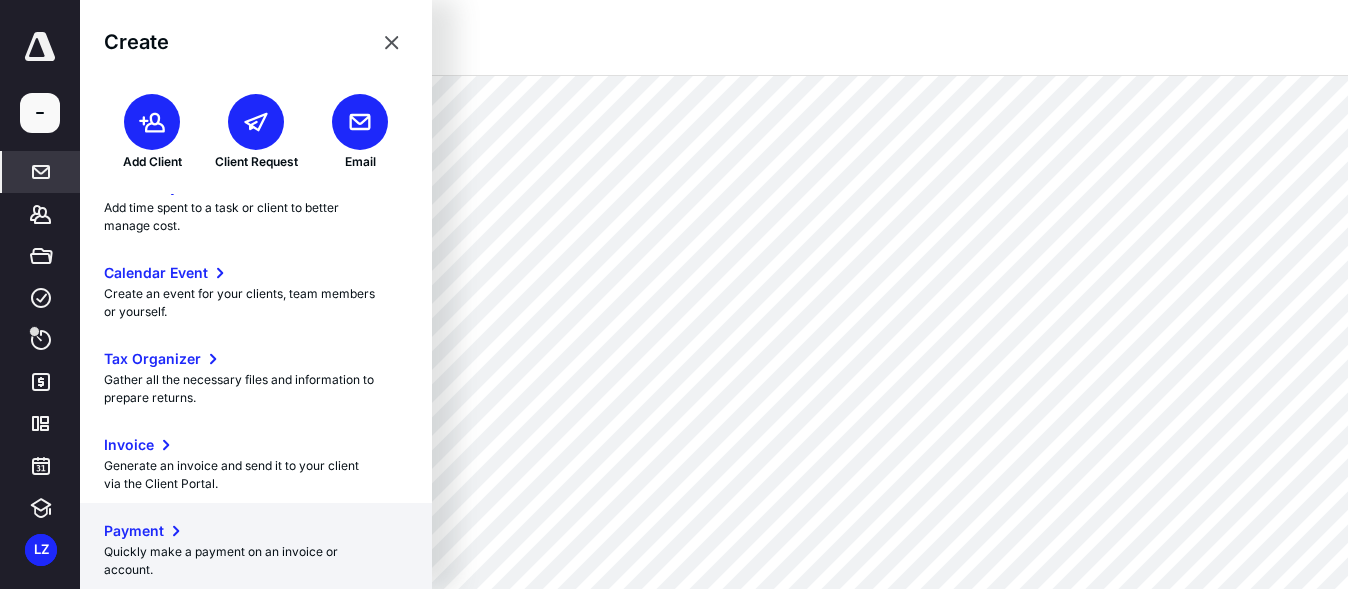 click on "Quickly make a payment on an invoice or account." at bounding box center [256, 561] 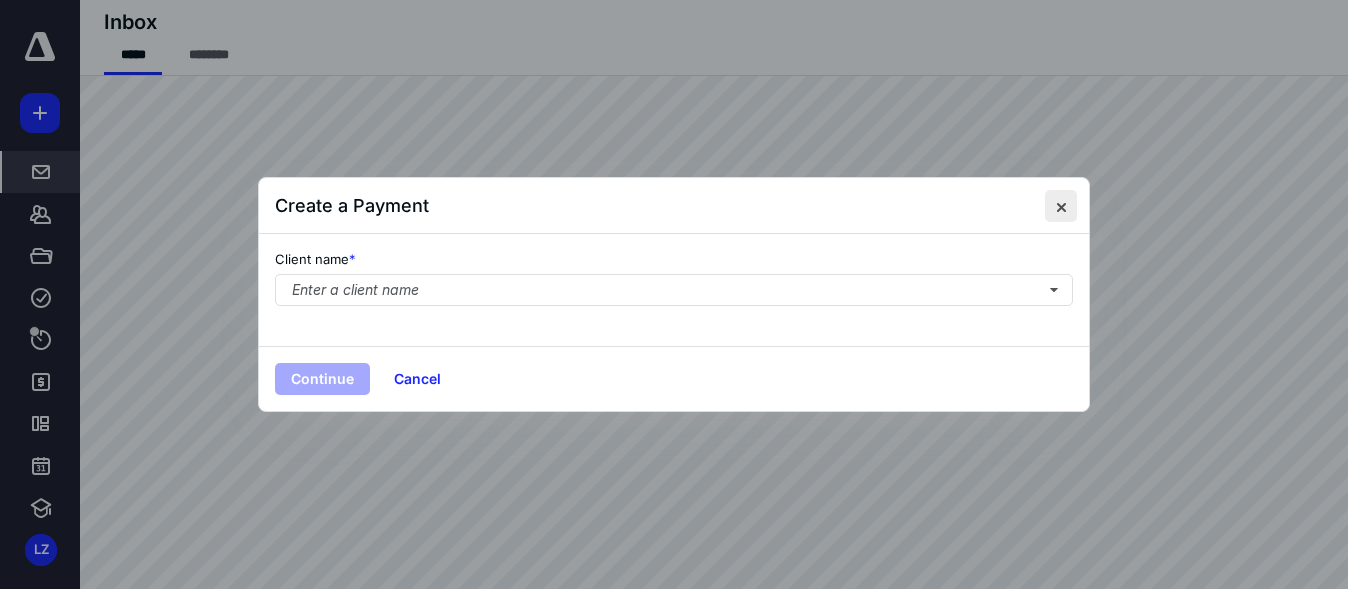 click at bounding box center [1061, 206] 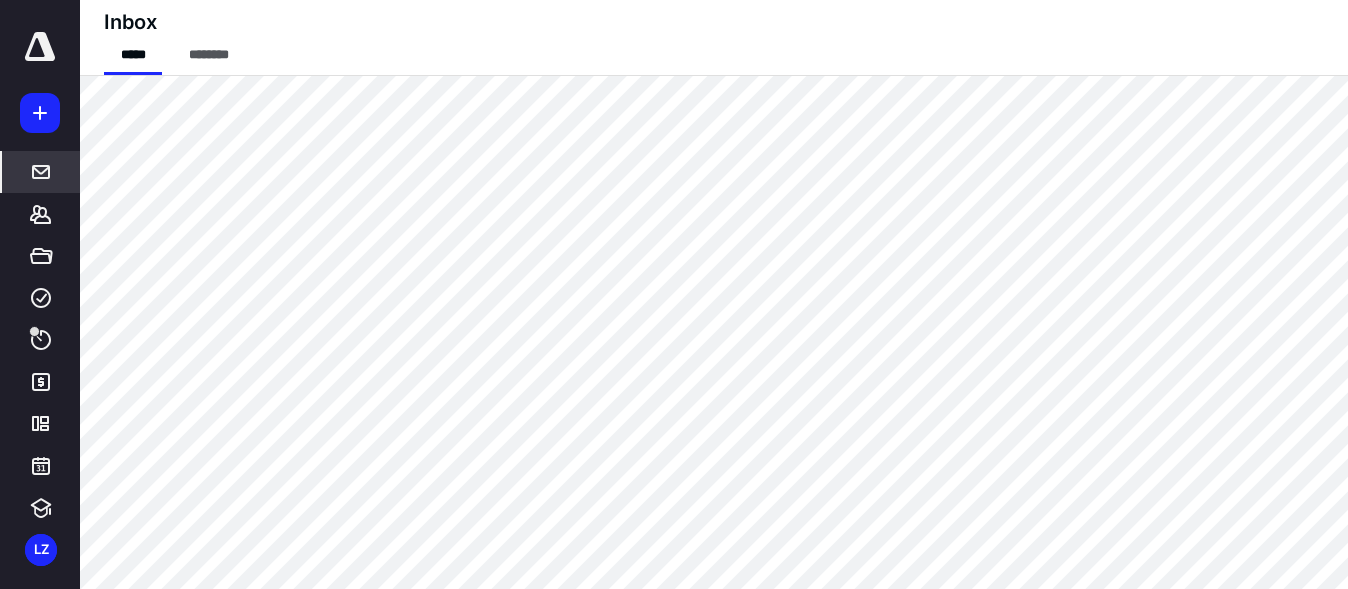 click on "***** ******* ***** **** **** ******* *********" at bounding box center (40, 238) 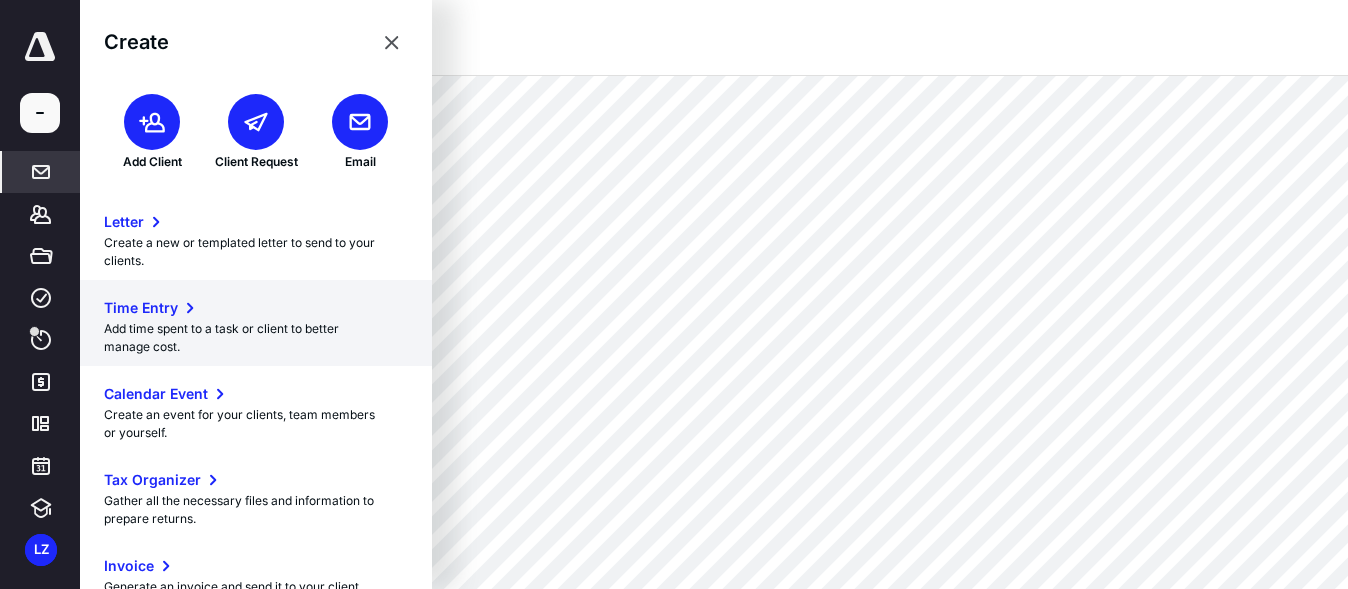 click on "Add time spent to a task or client to better manage cost." at bounding box center [256, 338] 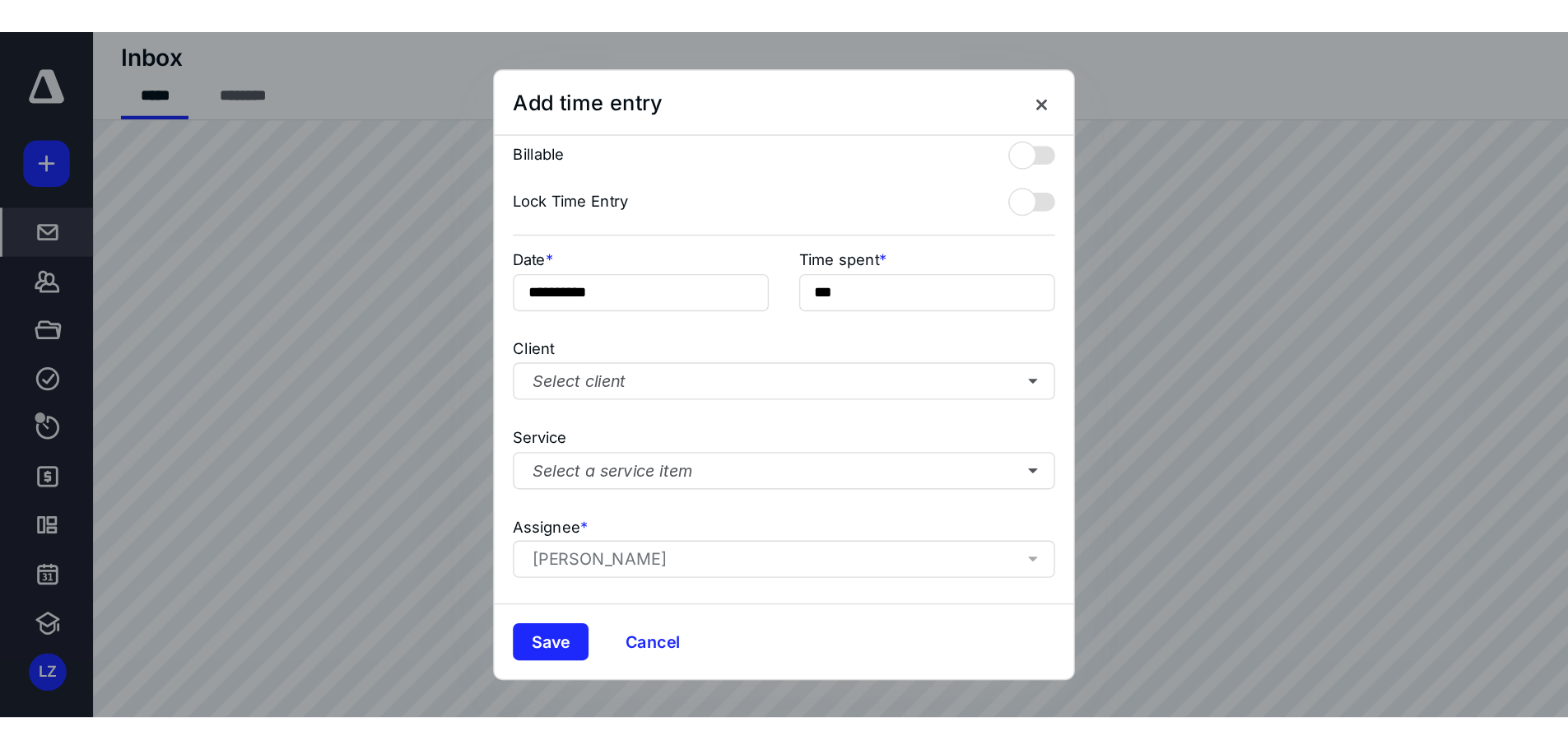 scroll, scrollTop: 0, scrollLeft: 0, axis: both 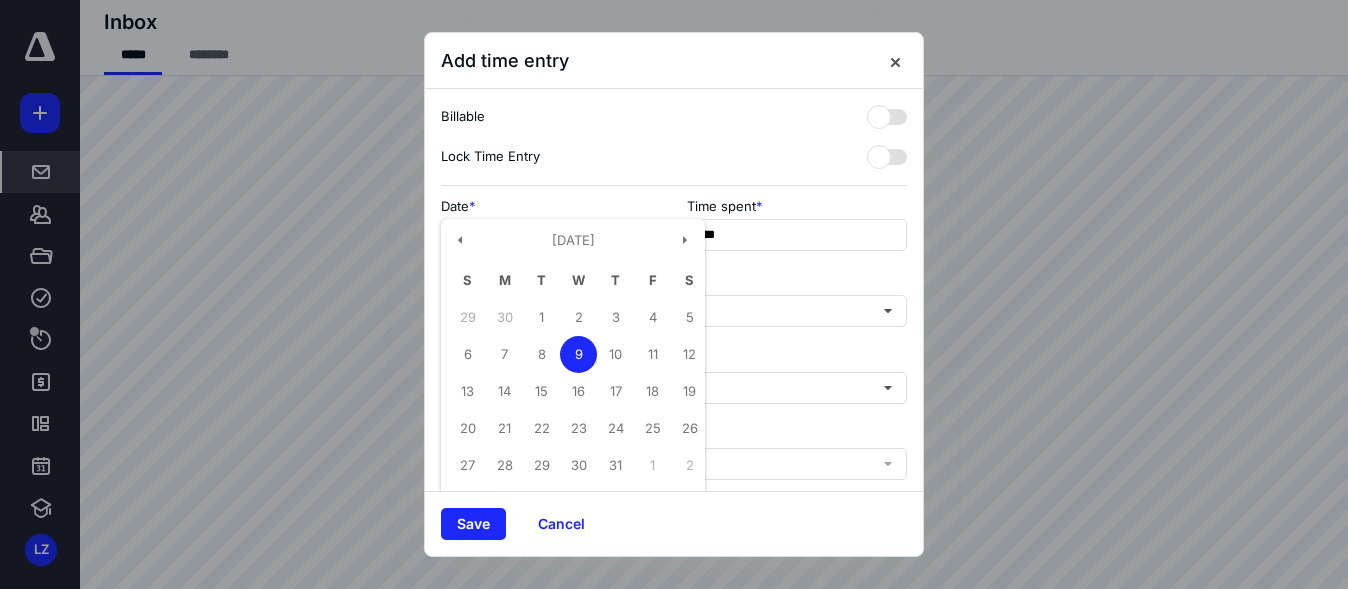click on "**********" at bounding box center (551, 235) 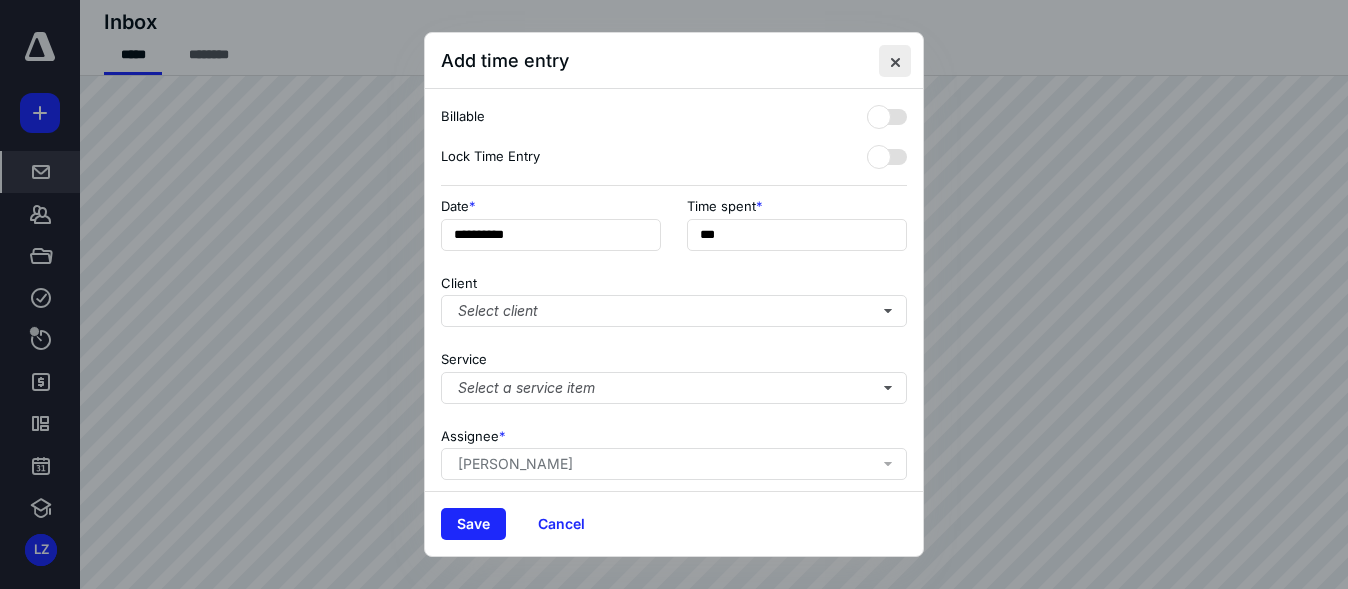 click at bounding box center (895, 61) 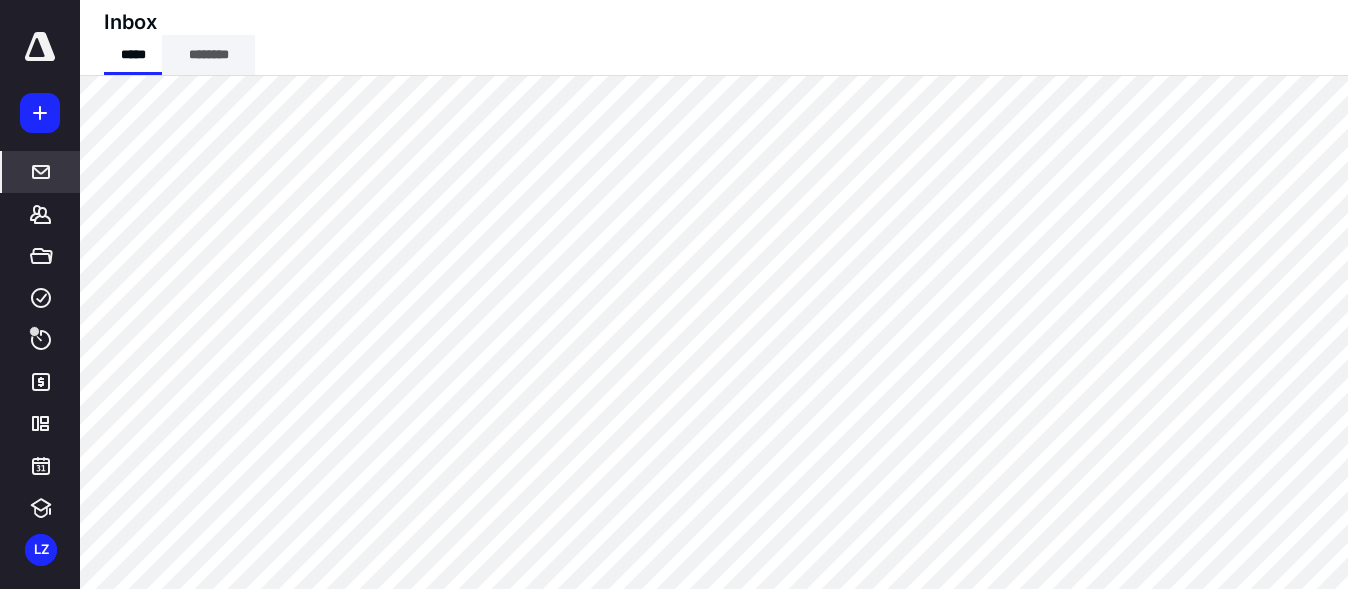 click on "********" at bounding box center [208, 55] 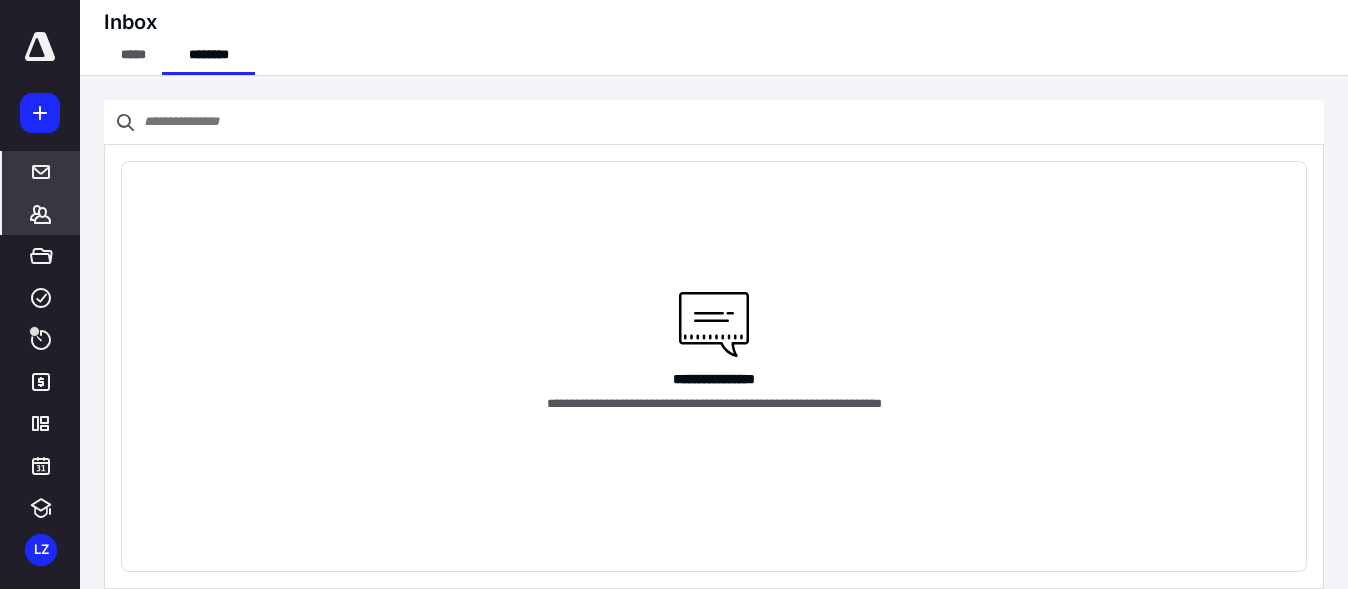 click 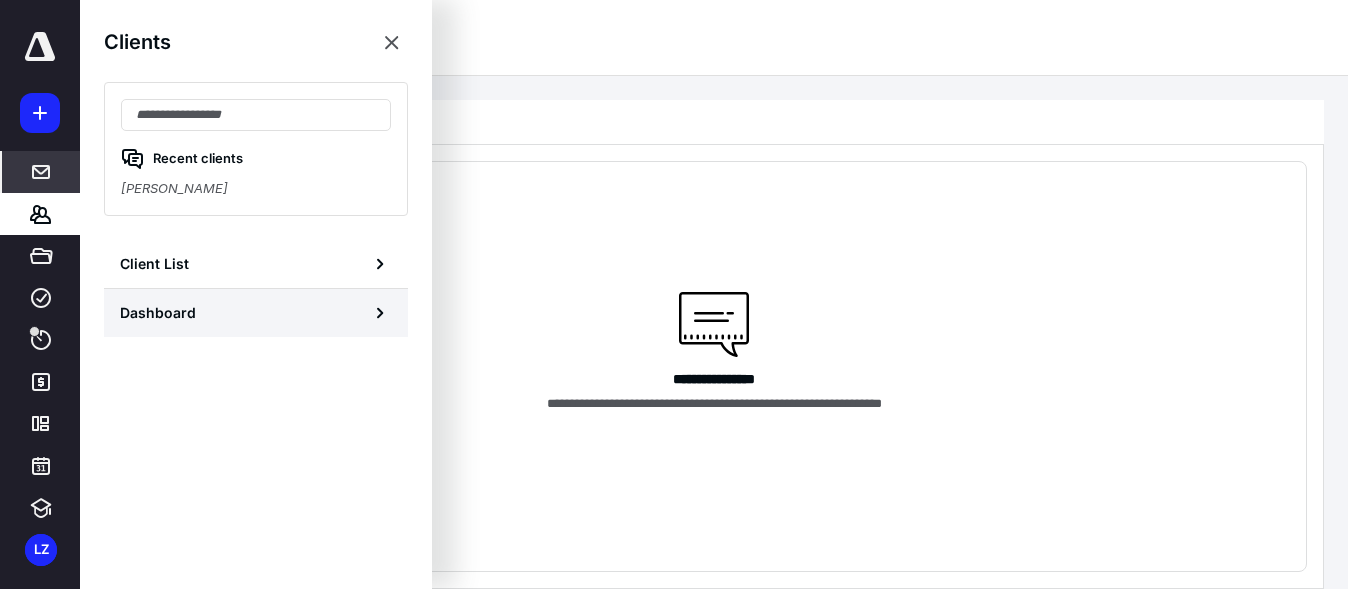 click on "Dashboard" at bounding box center [158, 312] 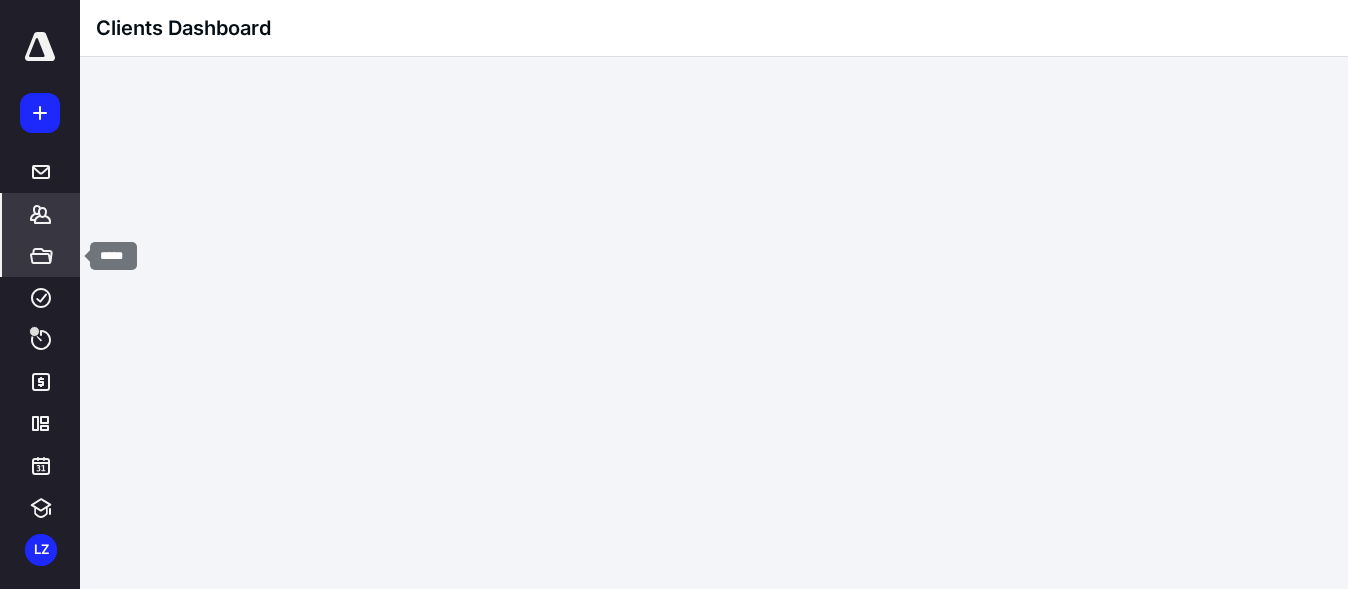 click 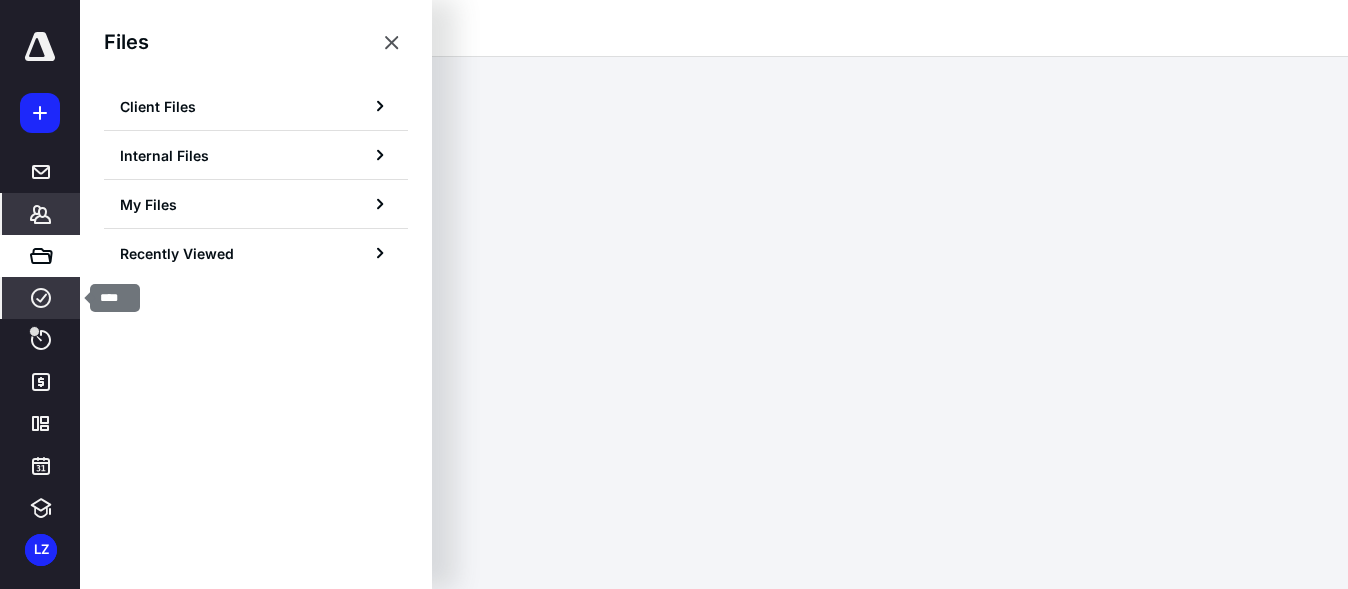 click 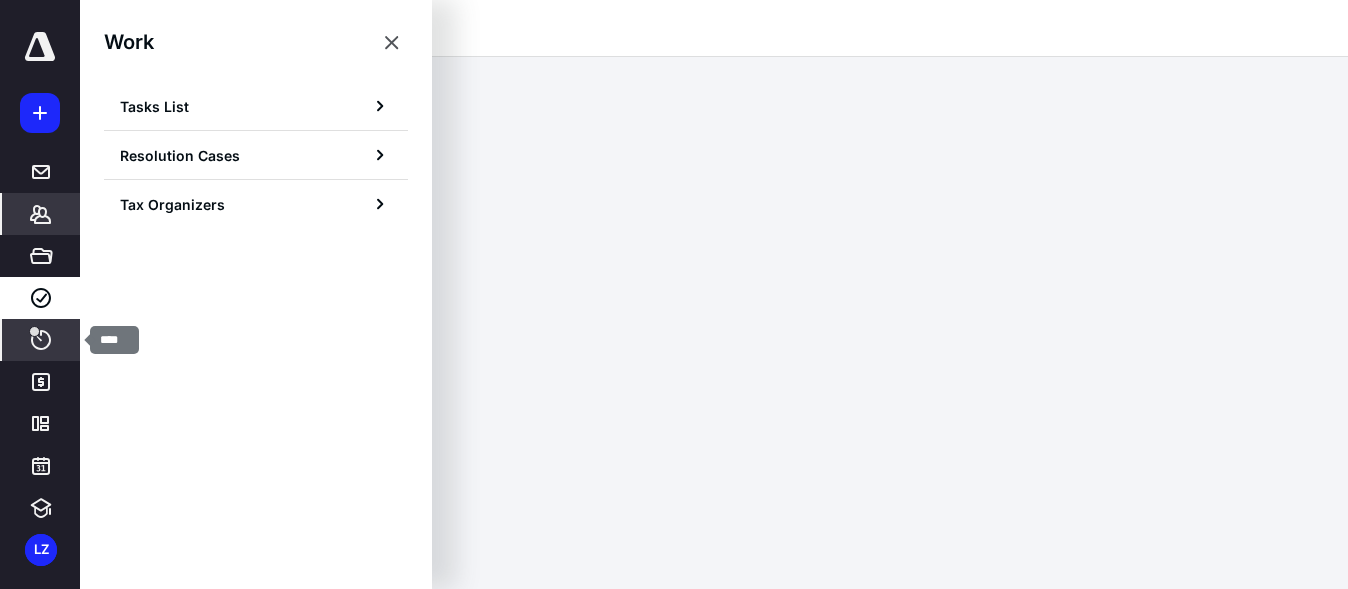 click 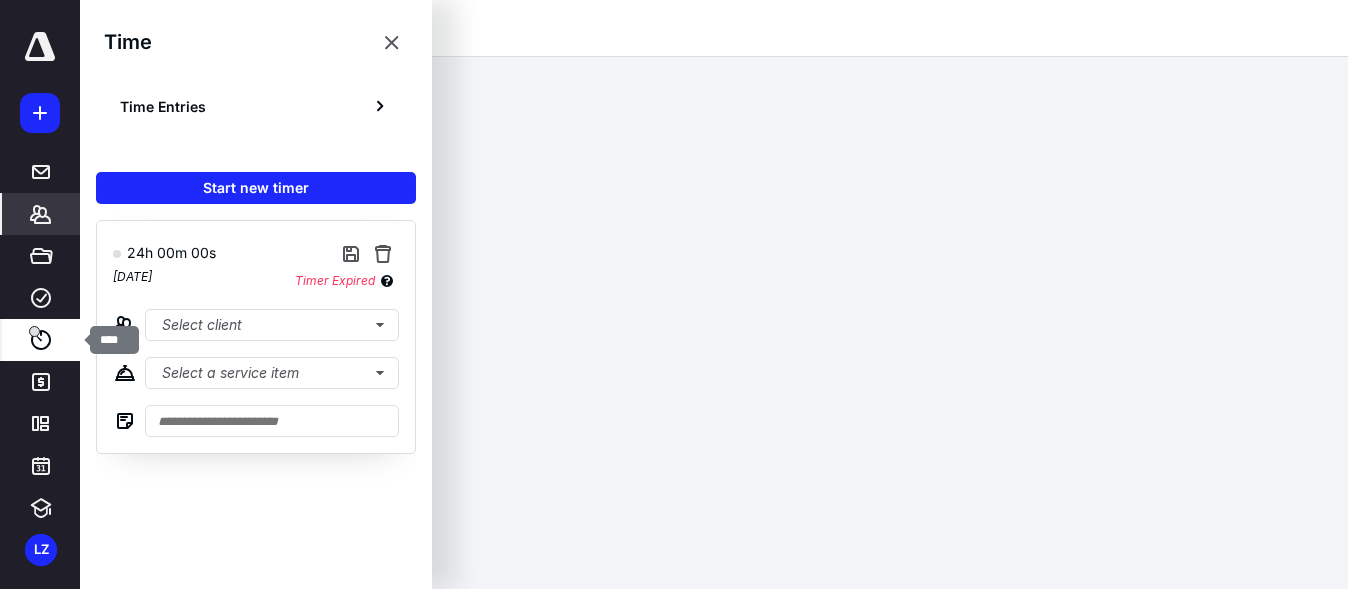 click 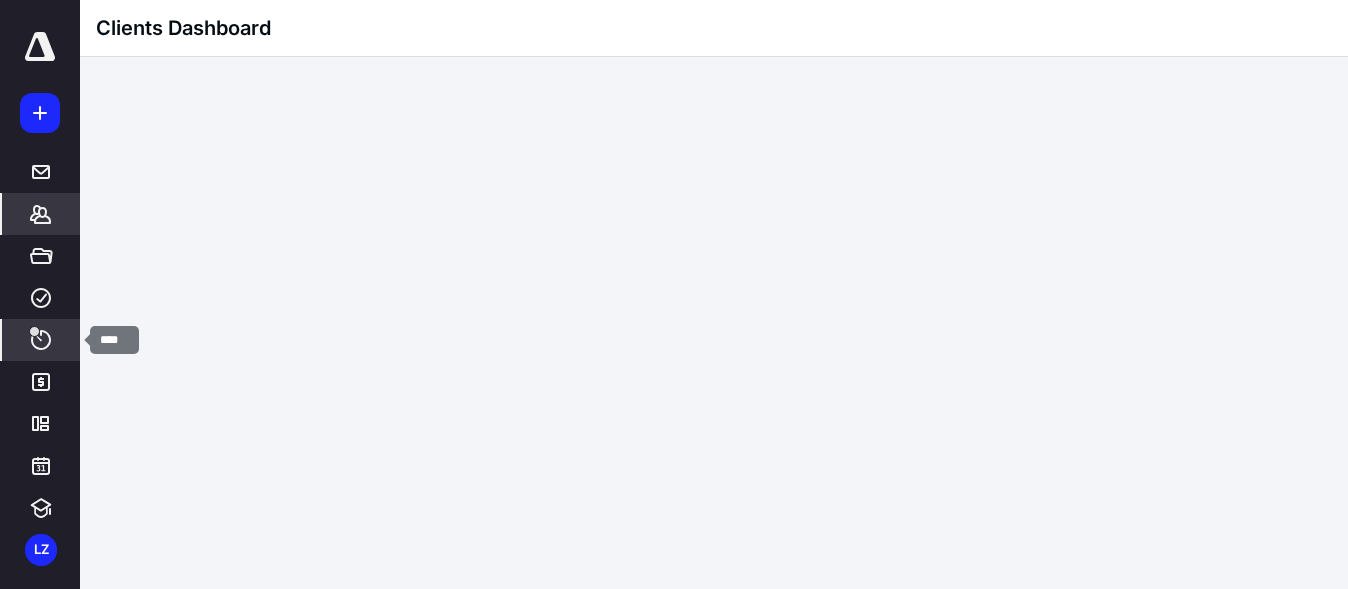 click 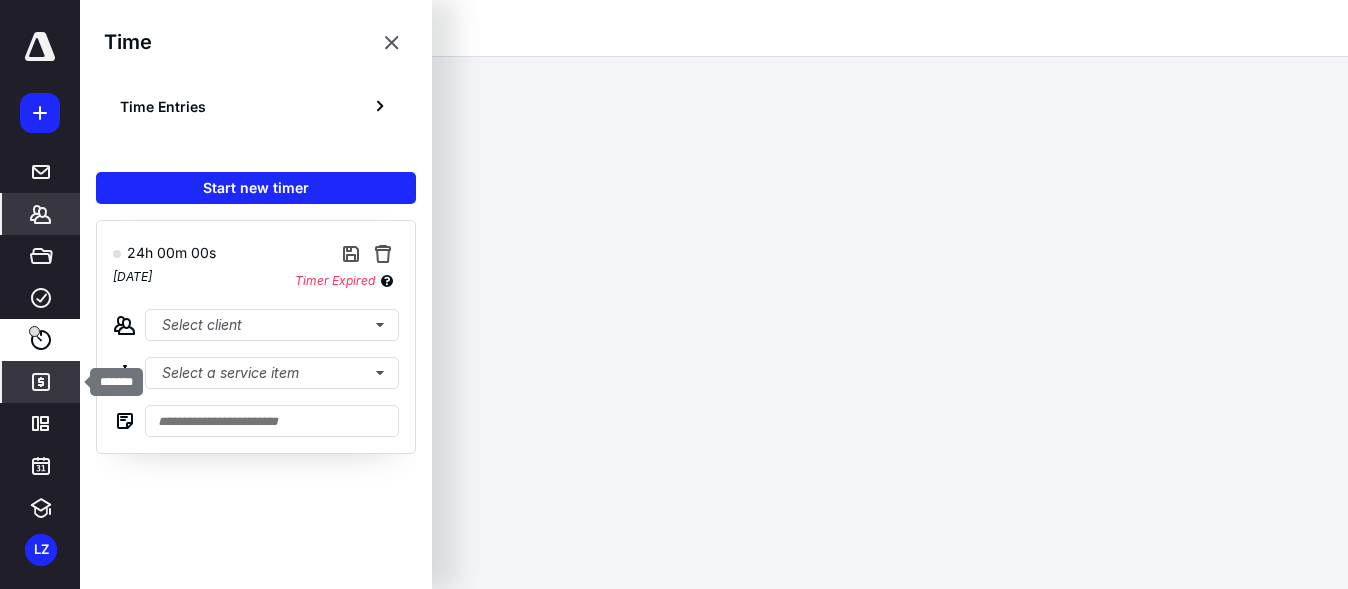 click 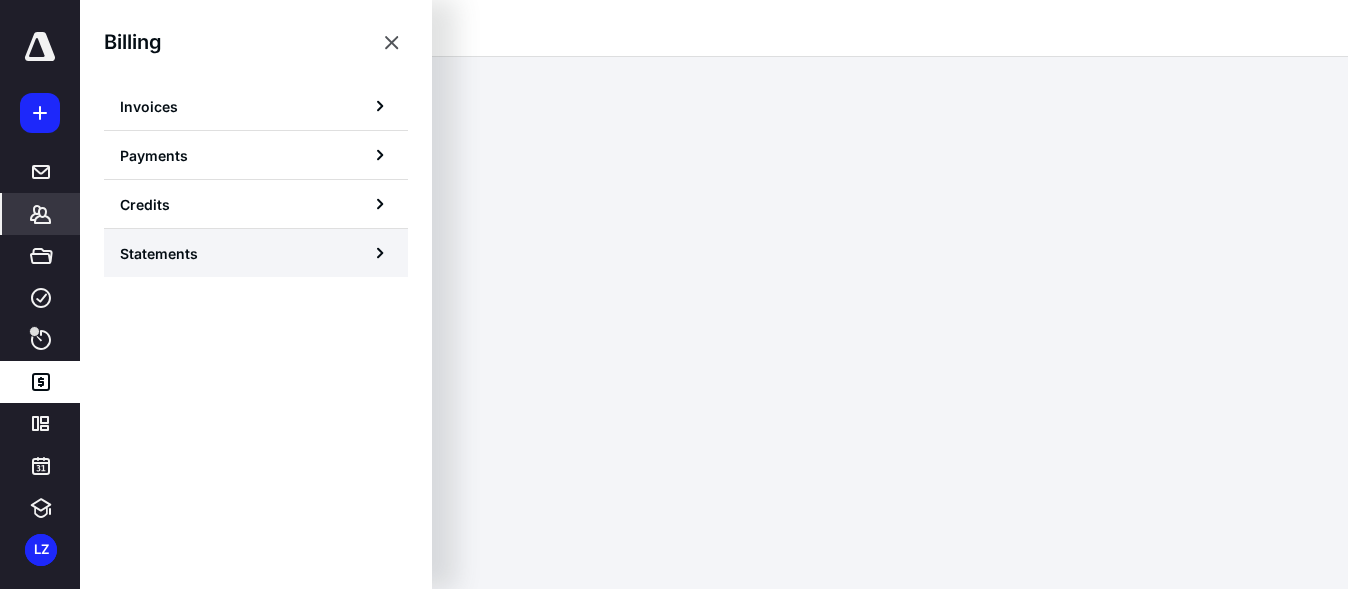 click on "Statements" at bounding box center (159, 253) 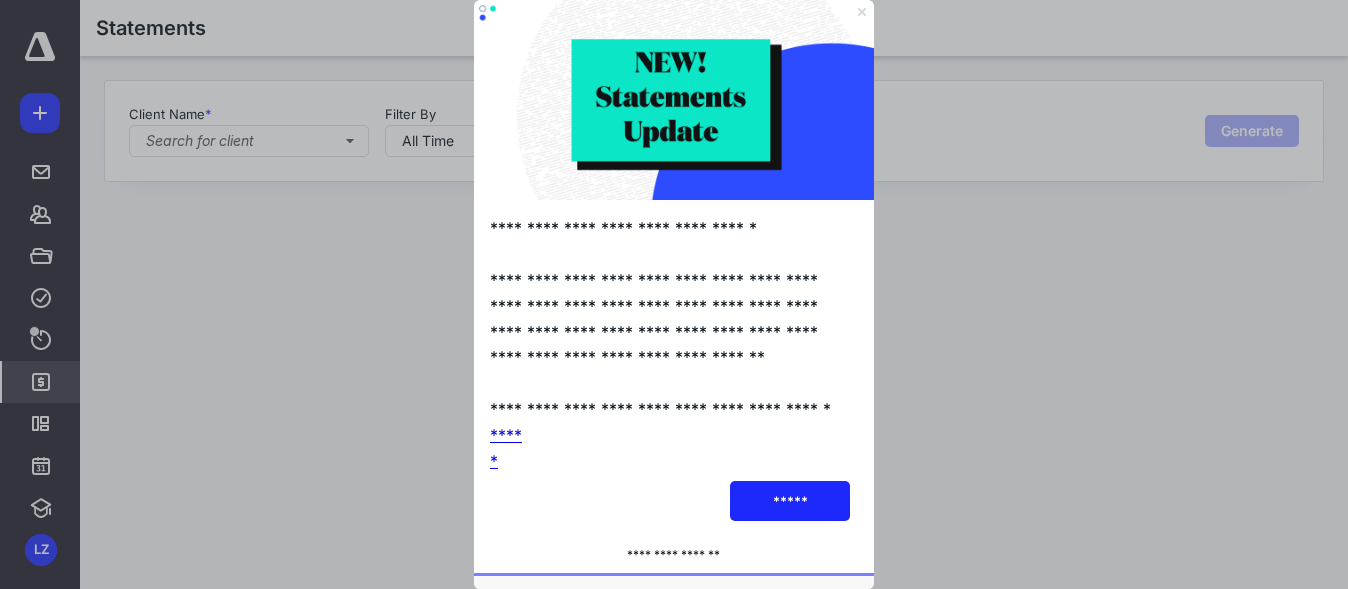 click 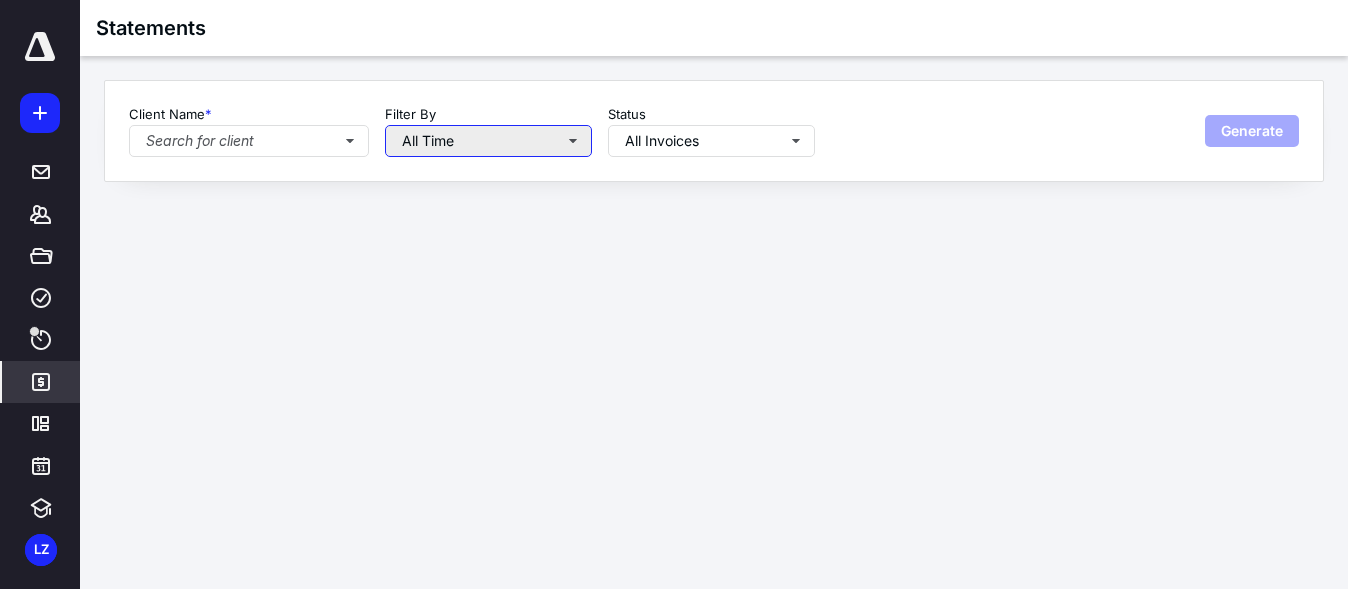 click on "All Time" at bounding box center (488, 141) 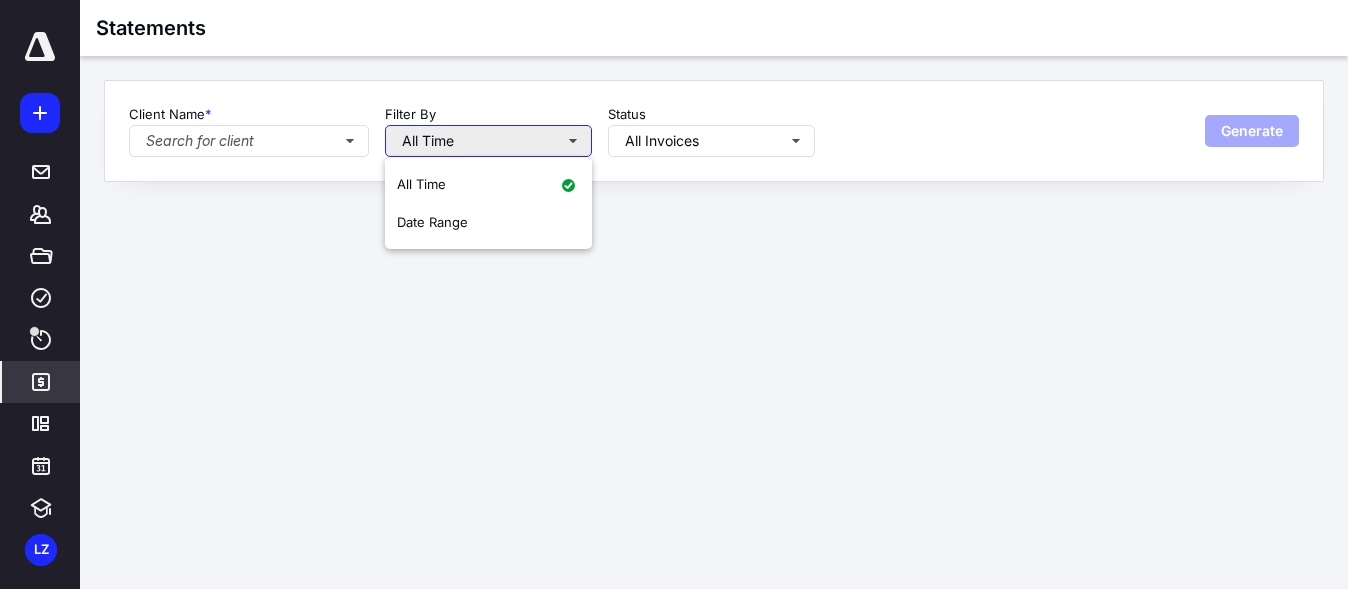 click on "All Time" at bounding box center (488, 141) 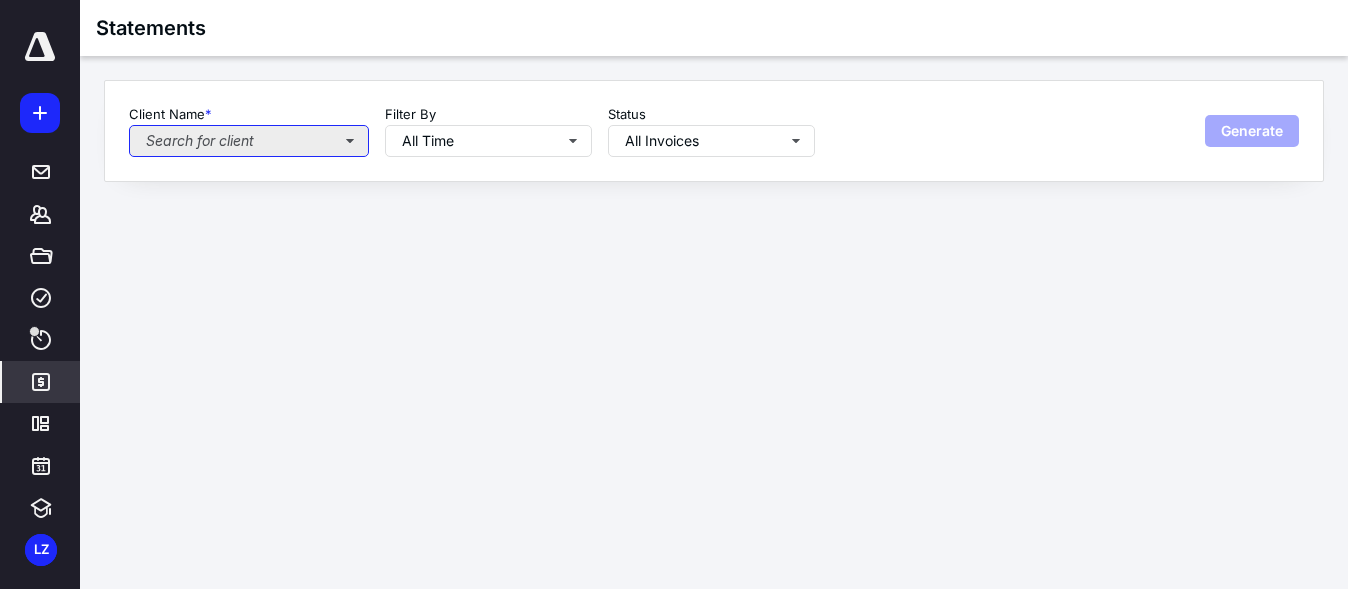 click on "Search for client" at bounding box center [249, 141] 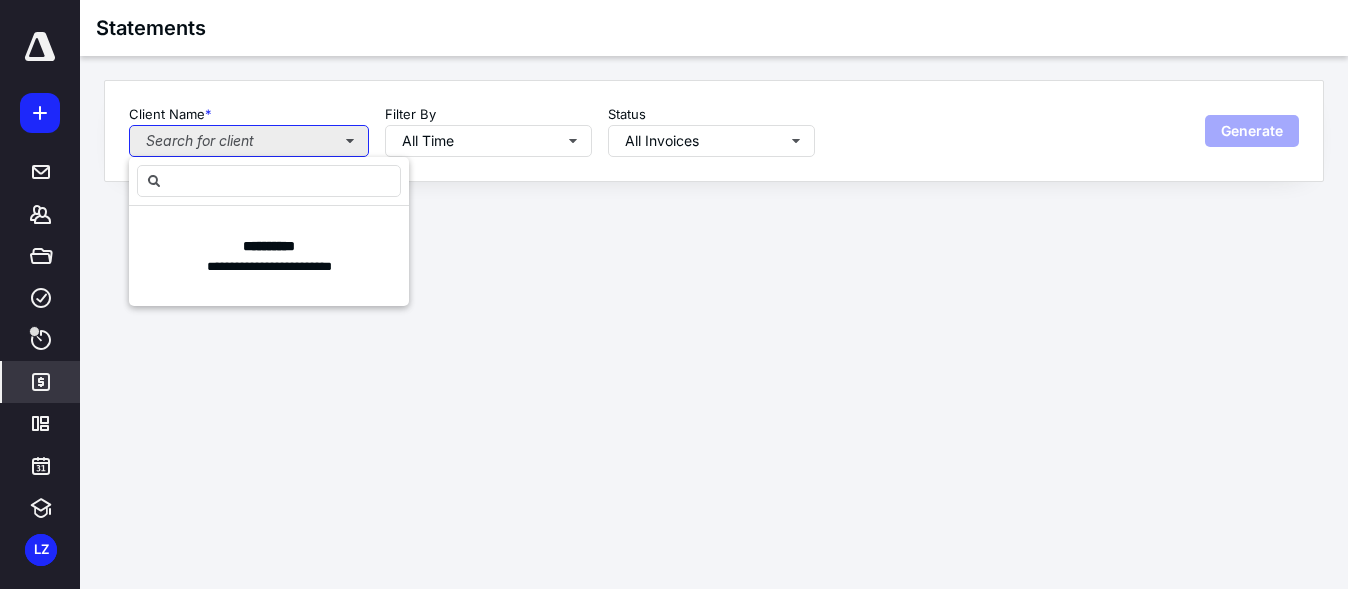 click on "Search for client" at bounding box center [249, 141] 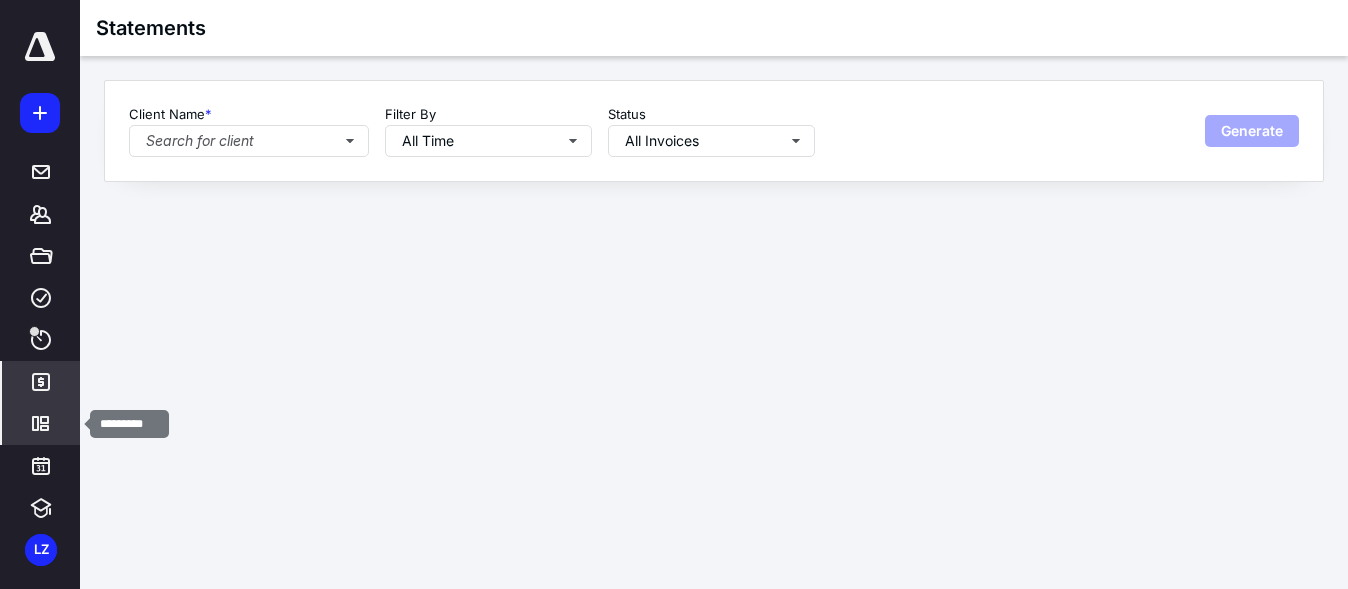 click on "*********" at bounding box center (41, 424) 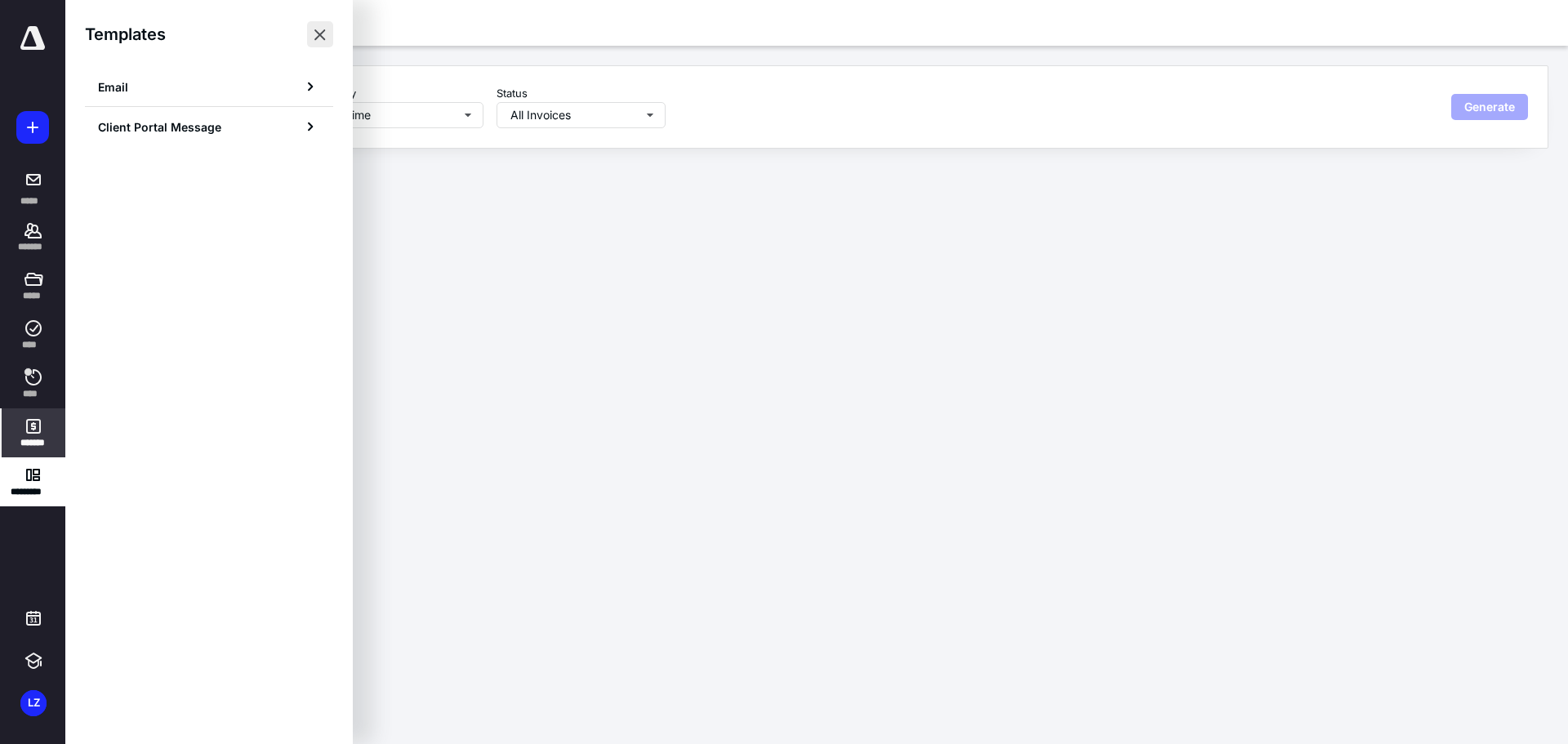 click at bounding box center [320, 34] 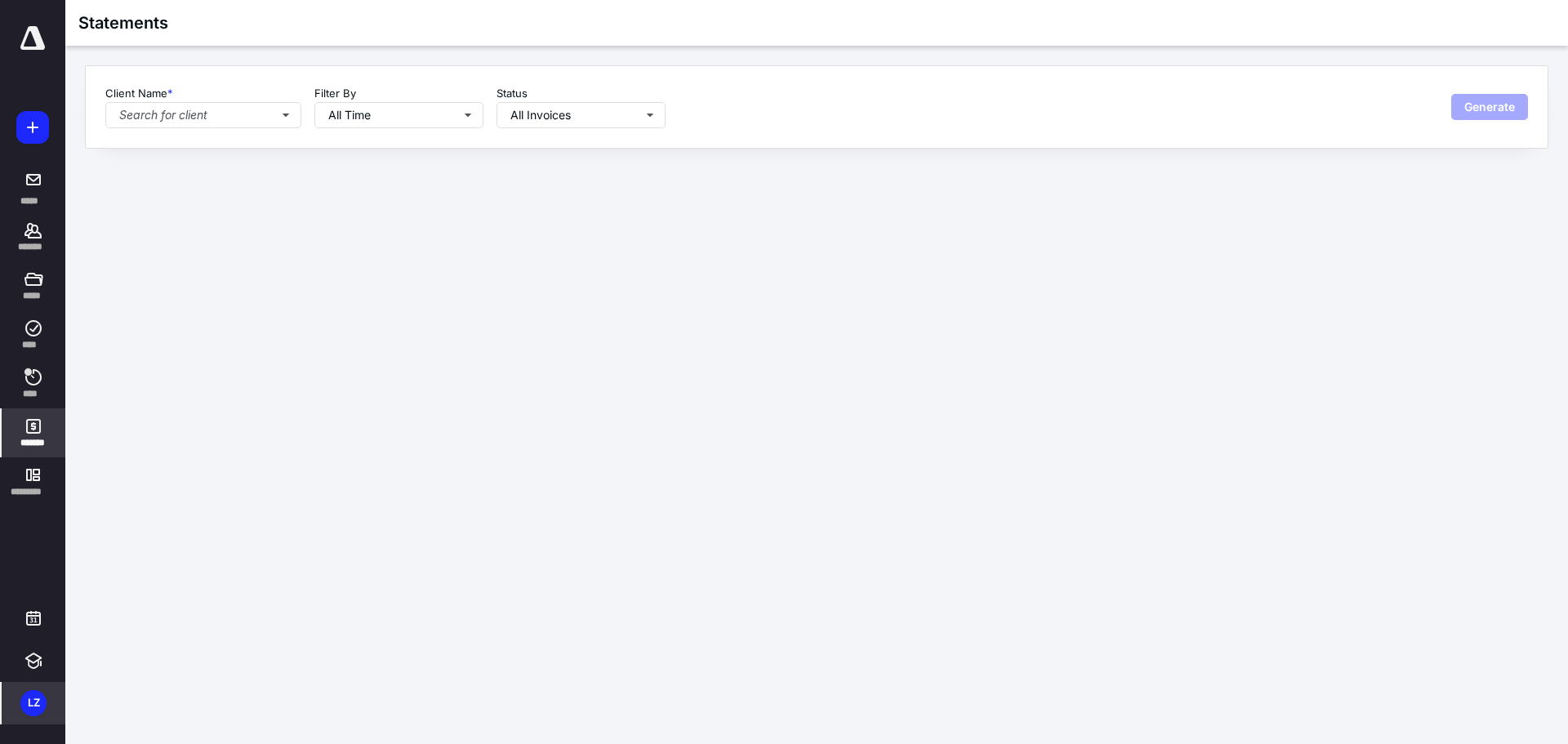 click on "LZ" at bounding box center [33, 703] 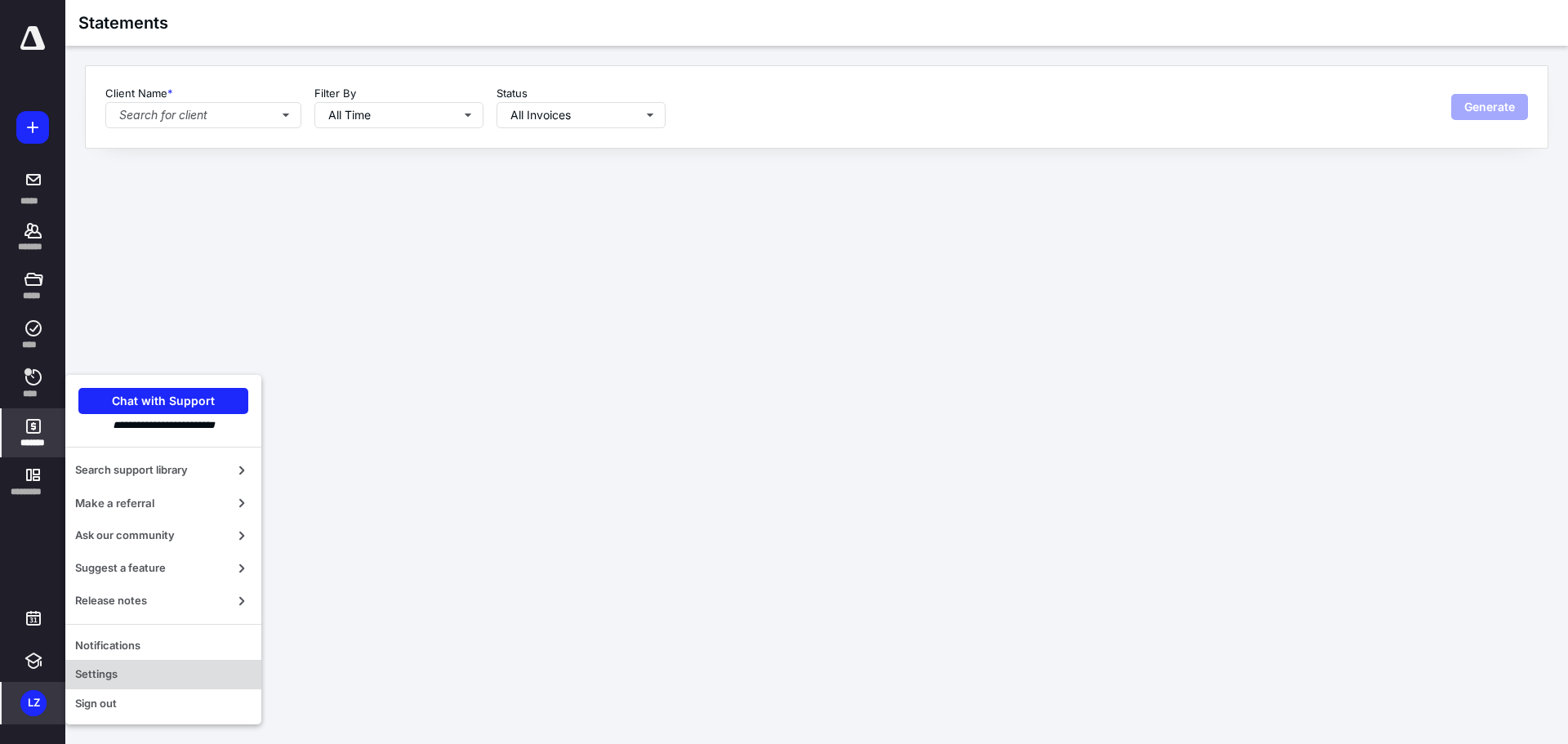 click on "Settings" at bounding box center (163, 675) 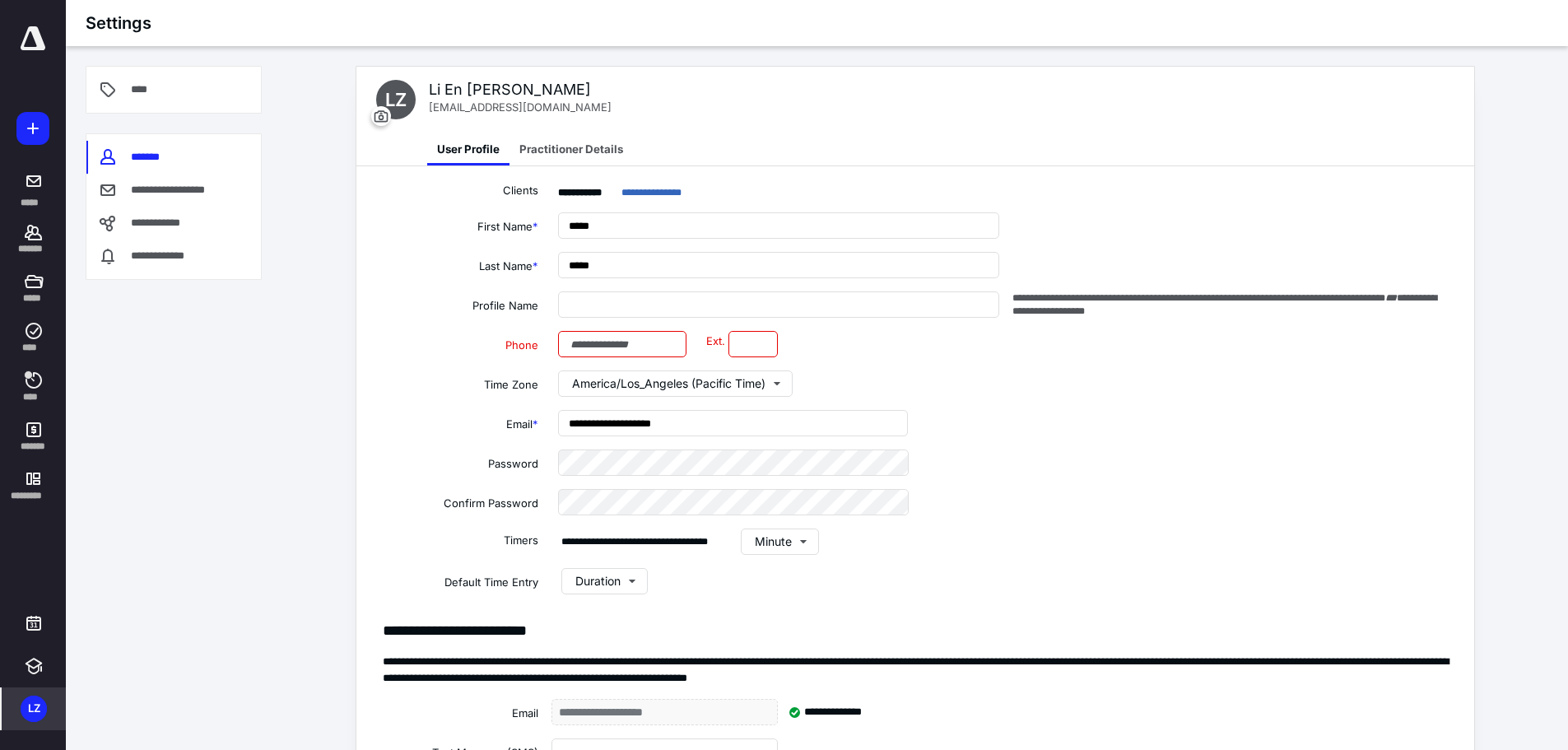 click on "LZ" at bounding box center (34, 709) 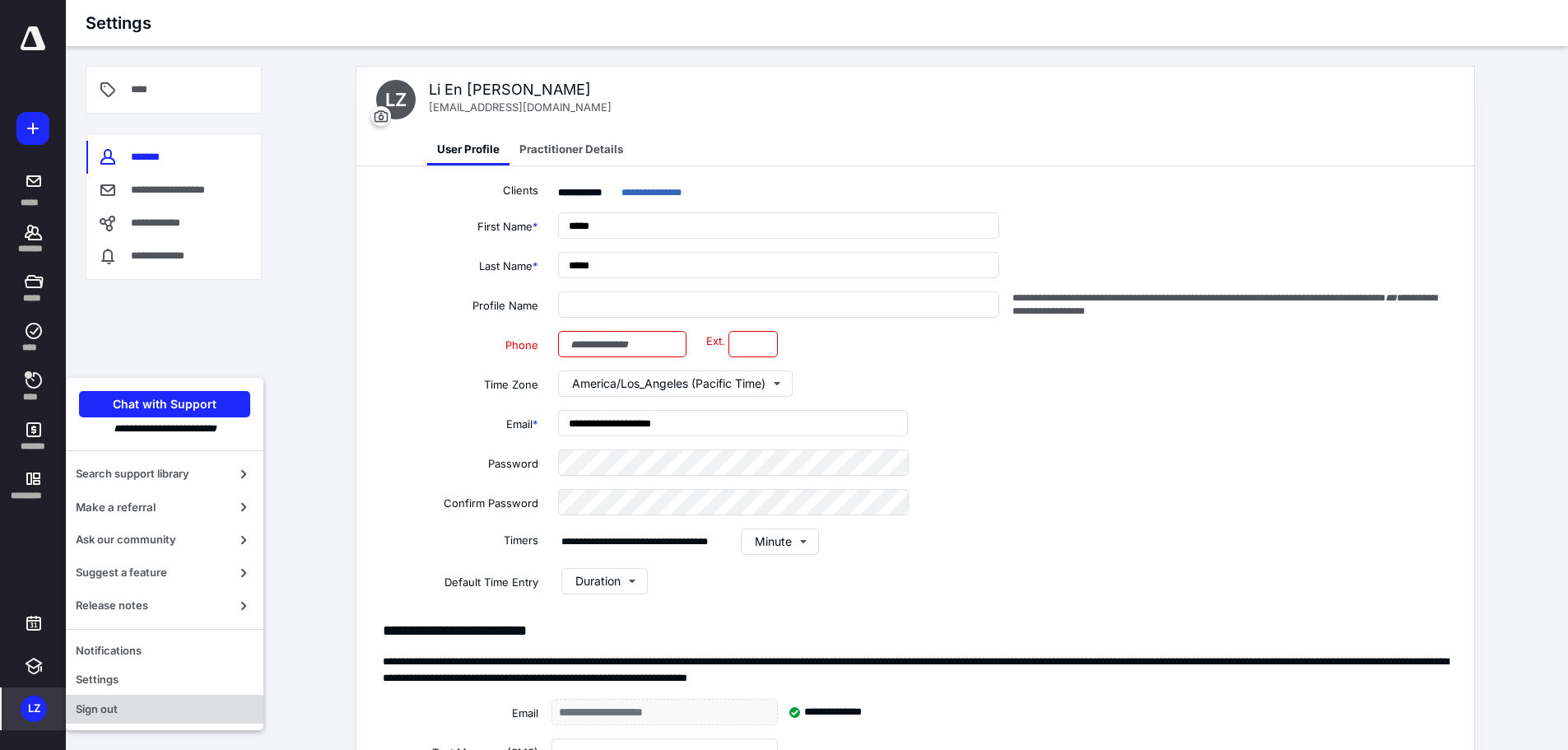 click on "Sign out" at bounding box center (165, 710) 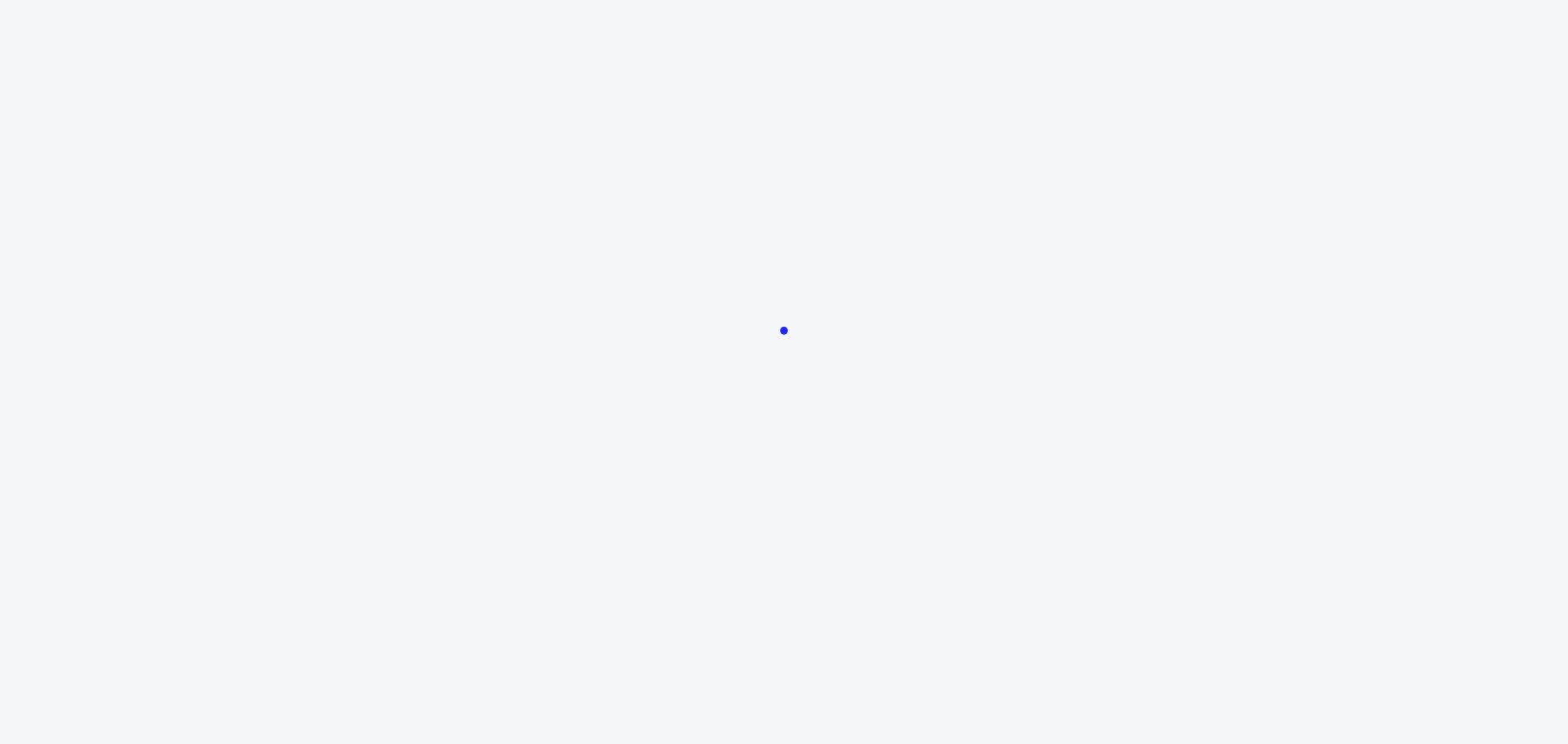 scroll, scrollTop: 0, scrollLeft: 0, axis: both 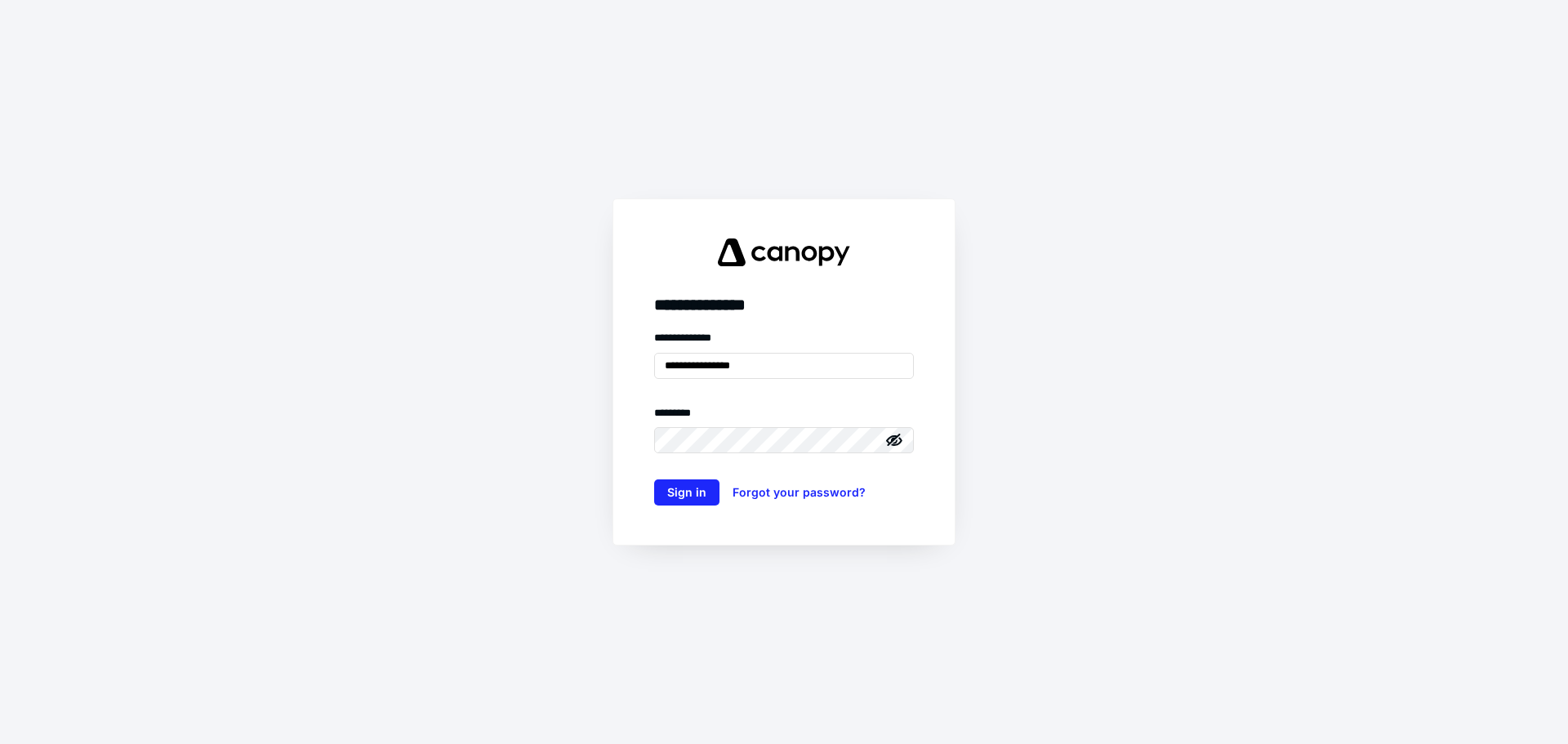 drag, startPoint x: 771, startPoint y: 366, endPoint x: 194, endPoint y: 366, distance: 577 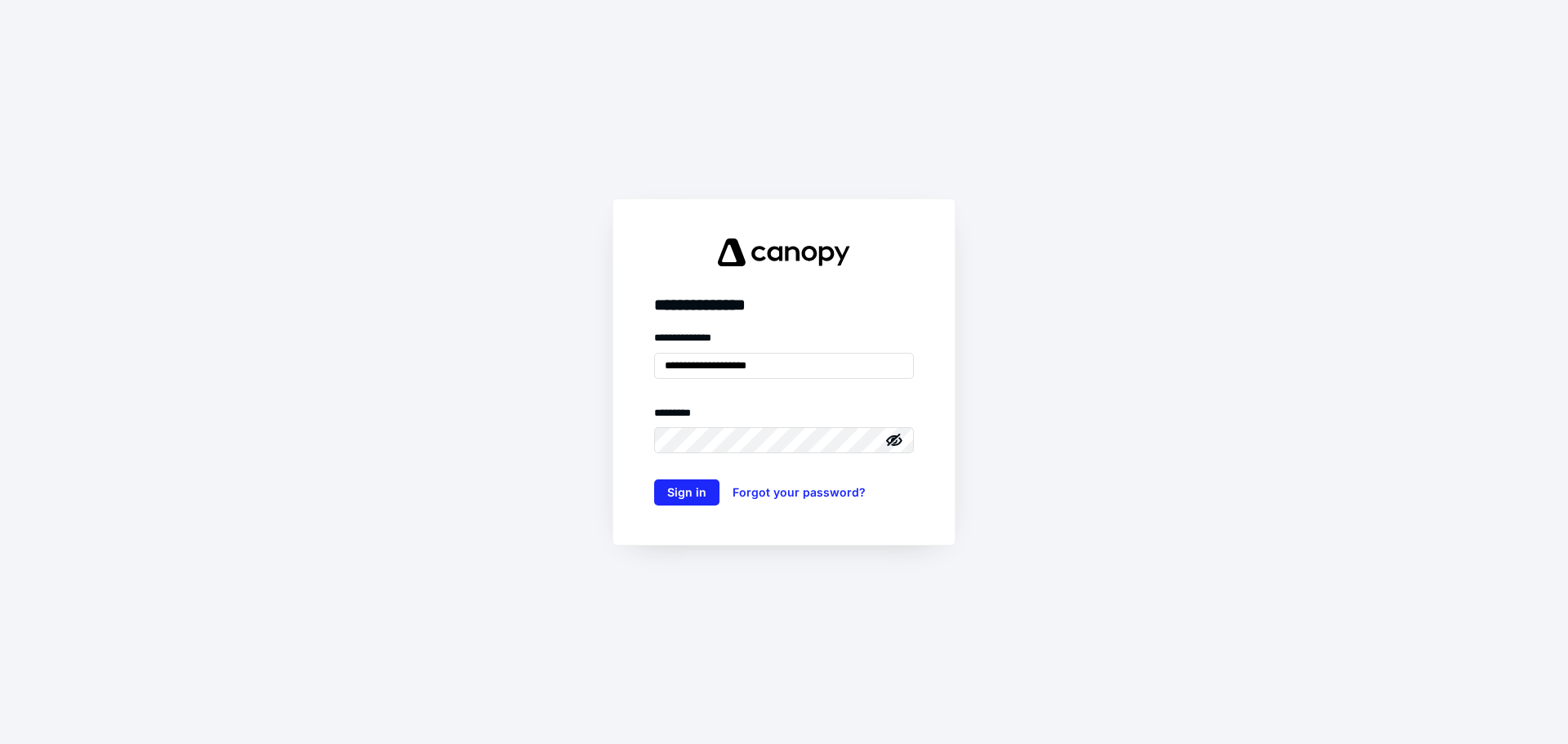 type on "**********" 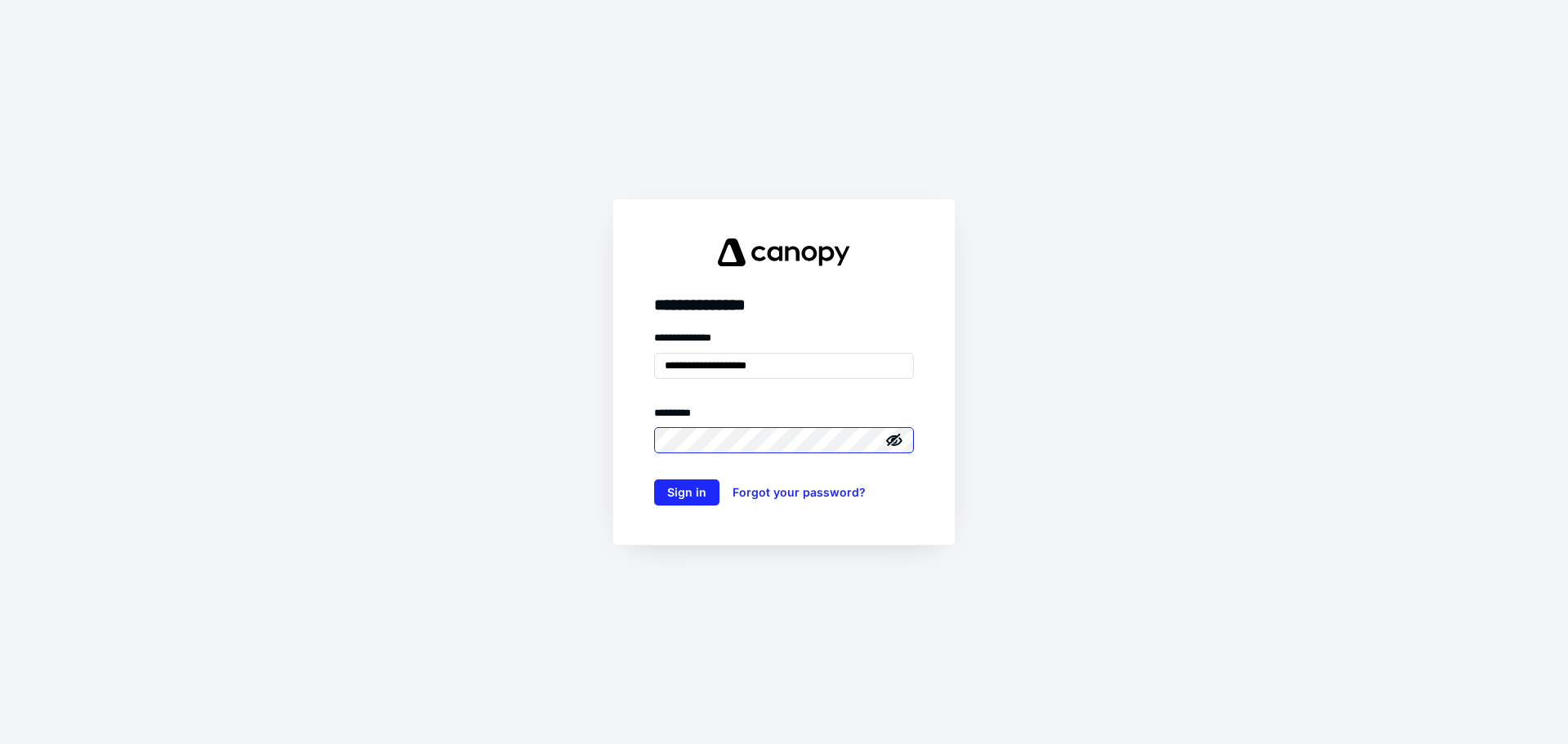 click on "Sign in" at bounding box center [687, 492] 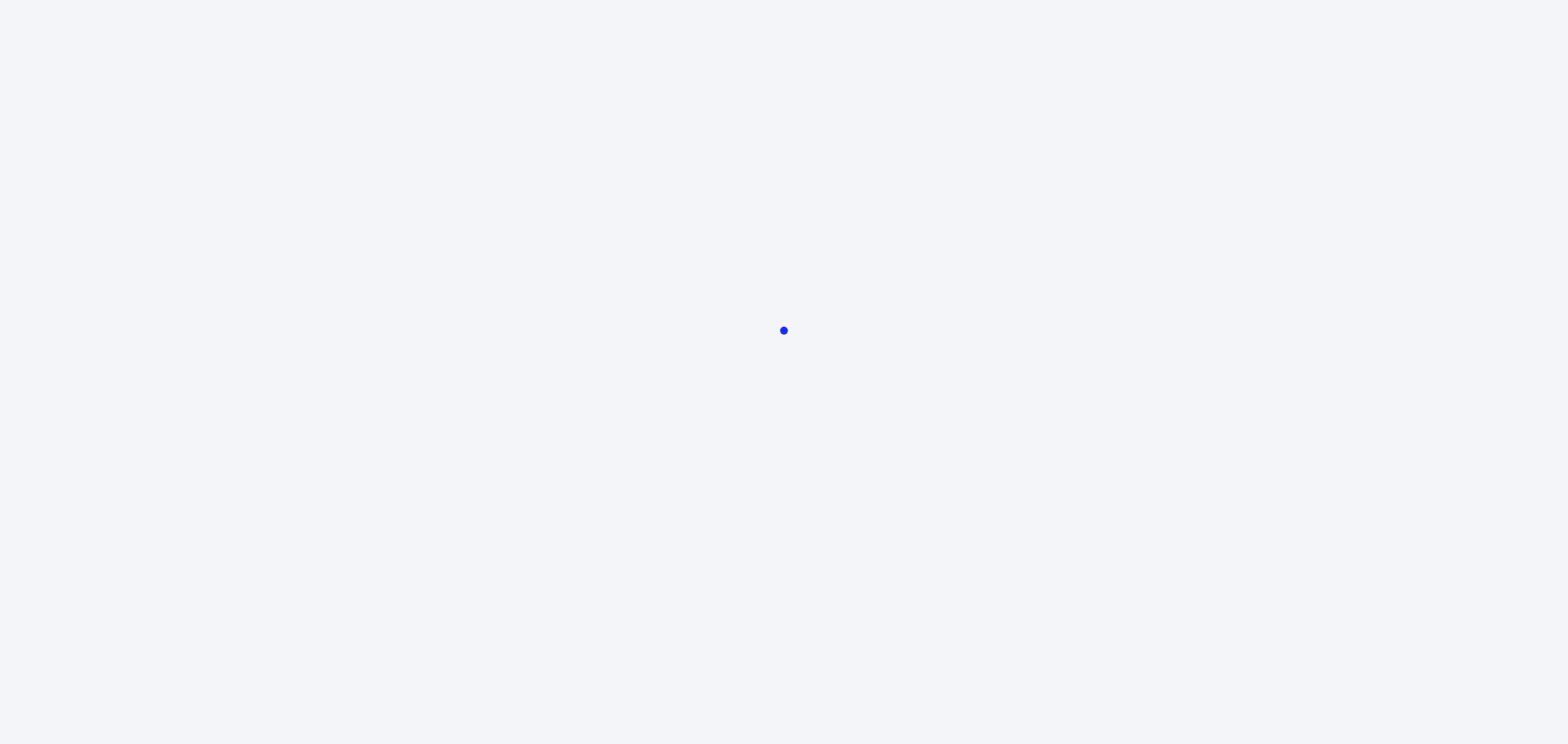 scroll, scrollTop: 0, scrollLeft: 0, axis: both 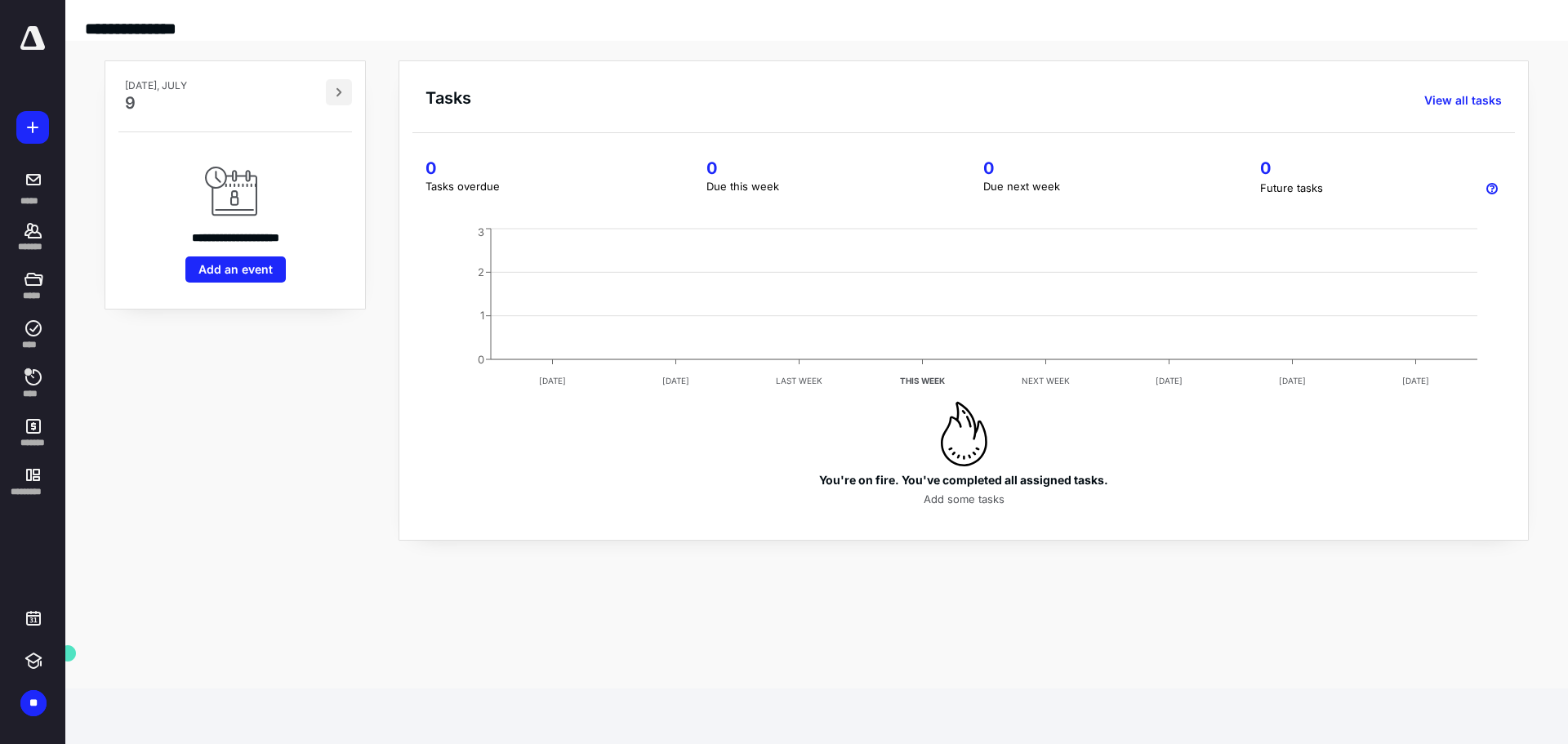 click at bounding box center (339, 92) 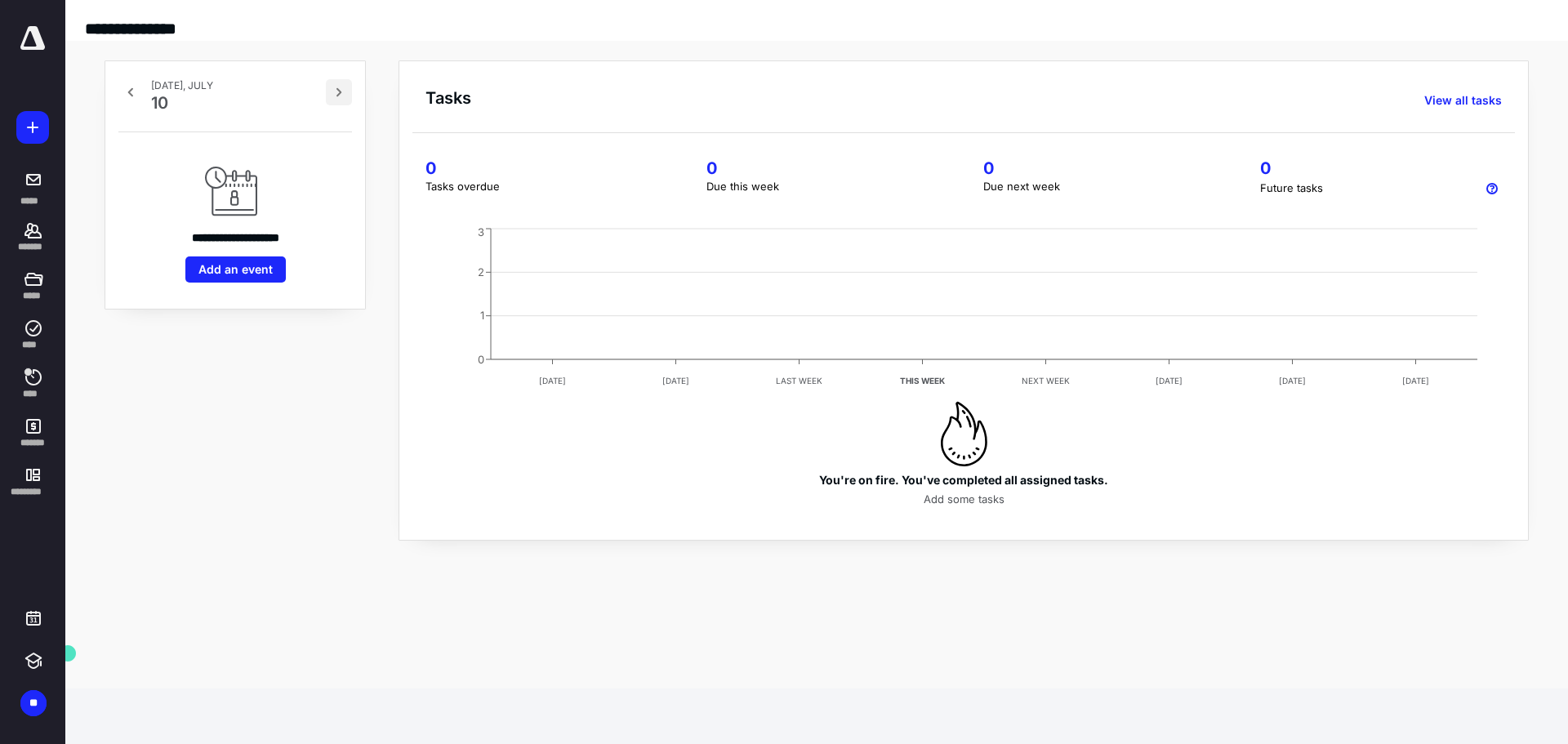 click at bounding box center (339, 92) 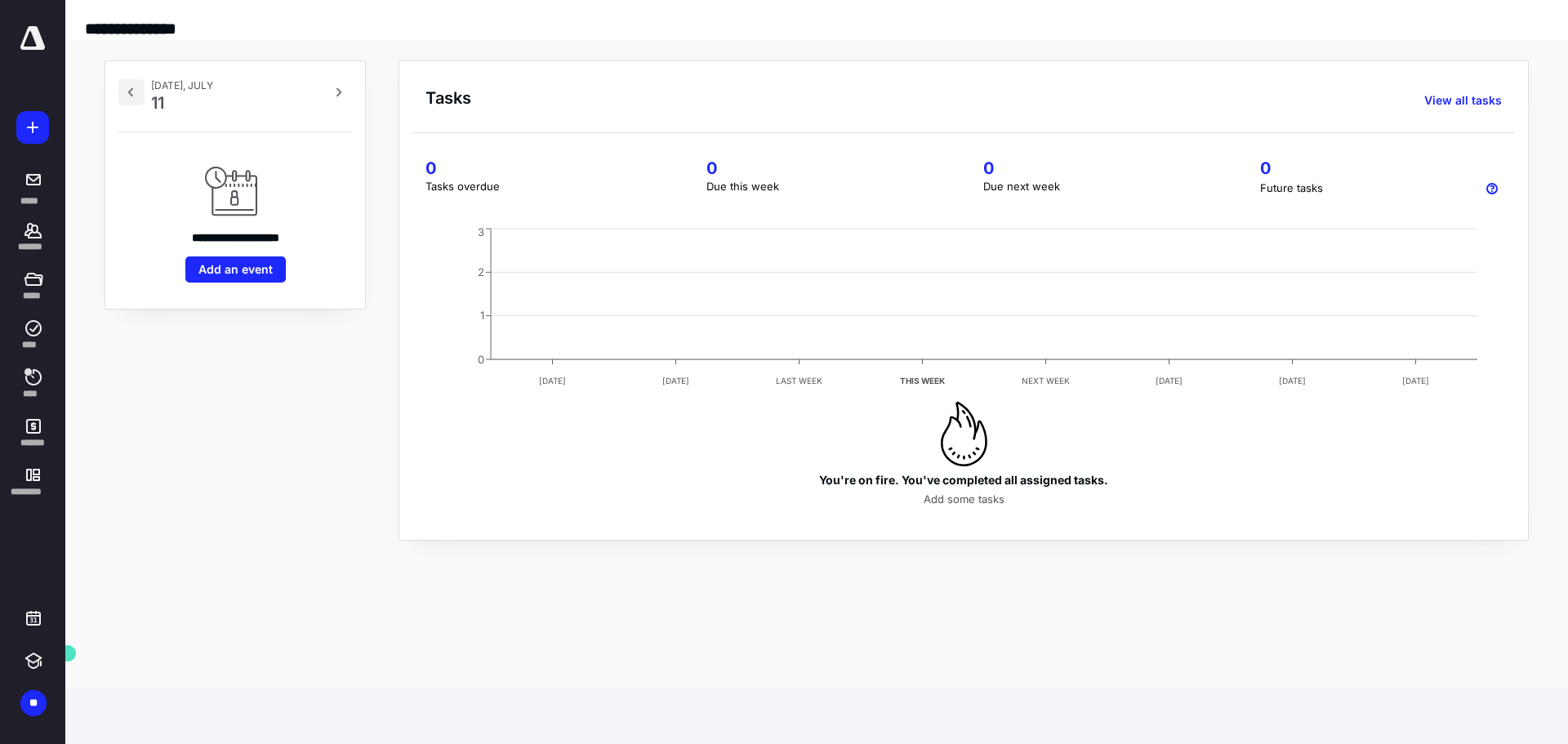 click at bounding box center [131, 92] 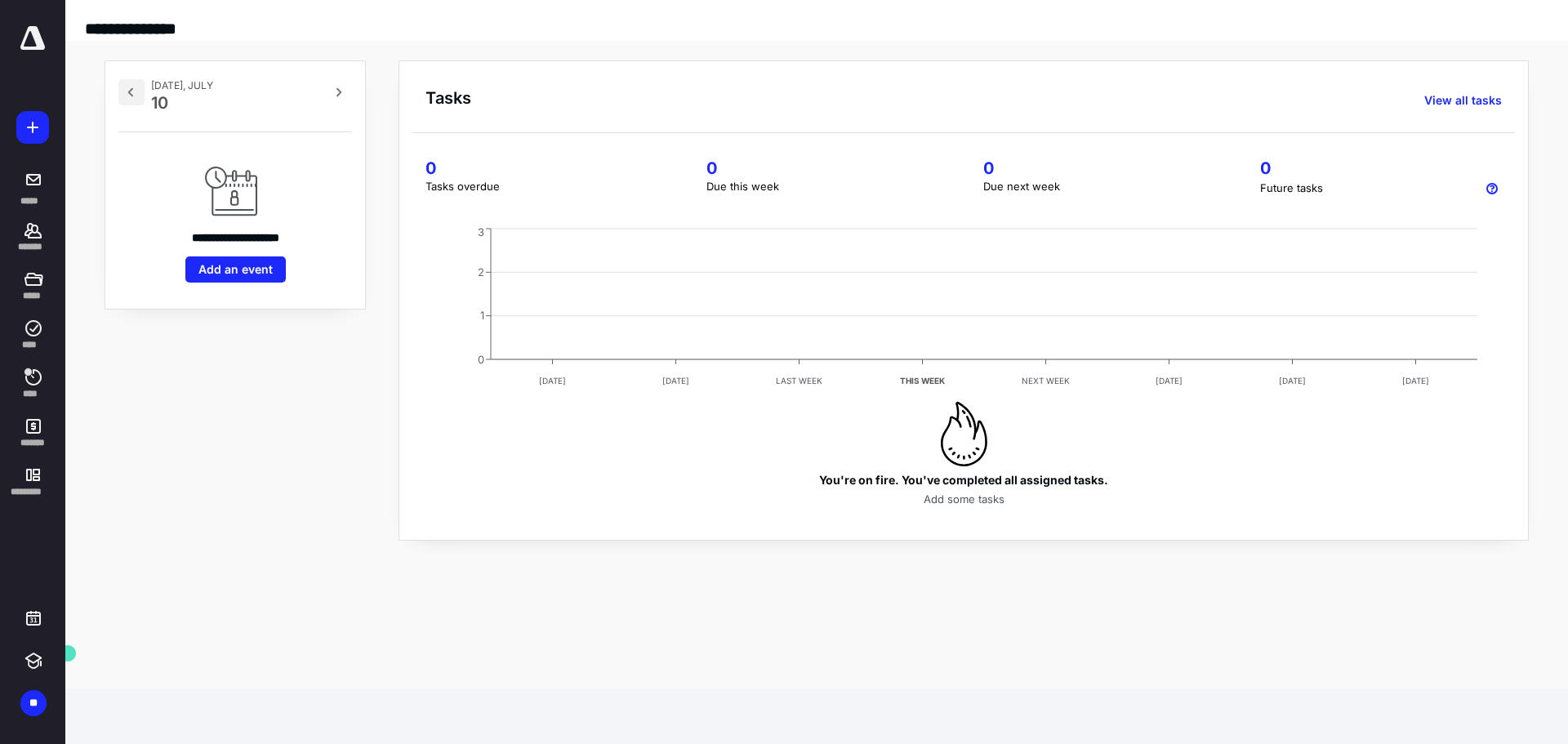 click at bounding box center (131, 92) 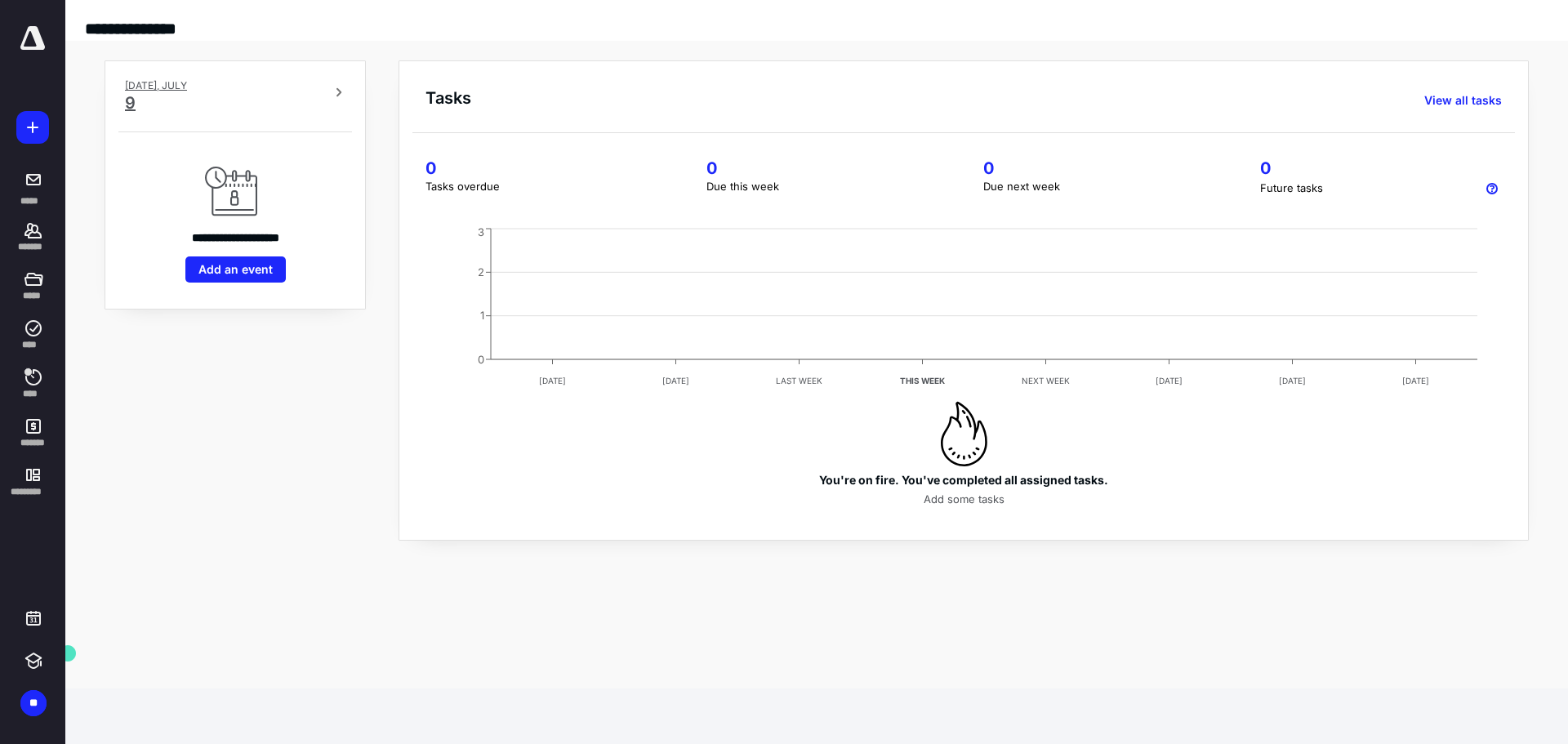 click on "9" at bounding box center (156, 103) 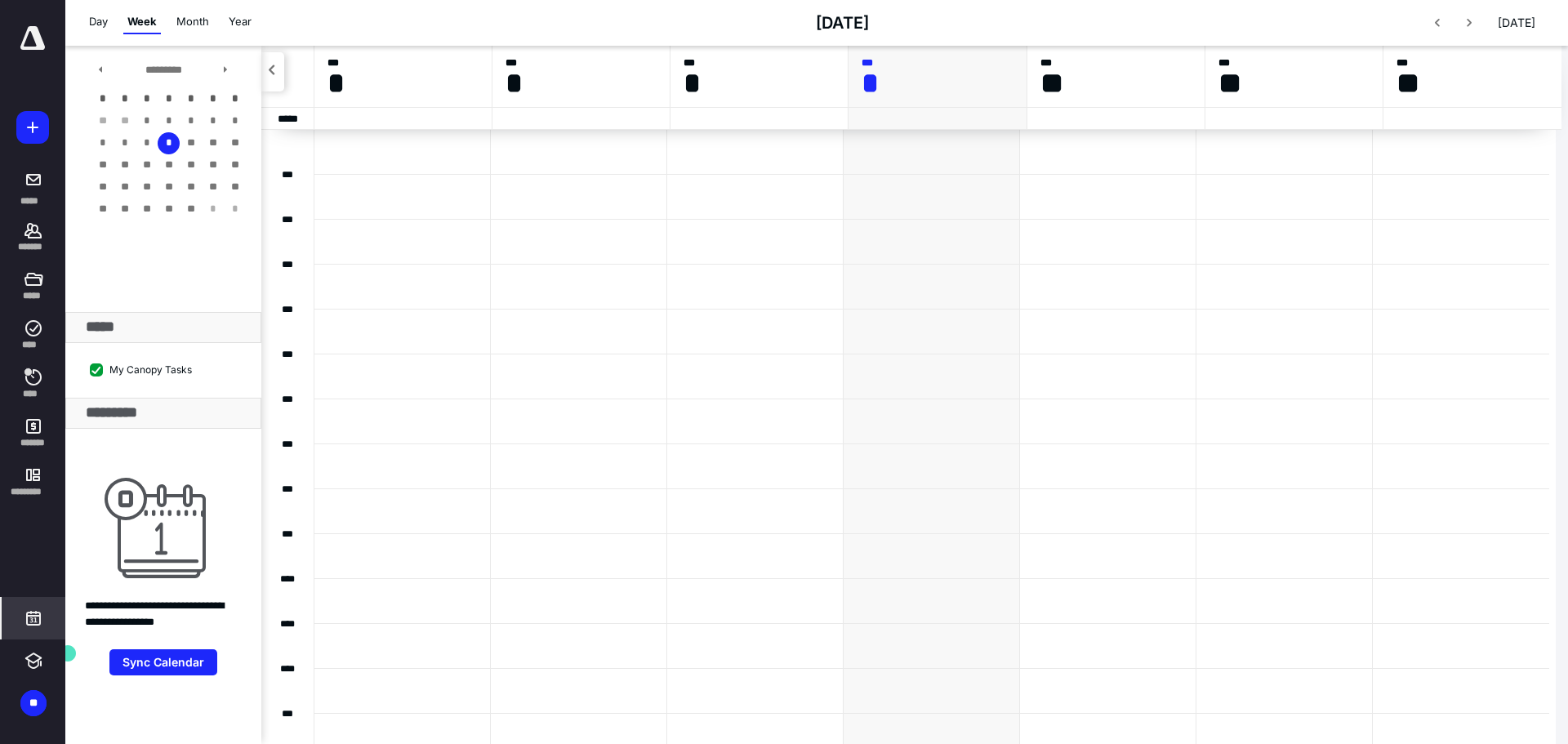 click on "* * * * * * * ** ** * * * * * * * * * ** ** ** ** ** ** ** ** ** ** ** ** ** ** ** ** ** ** ** ** ** ** * *" at bounding box center [163, 154] 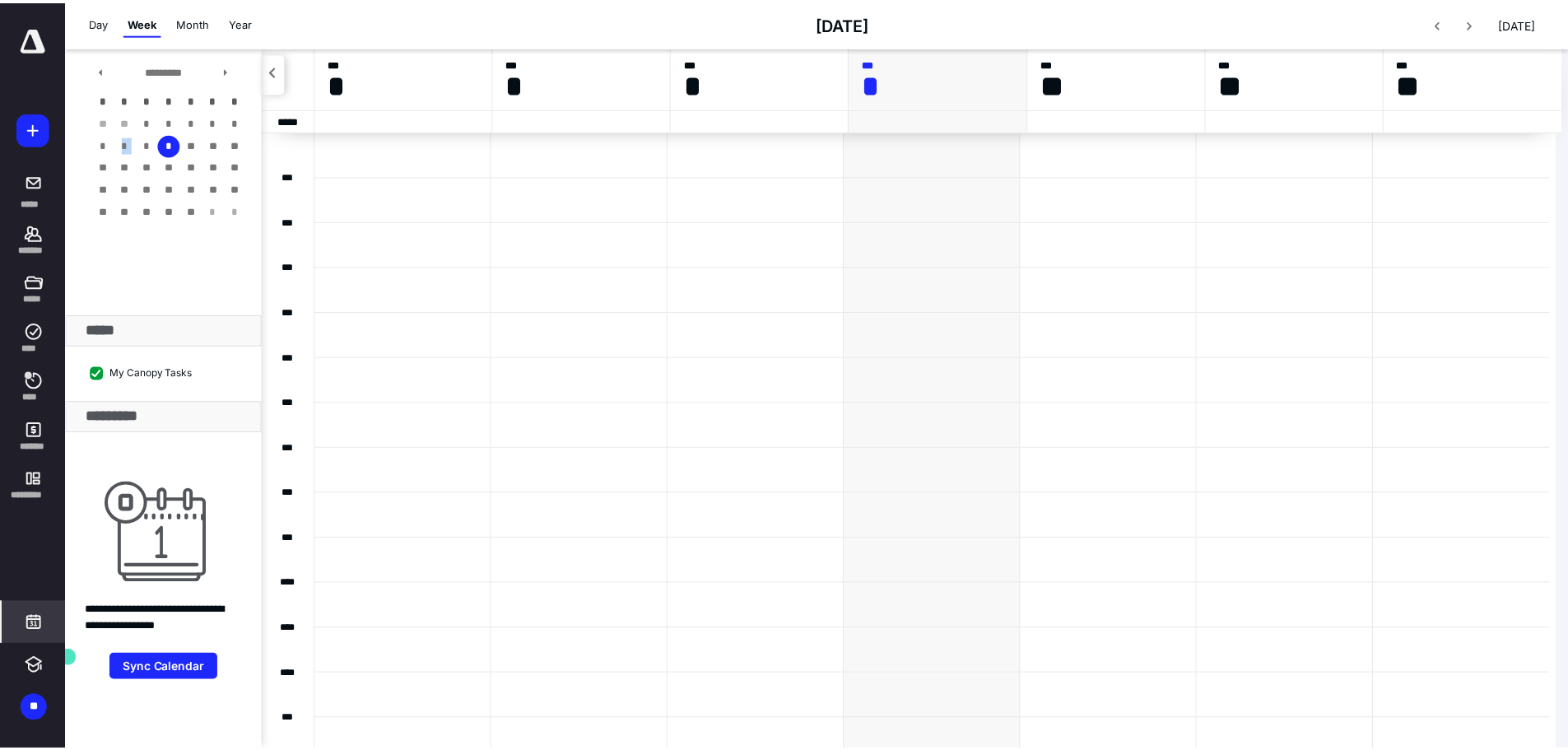 scroll, scrollTop: 317, scrollLeft: 0, axis: vertical 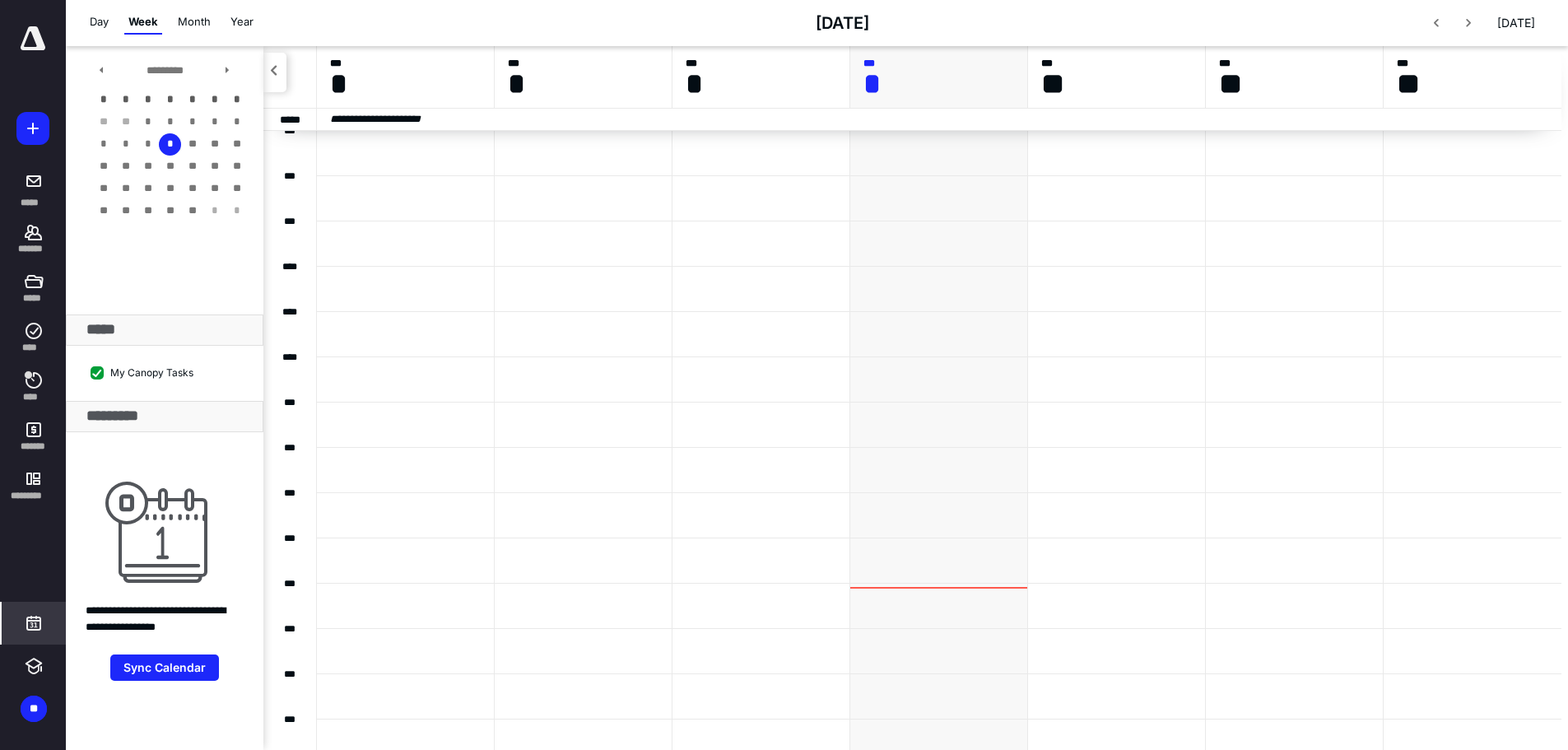 click on "My Canopy Tasks" at bounding box center [142, 372] 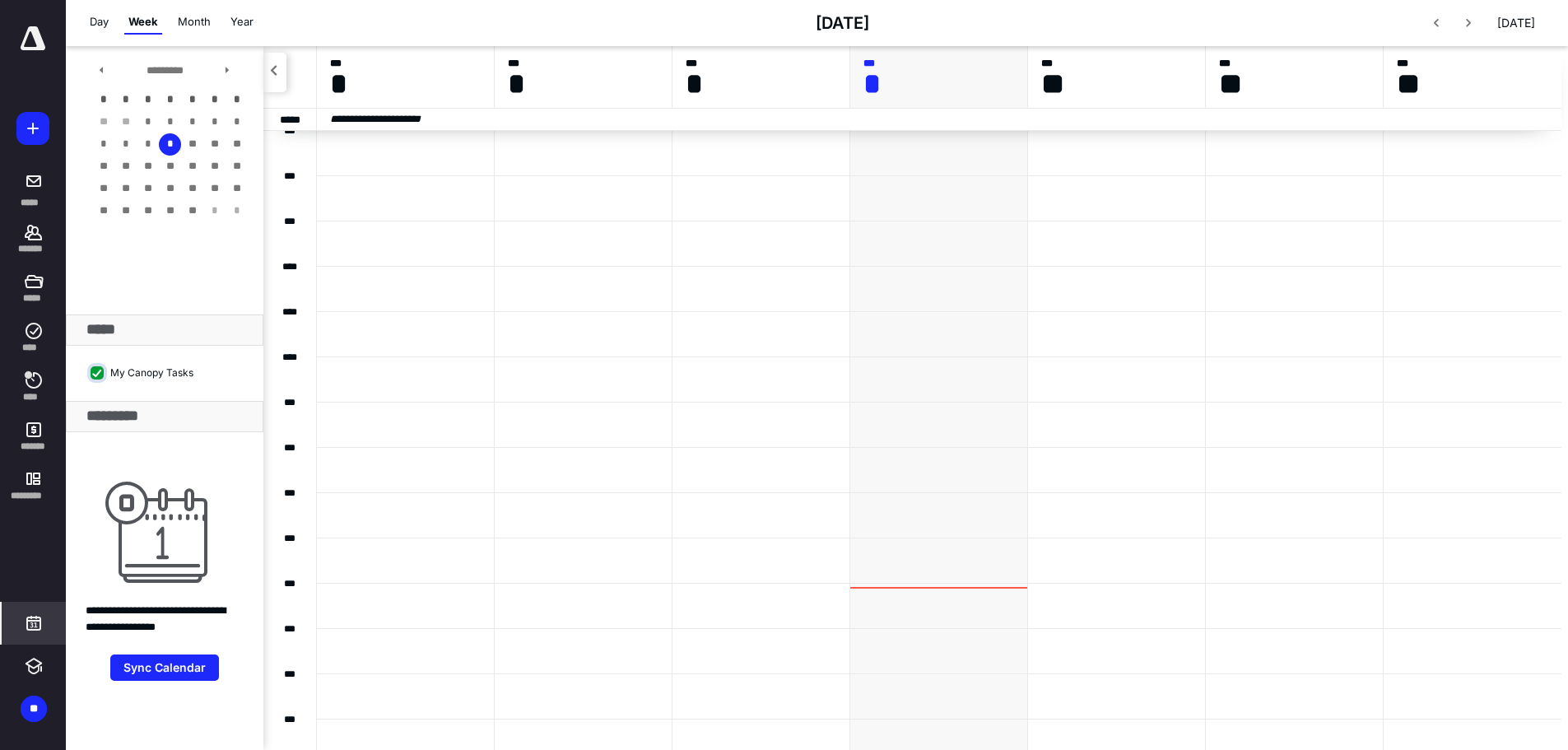 click on "My Canopy Tasks" at bounding box center (99, 373) 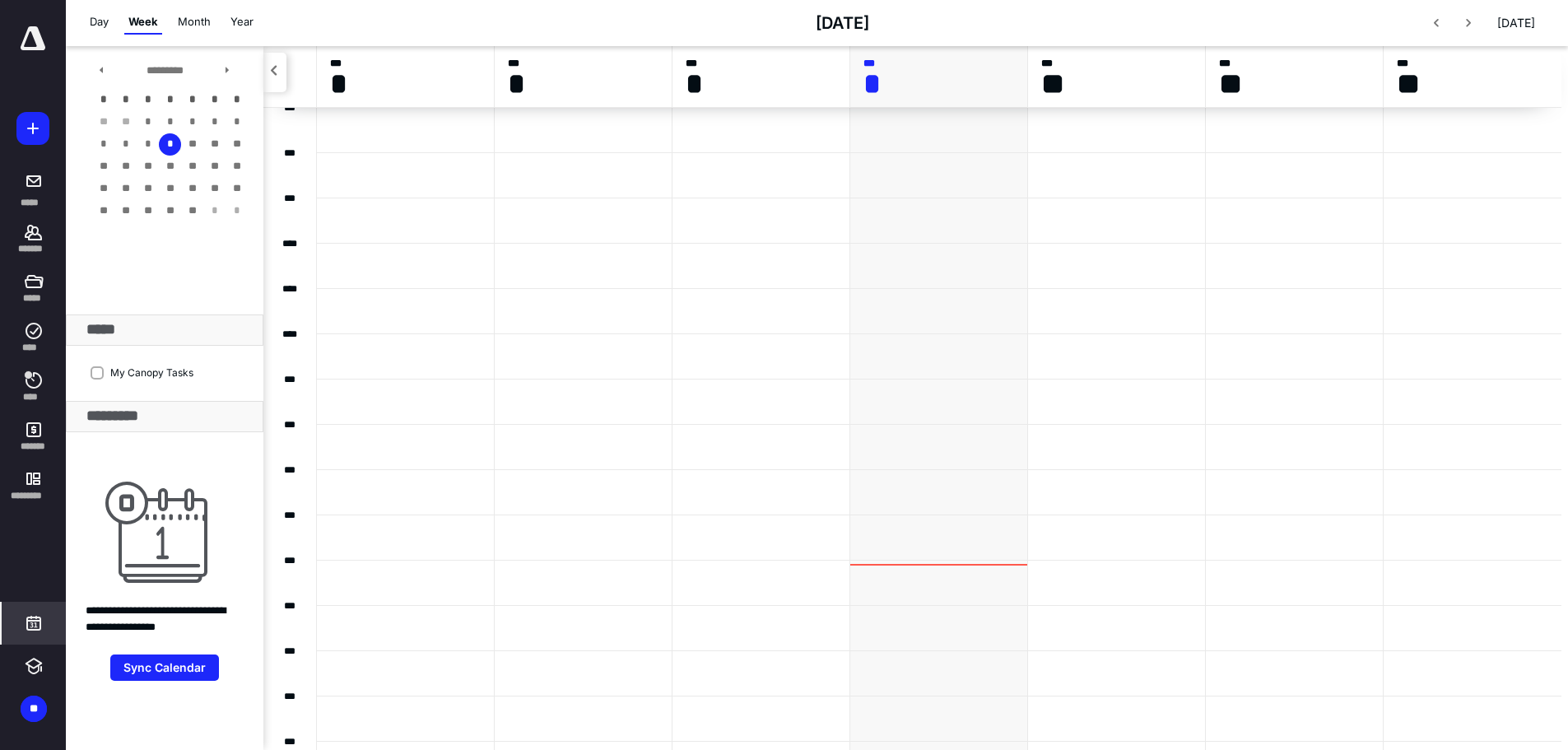 click on "My Canopy Tasks" at bounding box center [142, 372] 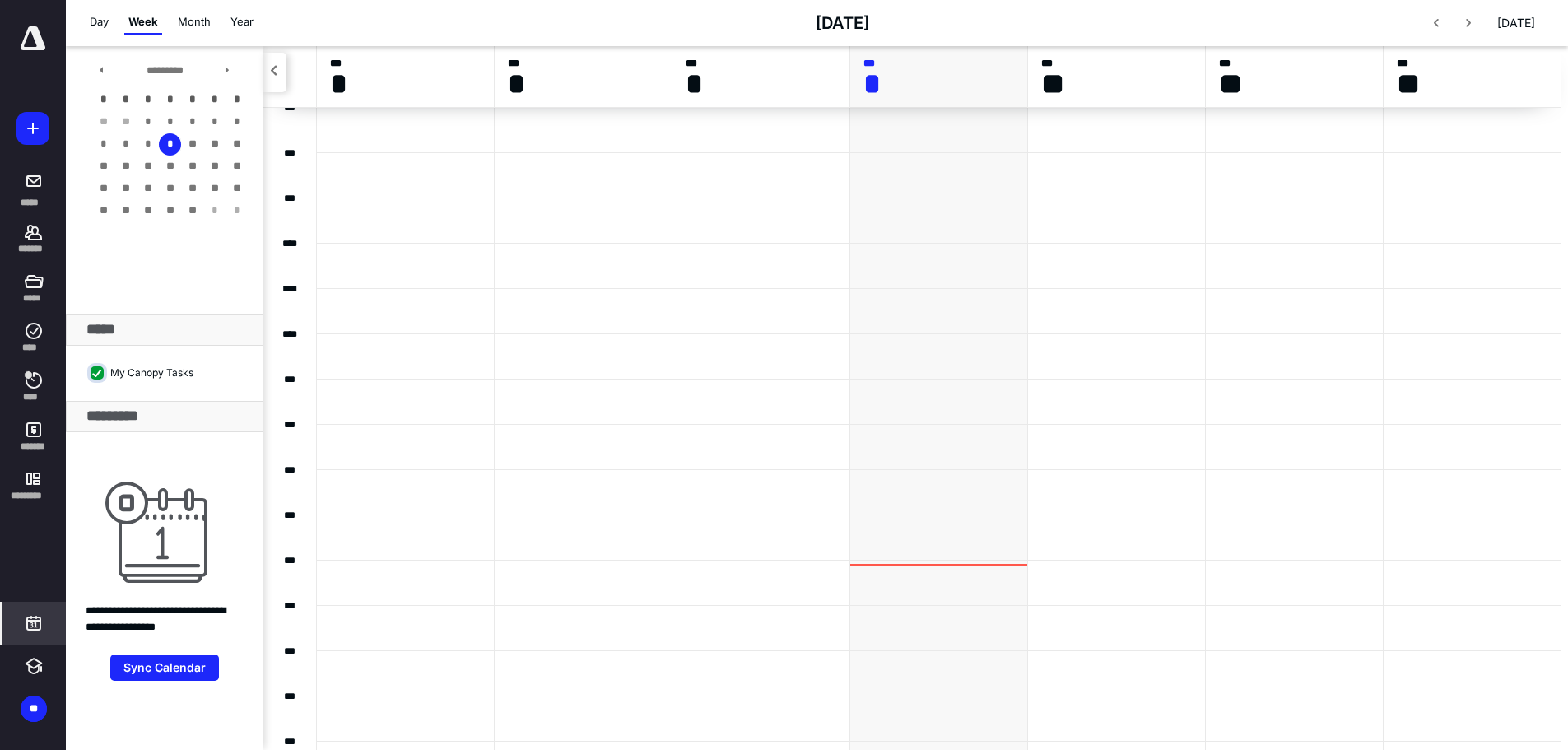 checkbox on "true" 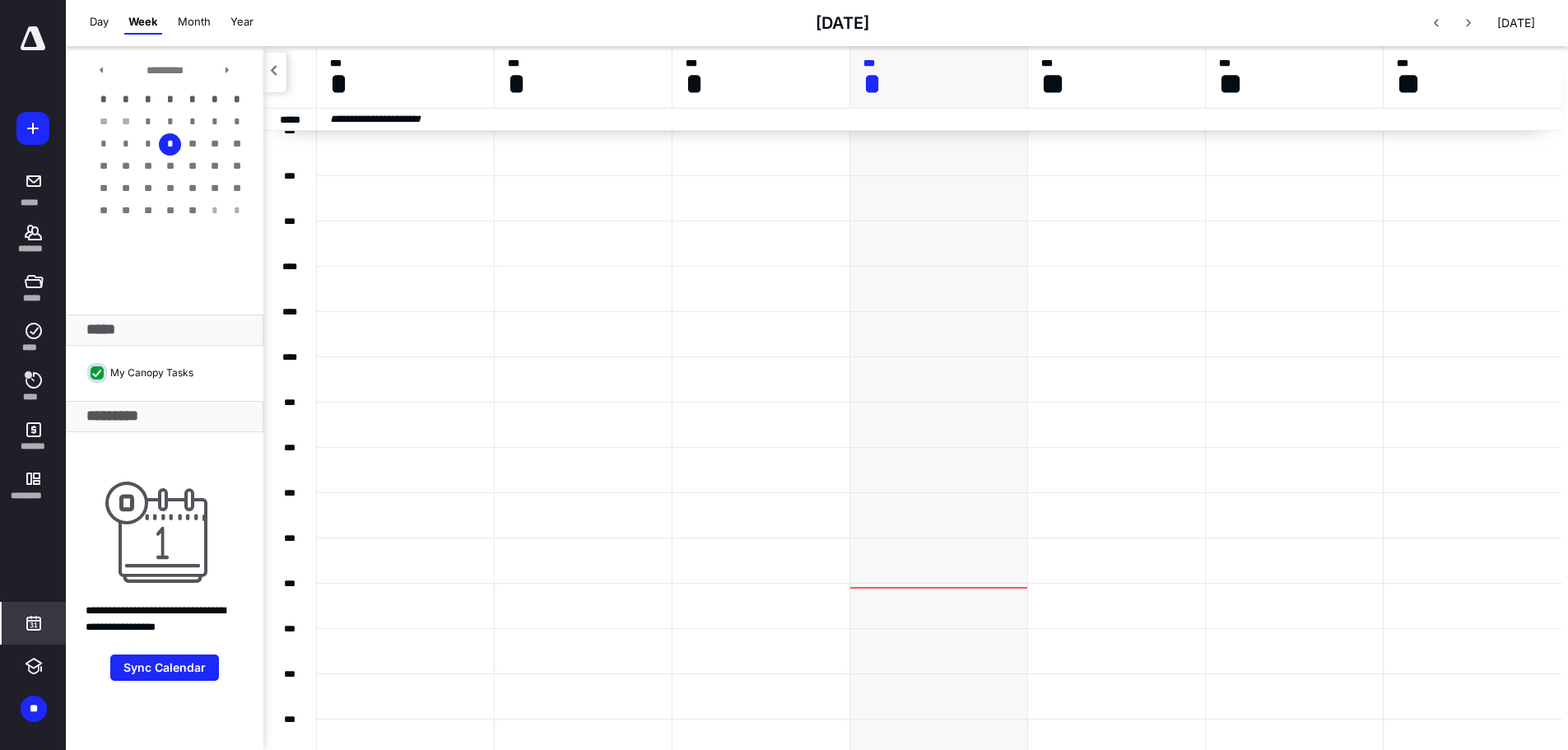 scroll, scrollTop: 468, scrollLeft: 0, axis: vertical 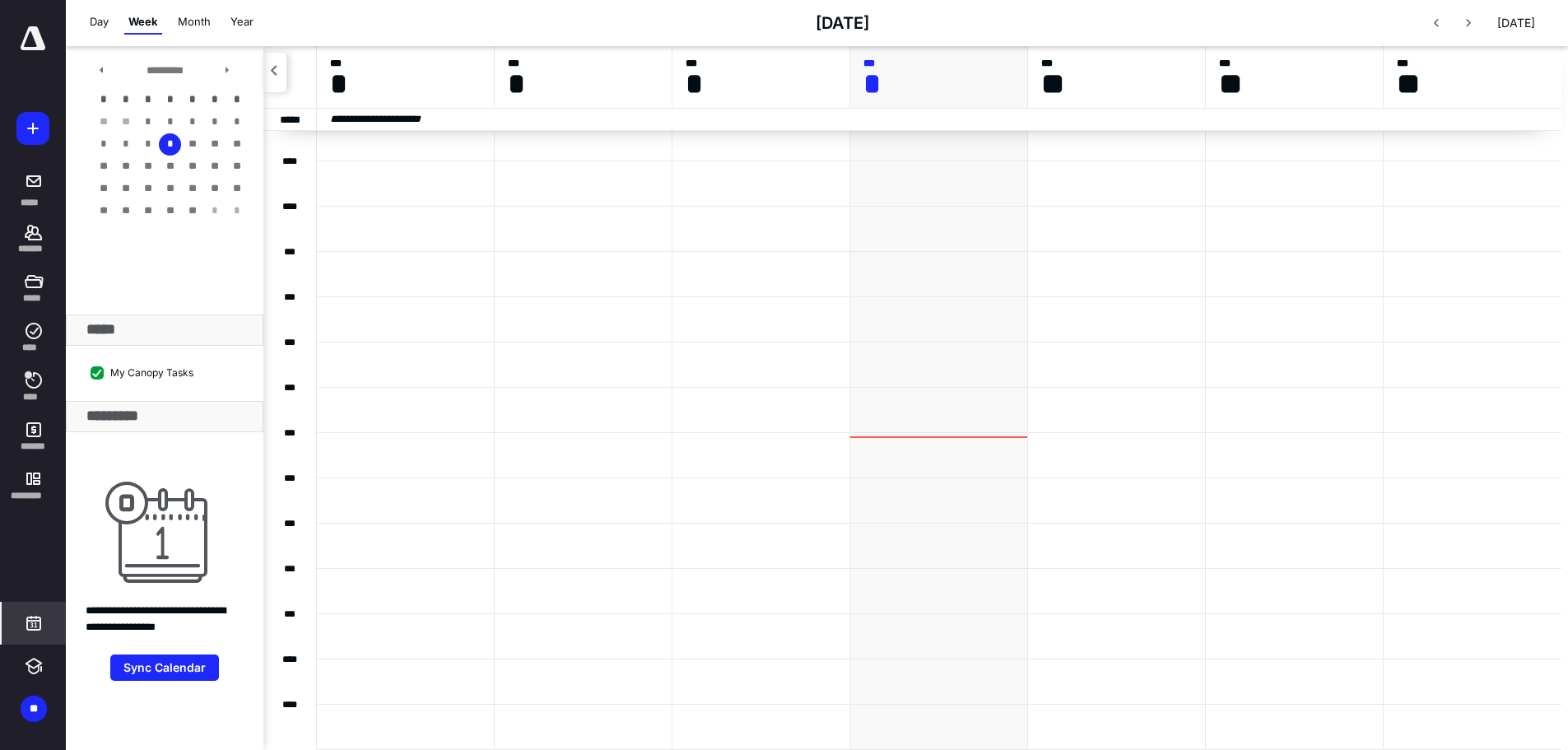 click on "Month" at bounding box center (194, 22) 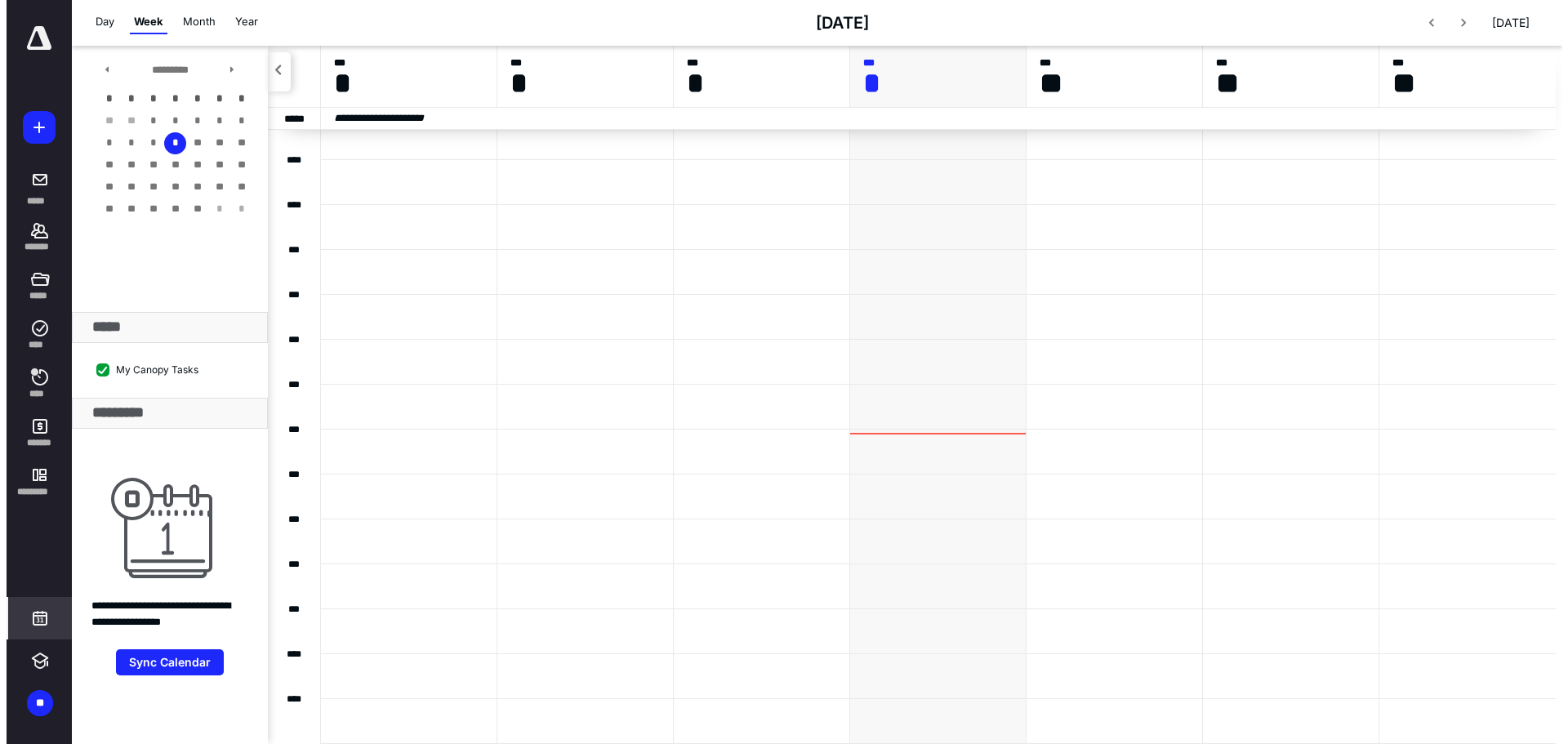 scroll, scrollTop: 0, scrollLeft: 0, axis: both 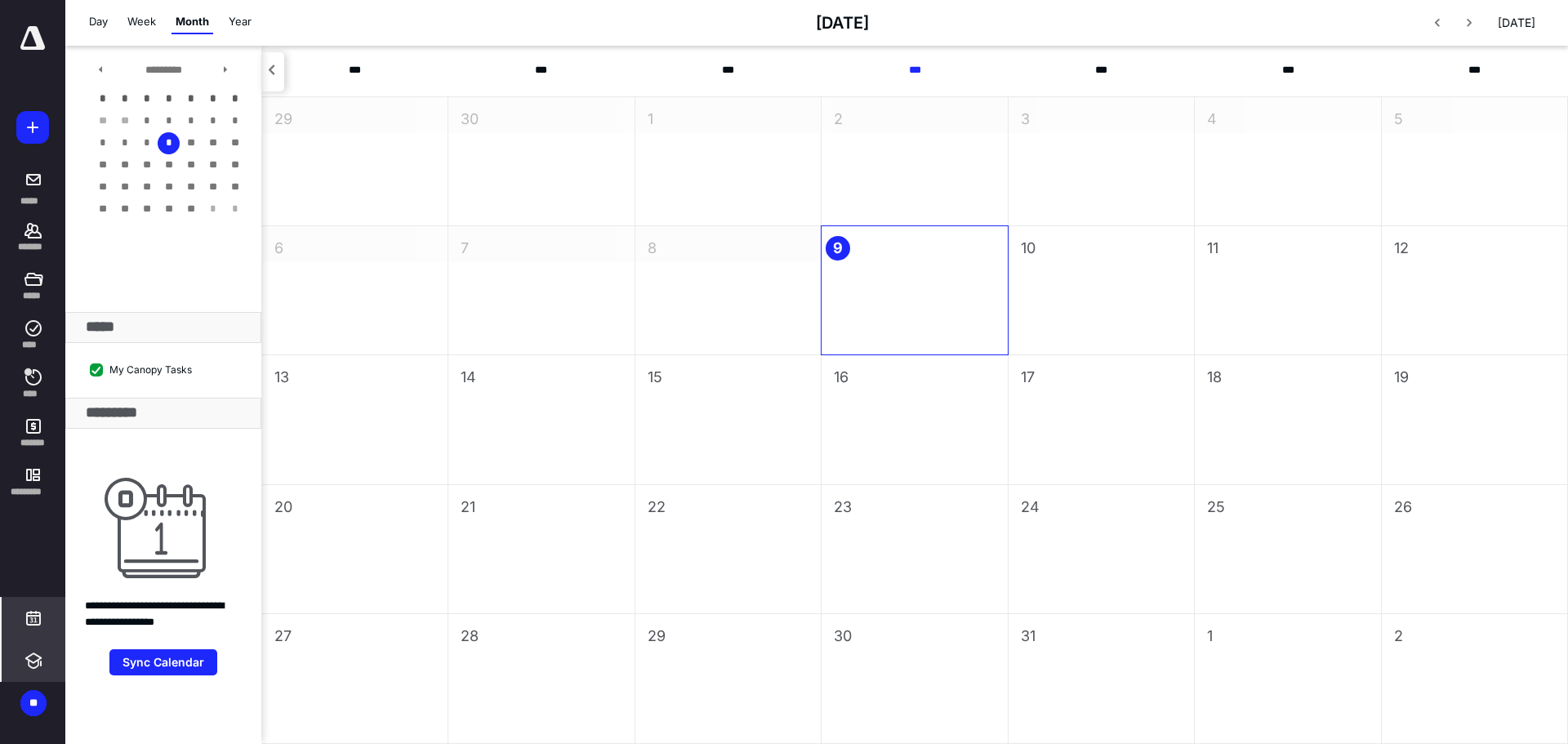 click at bounding box center (33, 661) 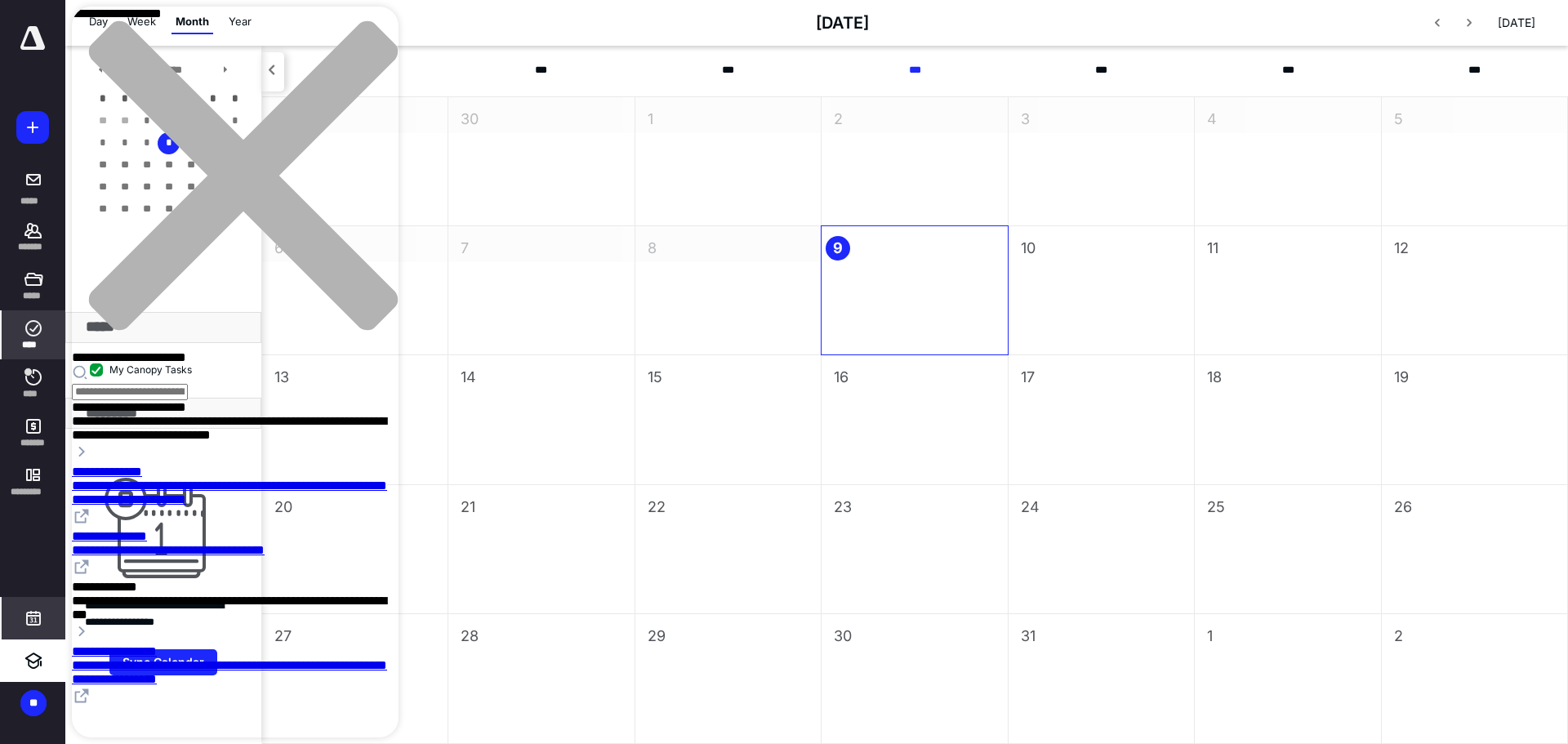 click on "****" at bounding box center [33, 335] 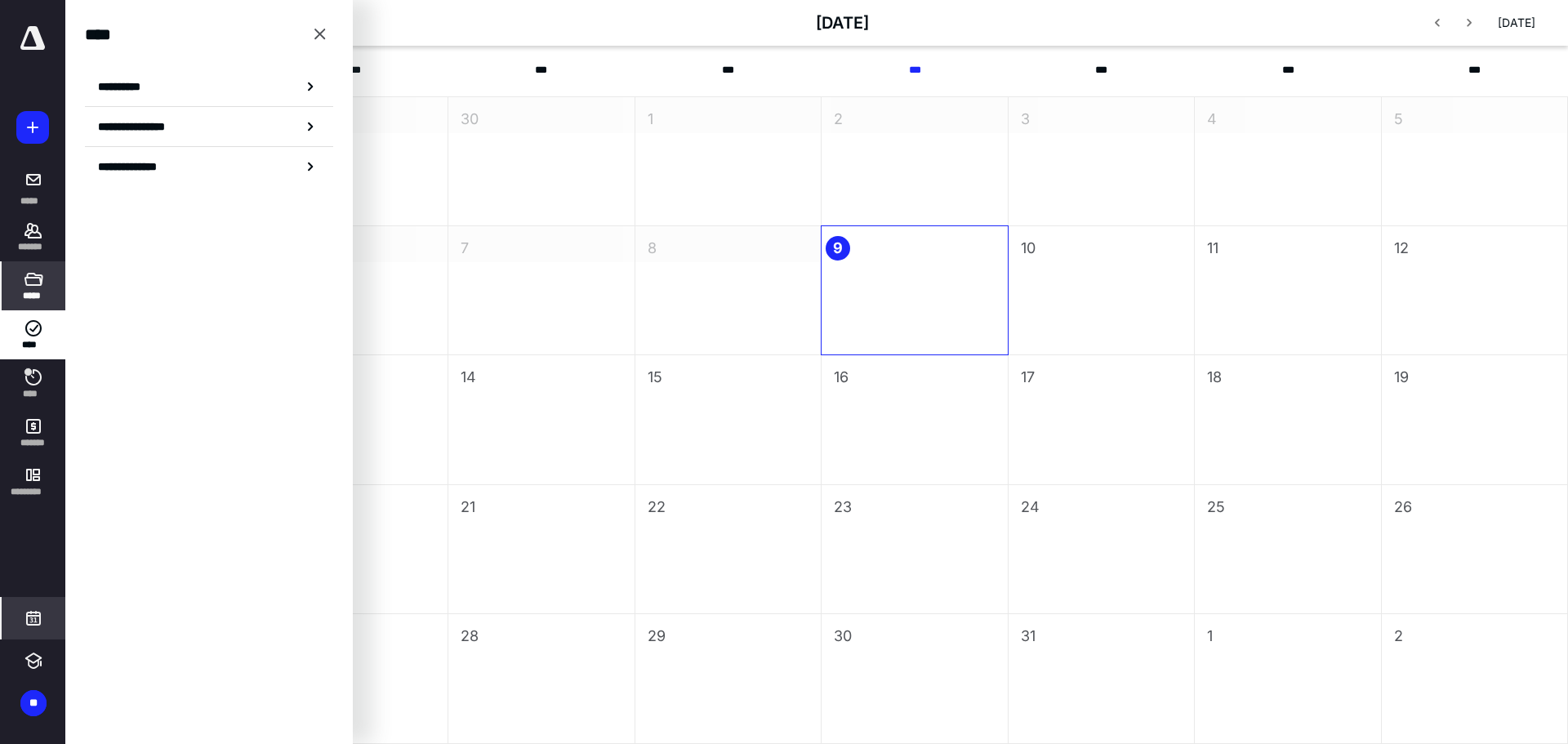 click 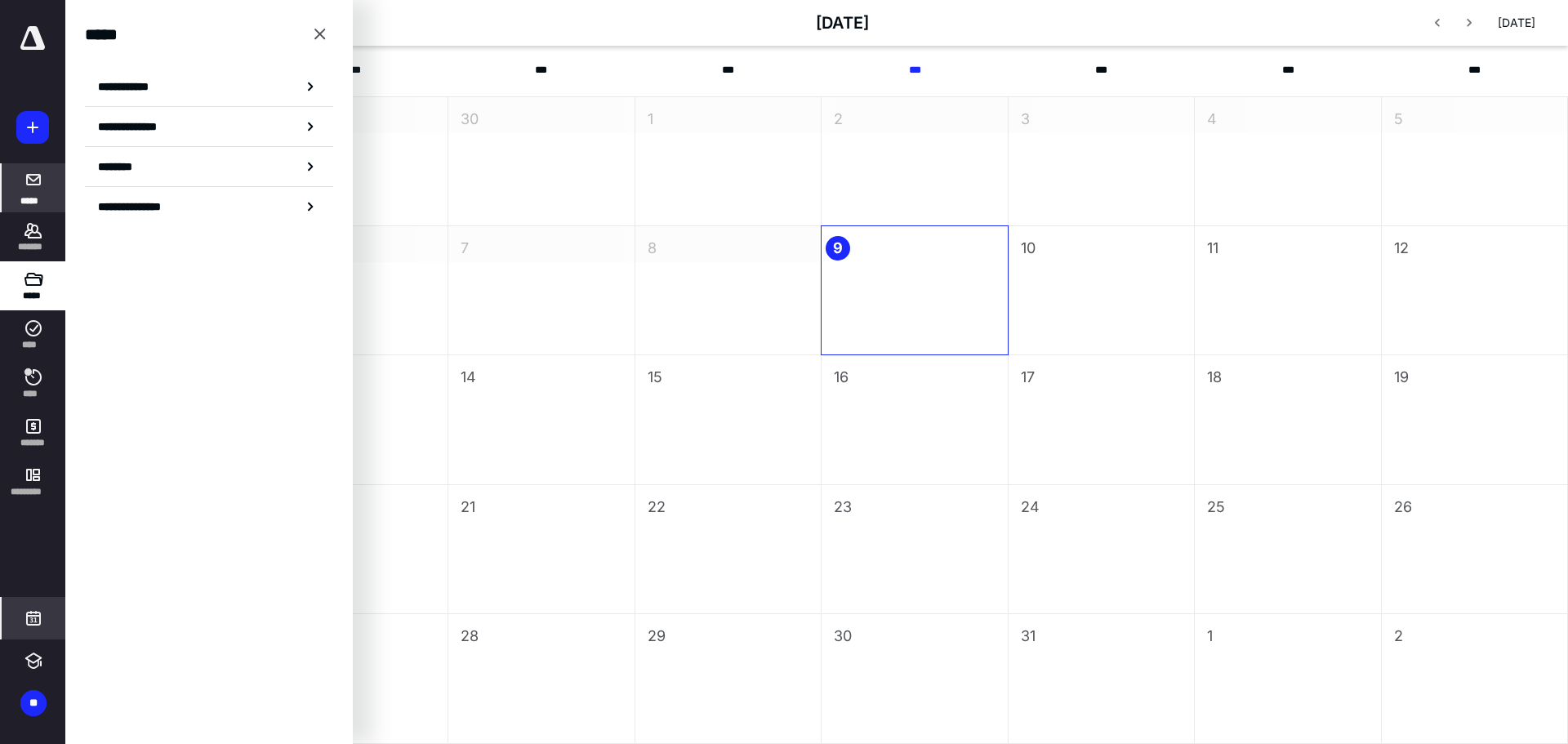 click at bounding box center (33, 180) 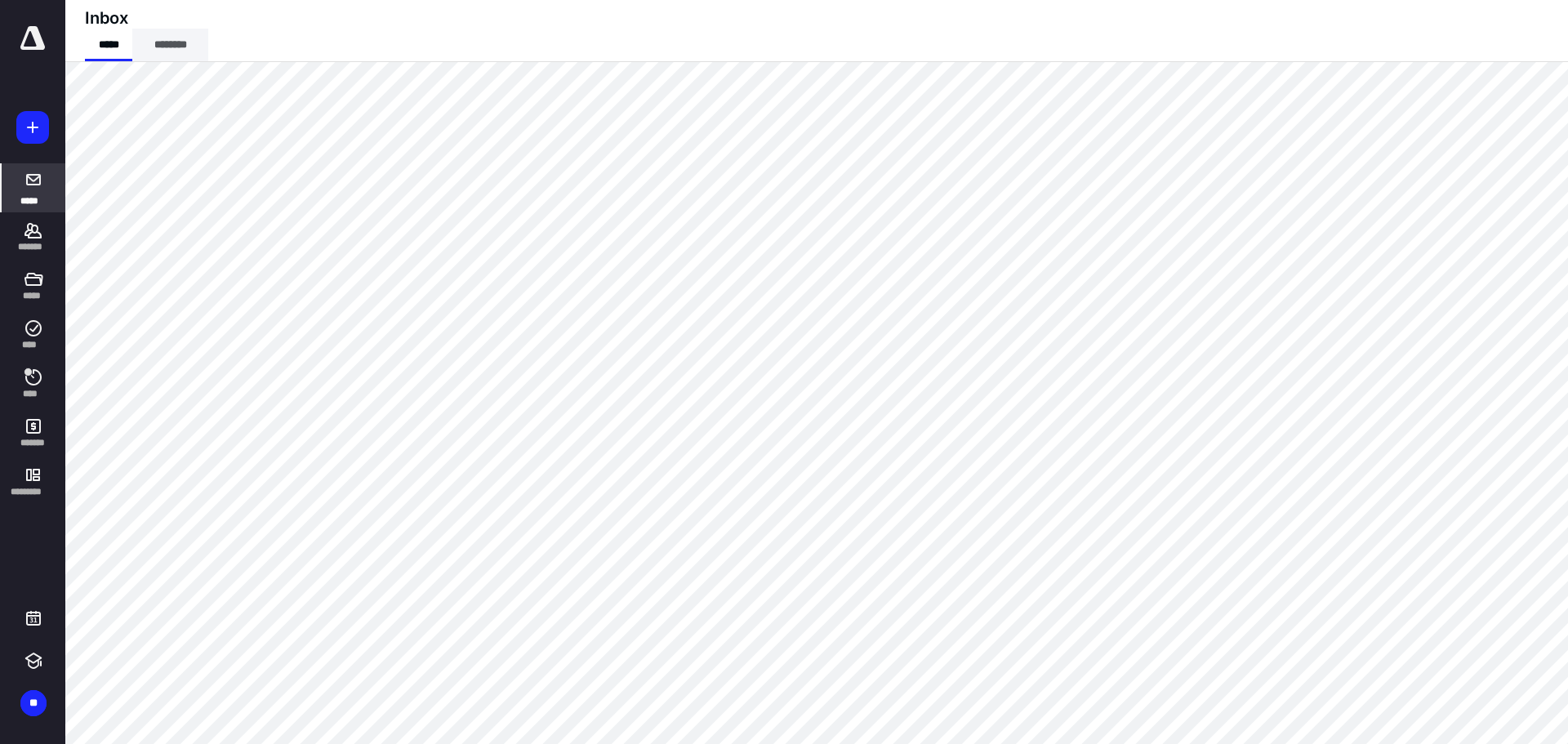 click on "********" at bounding box center (170, 45) 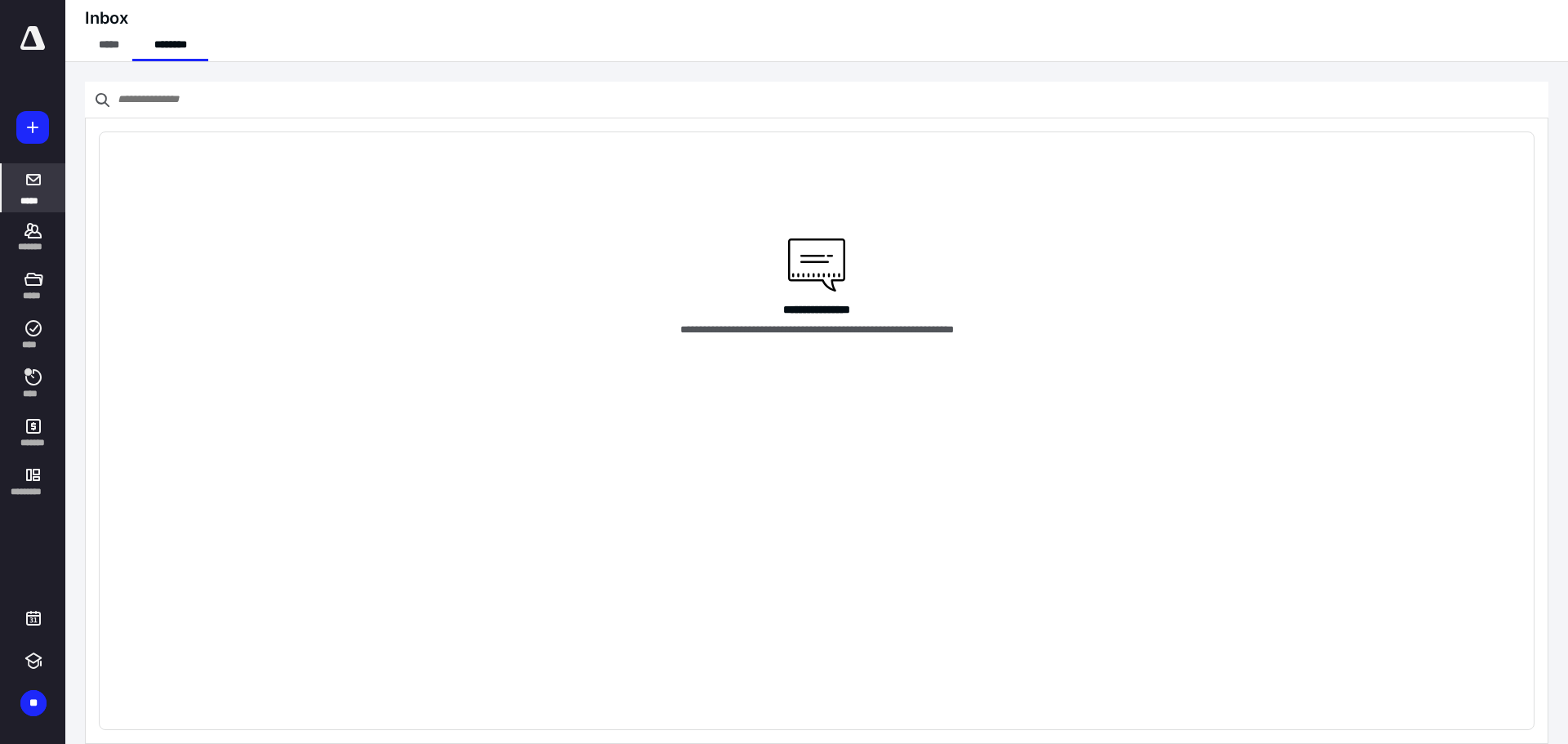 click 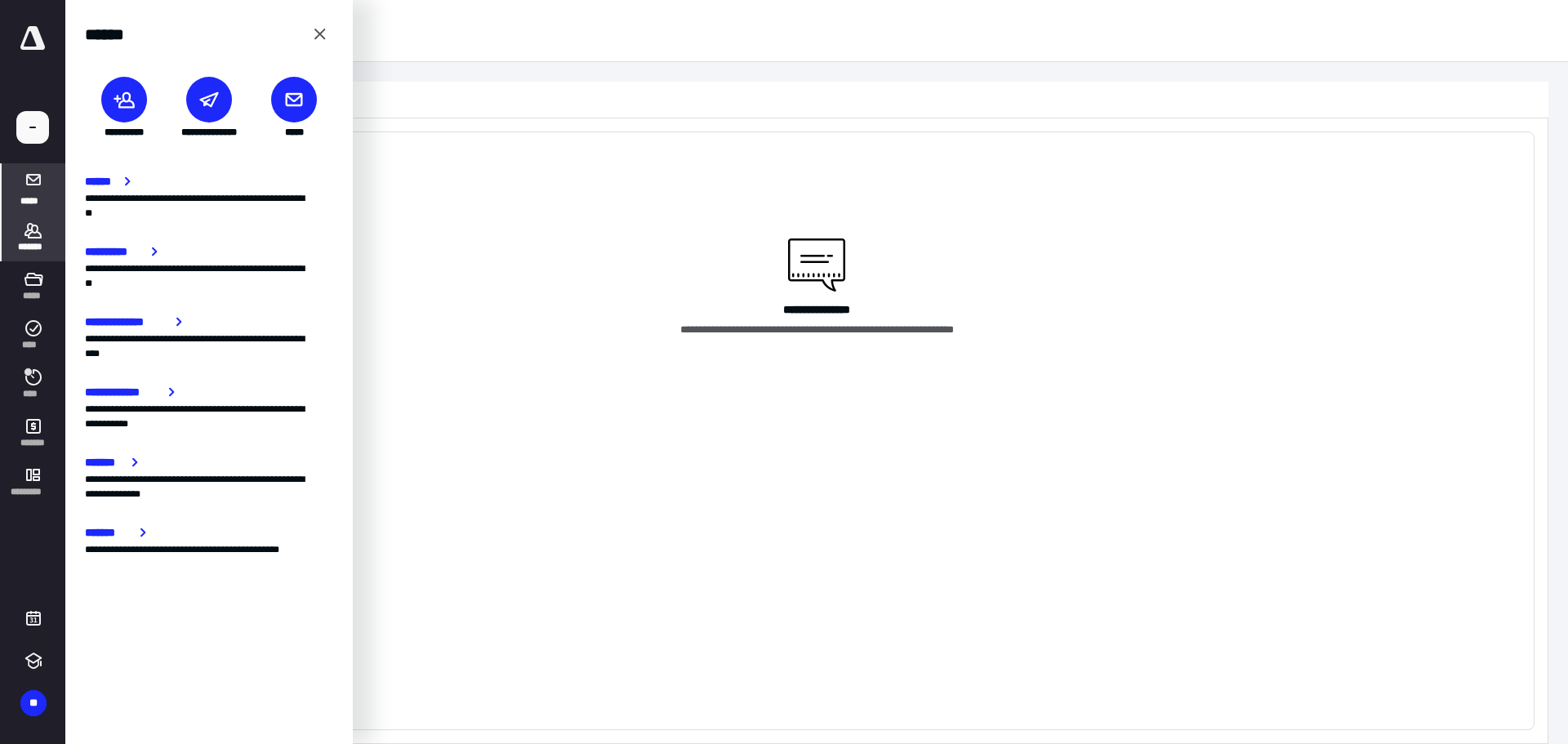 click on "*******" at bounding box center (33, 247) 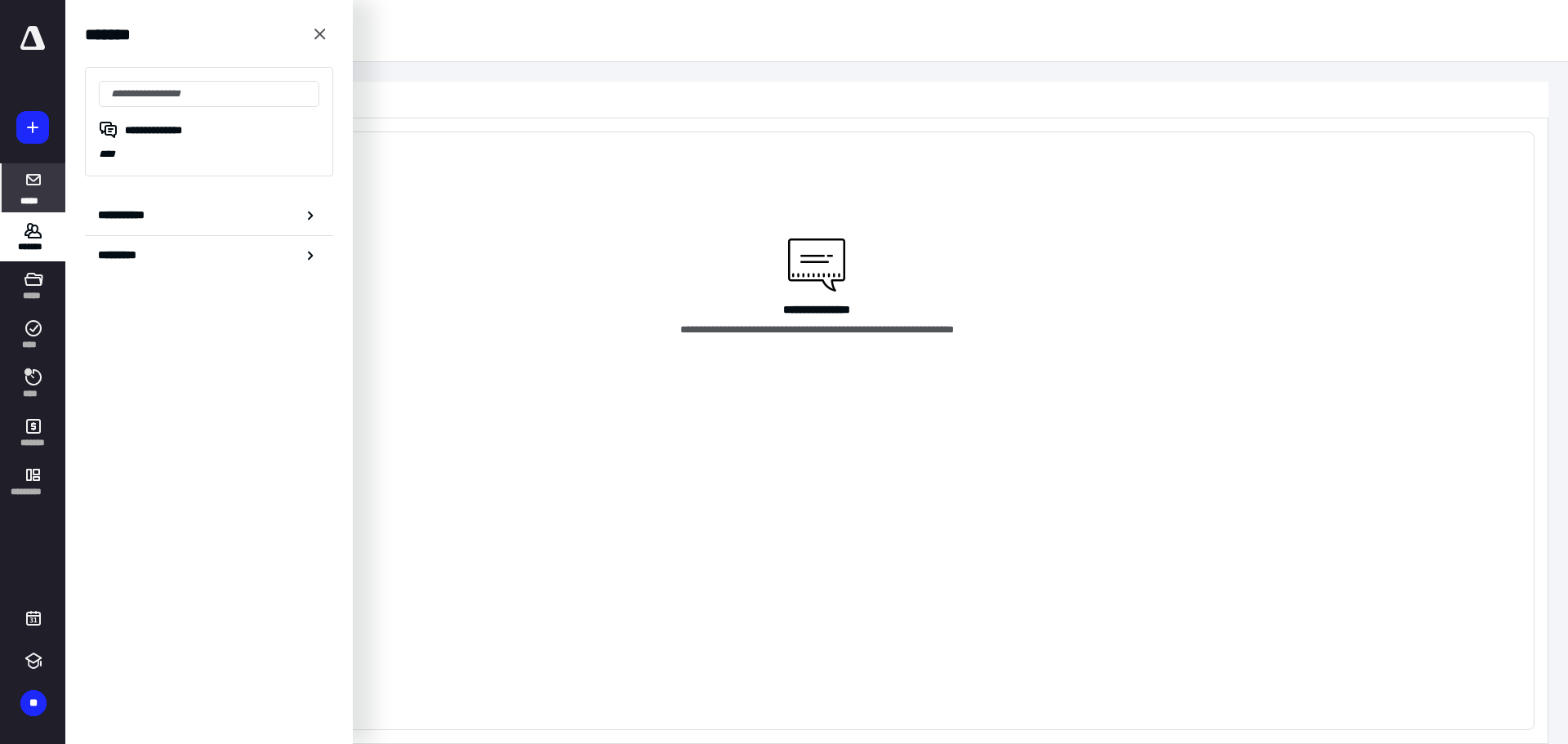 click 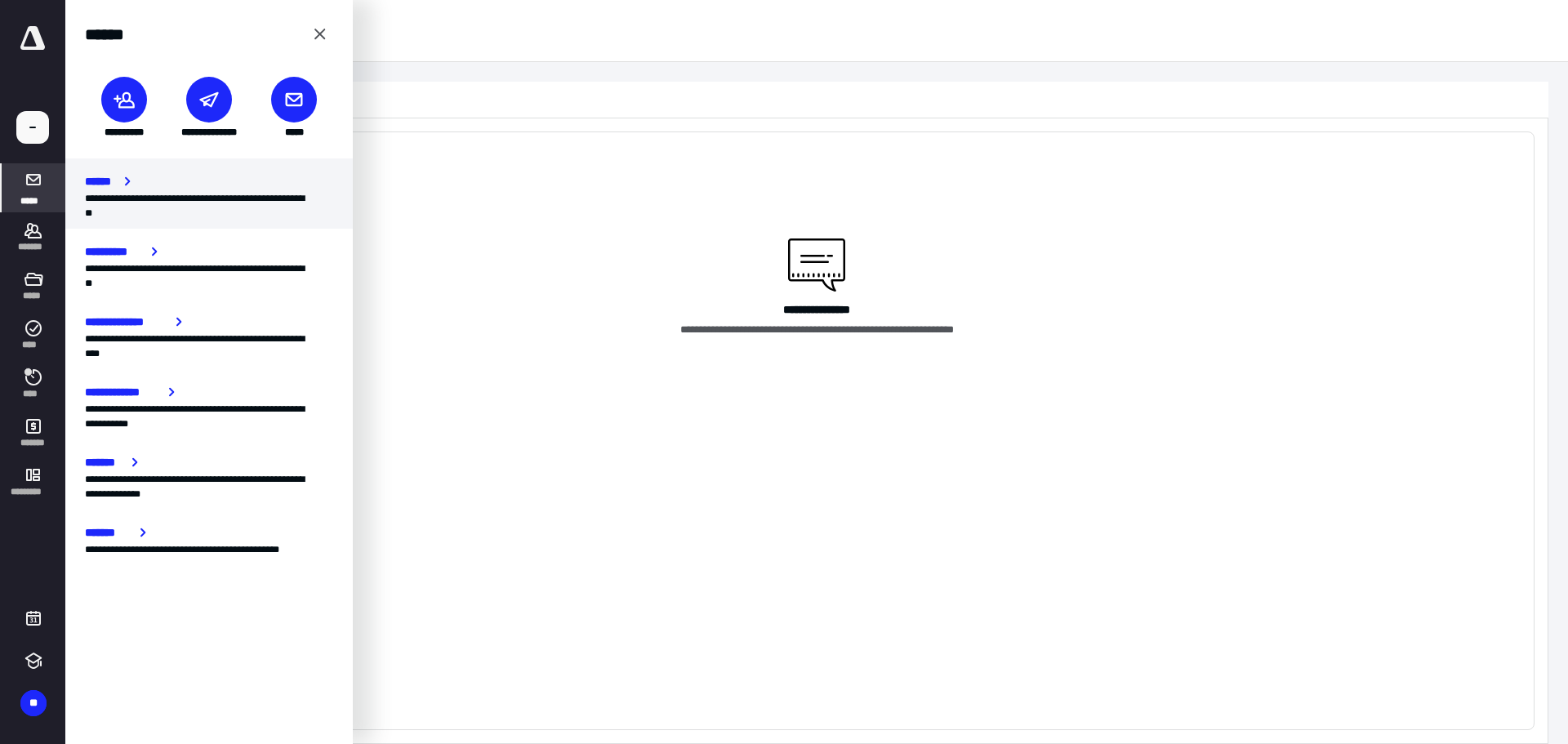 click on "******" at bounding box center (209, 181) 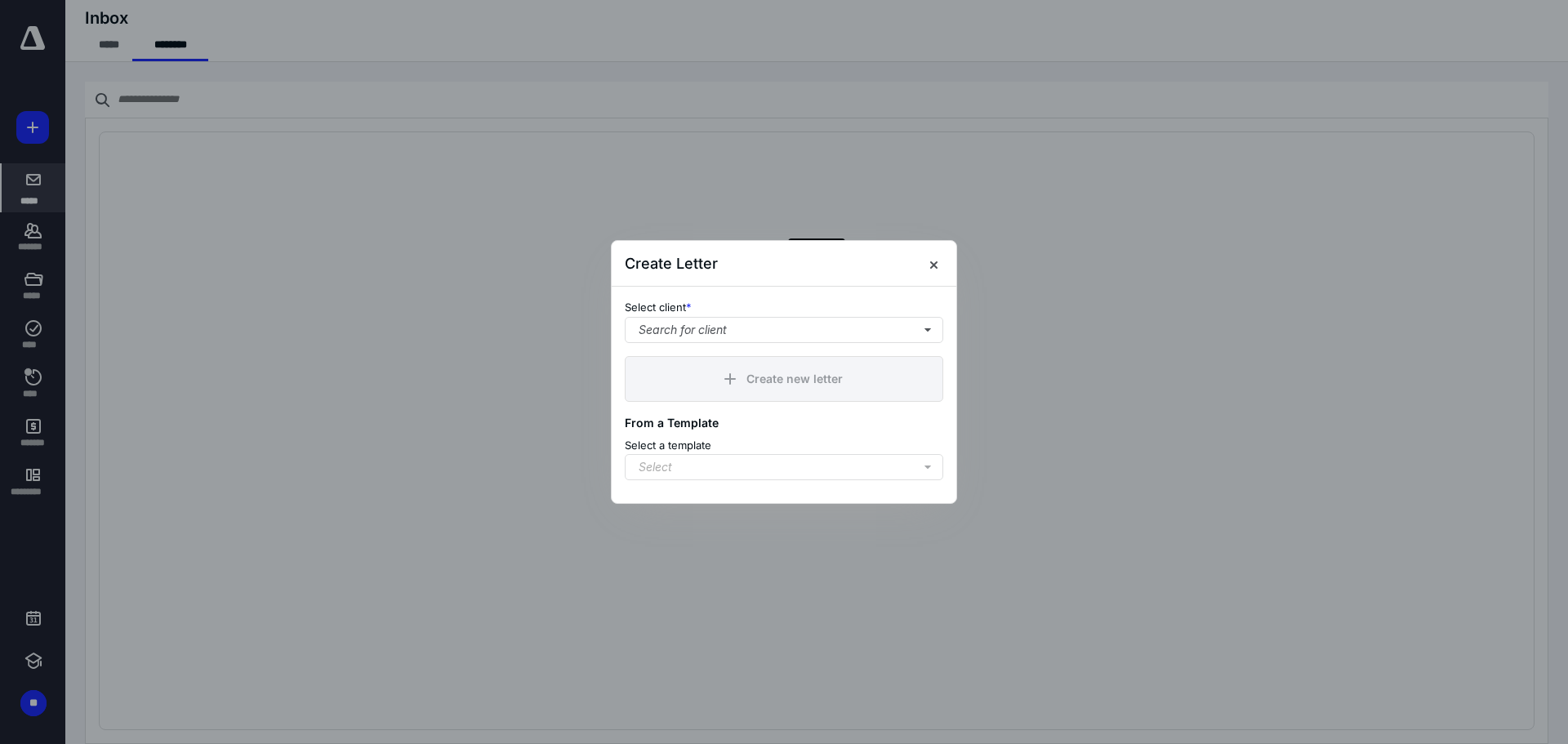 click on "Create Letter" at bounding box center [784, 264] 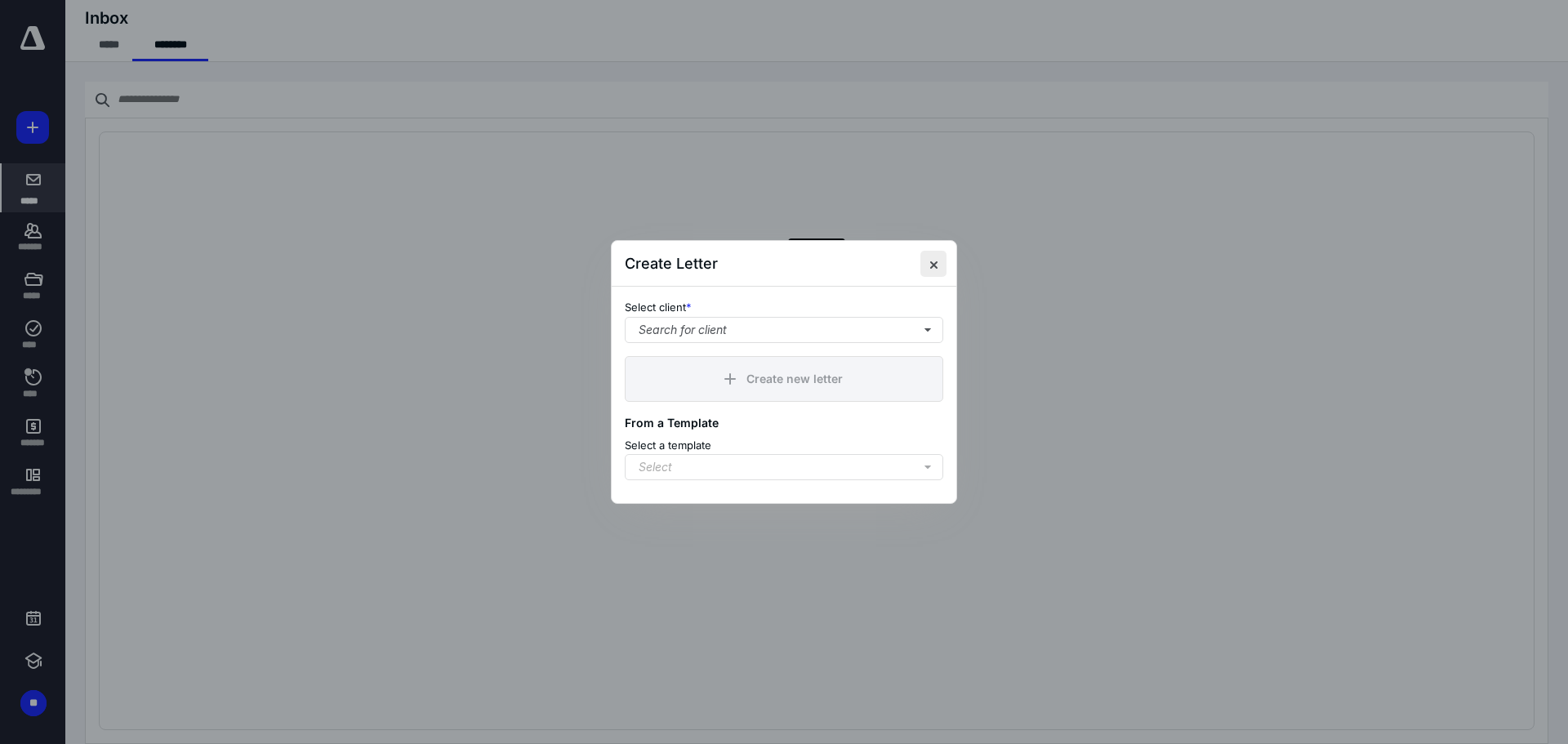 click at bounding box center [933, 264] 